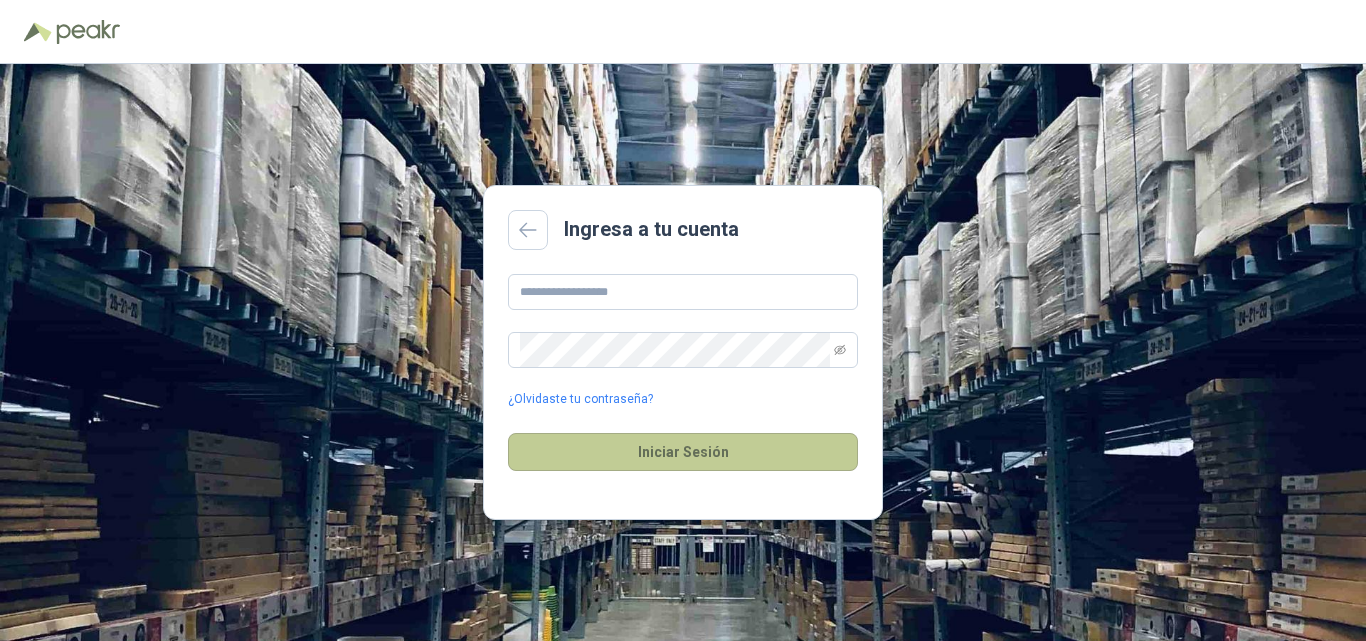 scroll, scrollTop: 0, scrollLeft: 0, axis: both 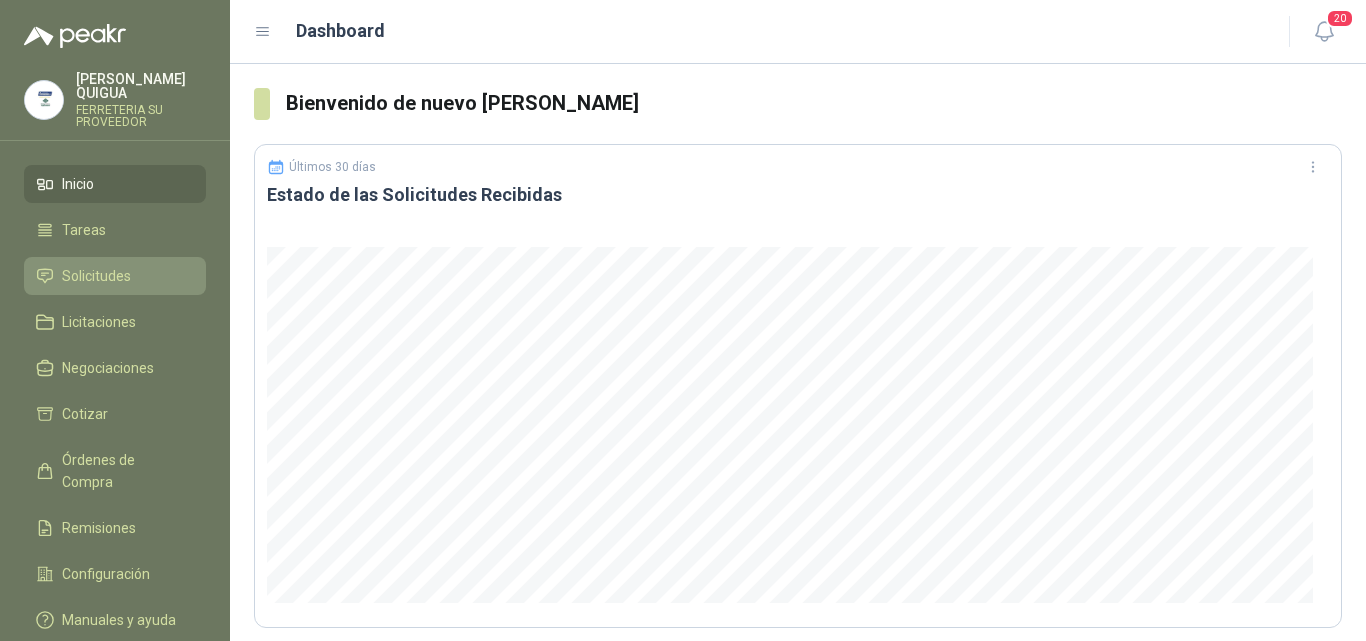 click on "Solicitudes" at bounding box center [96, 276] 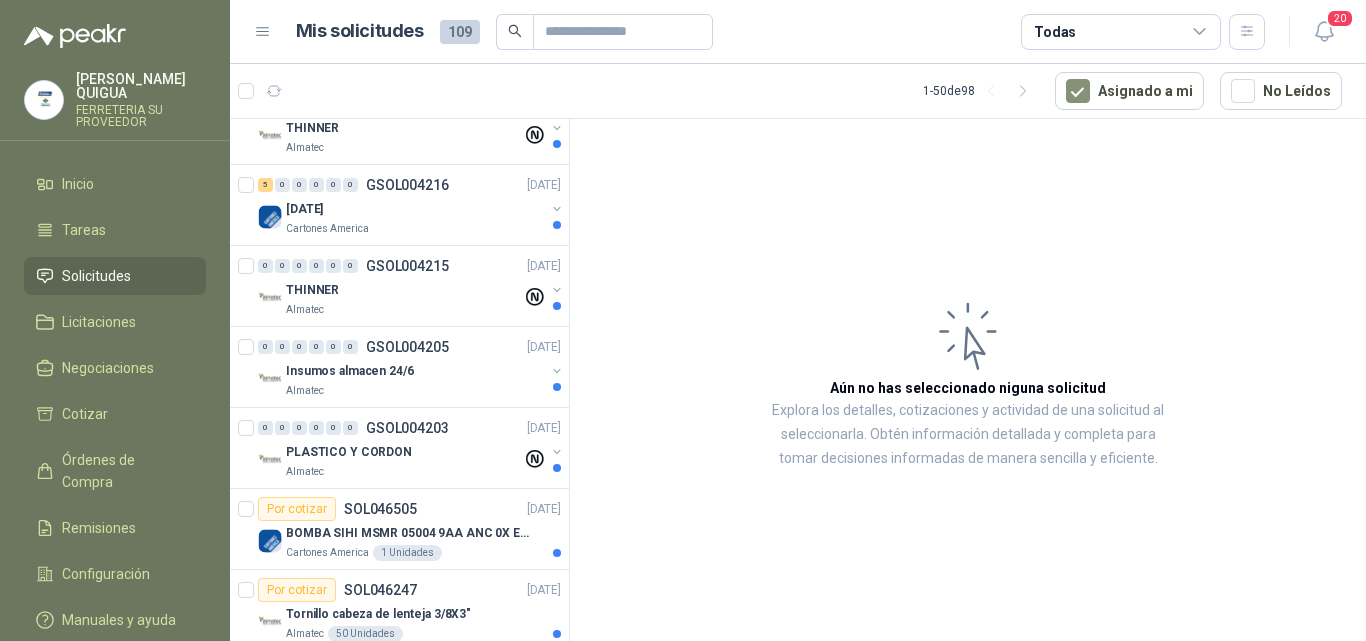 scroll, scrollTop: 2065, scrollLeft: 0, axis: vertical 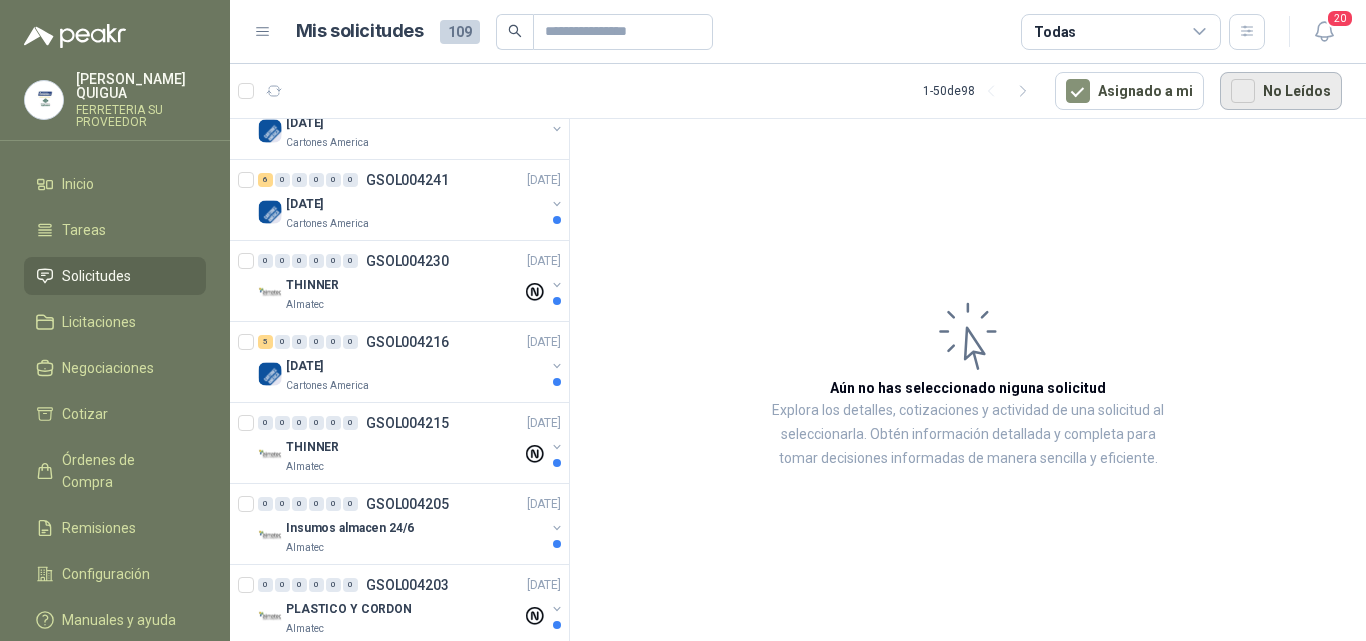 click on "No Leídos" at bounding box center (1281, 91) 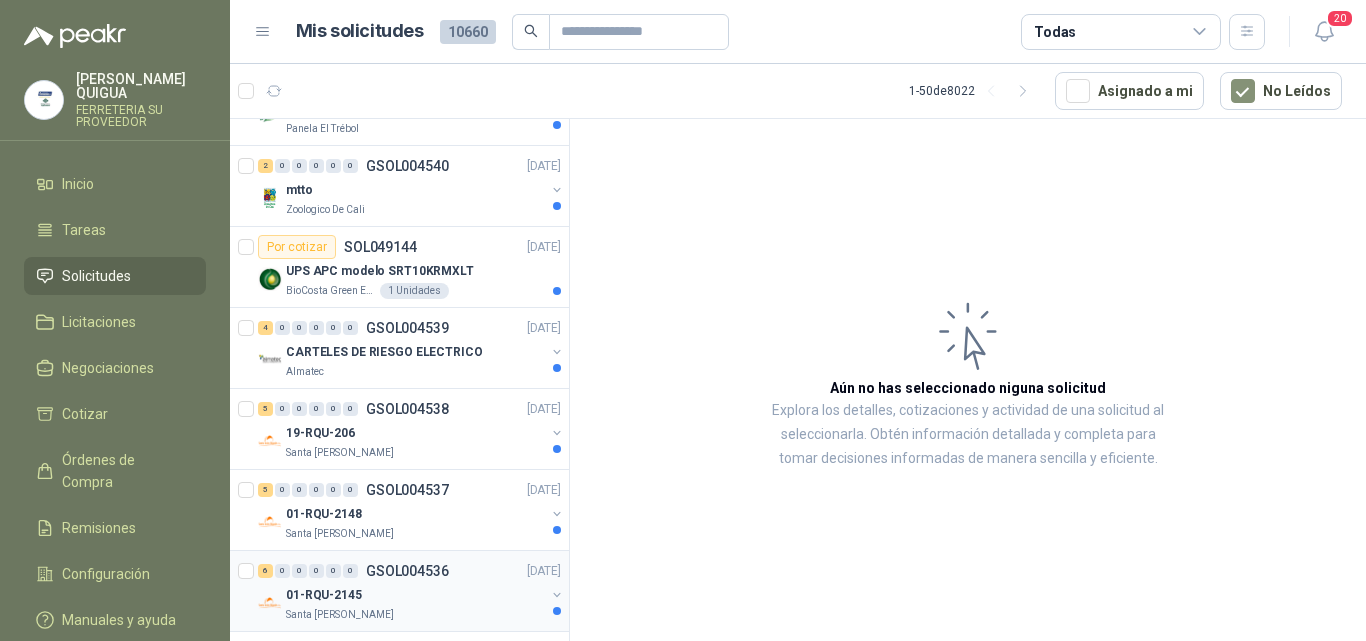 scroll, scrollTop: 700, scrollLeft: 0, axis: vertical 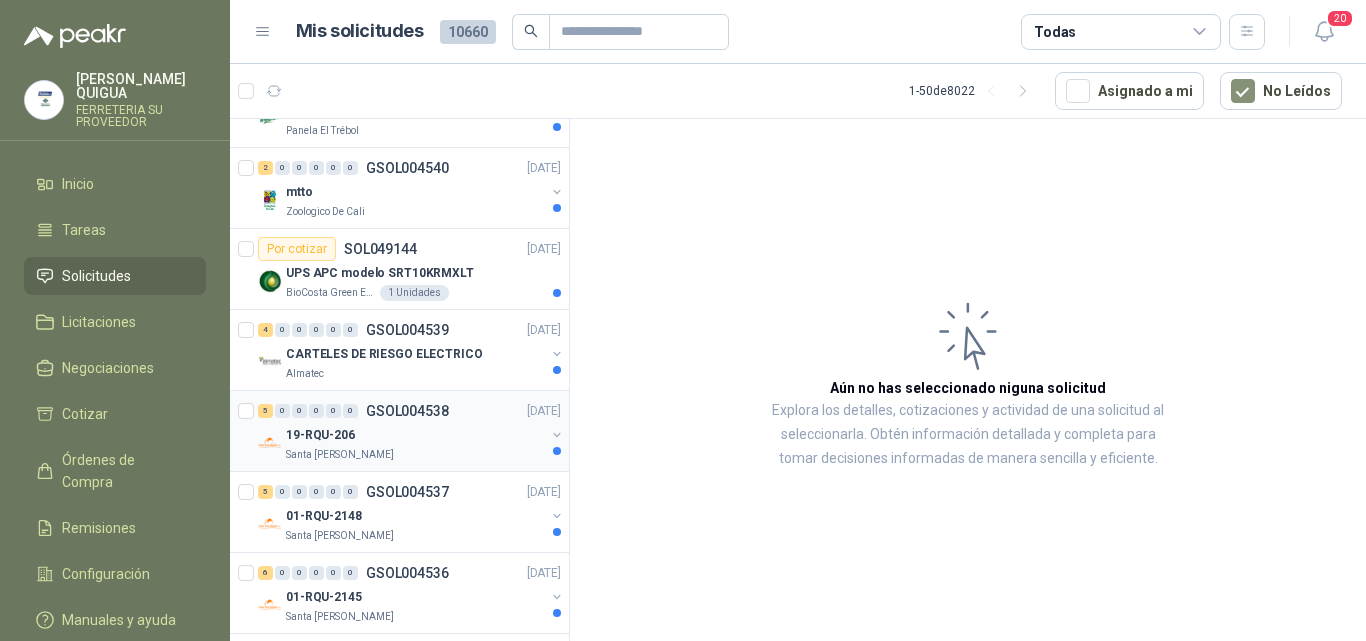 click on "19-RQU-206" at bounding box center [415, 435] 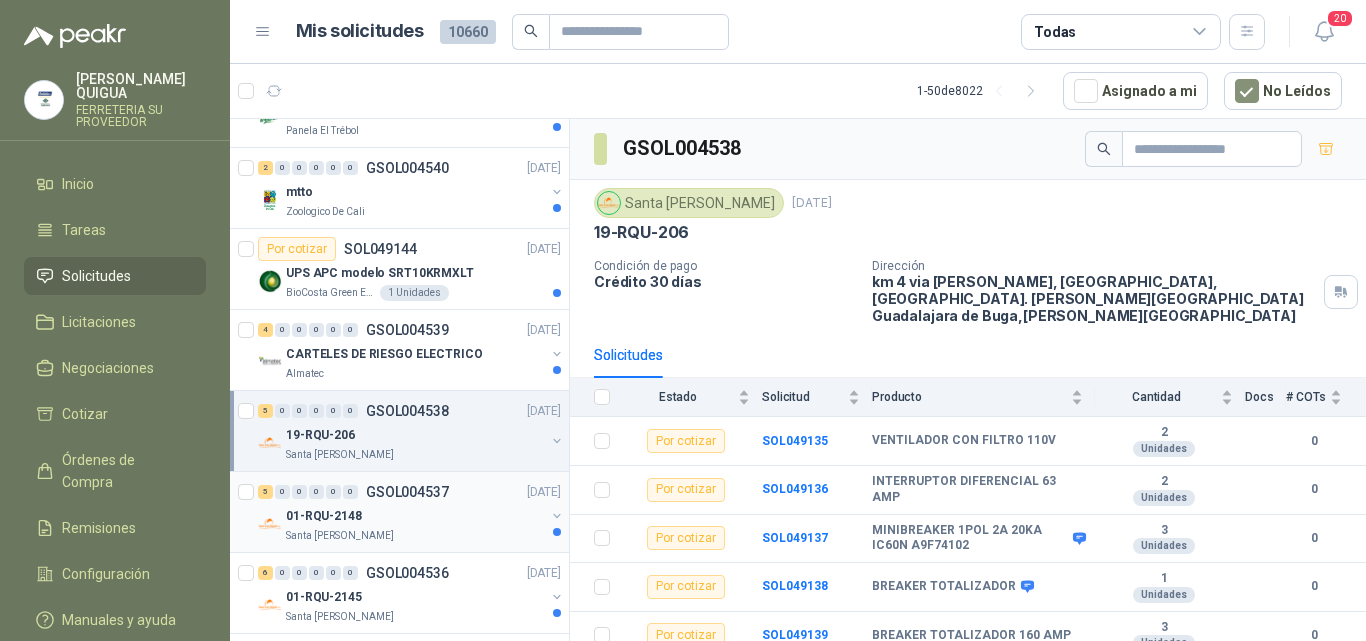 click on "01-RQU-2148" at bounding box center (415, 516) 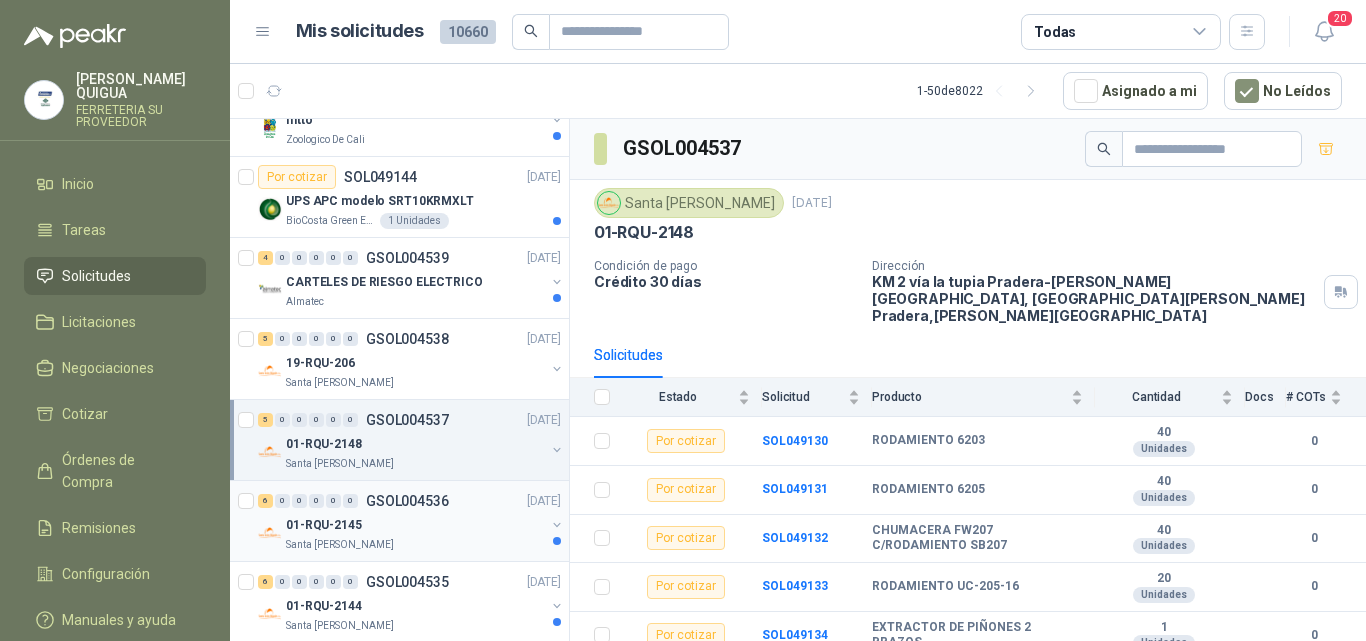 scroll, scrollTop: 800, scrollLeft: 0, axis: vertical 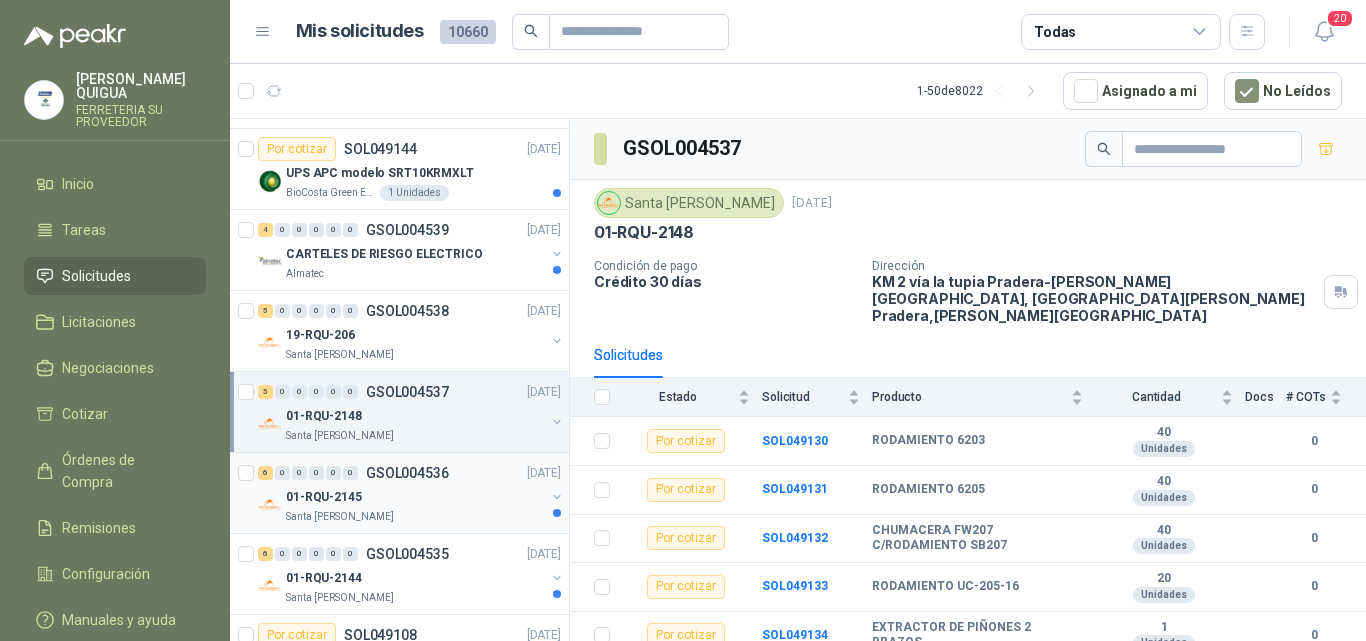 click on "01-RQU-2145" at bounding box center (415, 497) 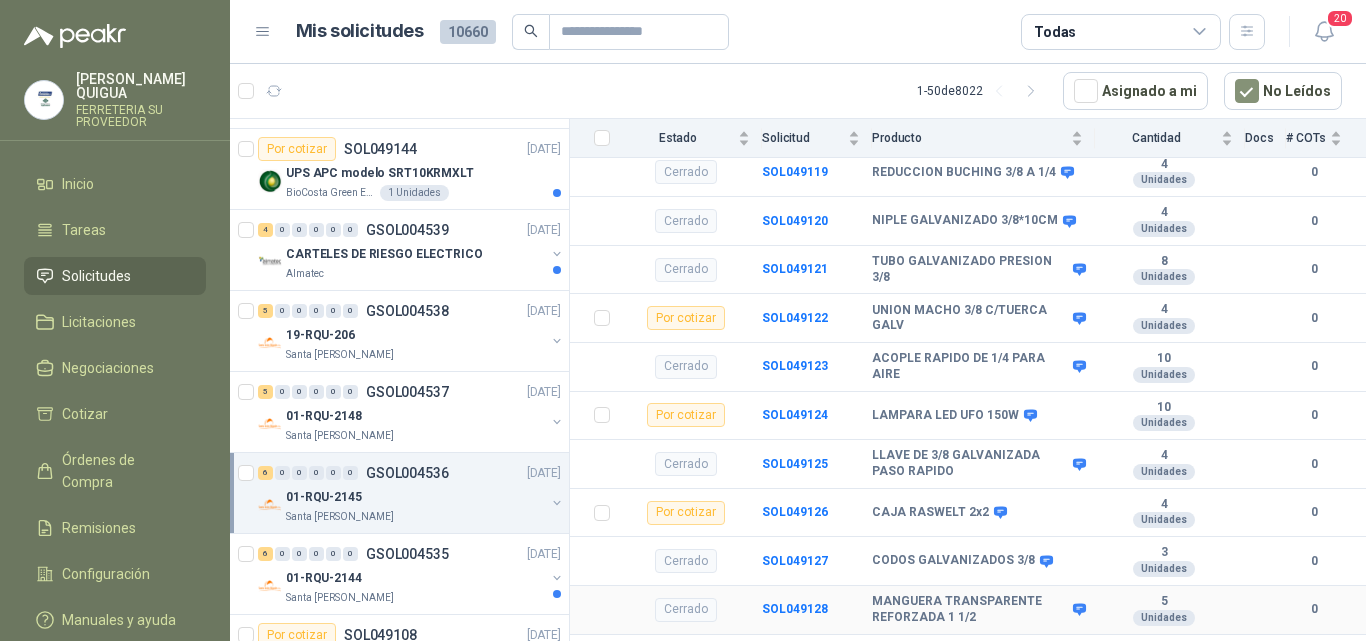scroll, scrollTop: 481, scrollLeft: 0, axis: vertical 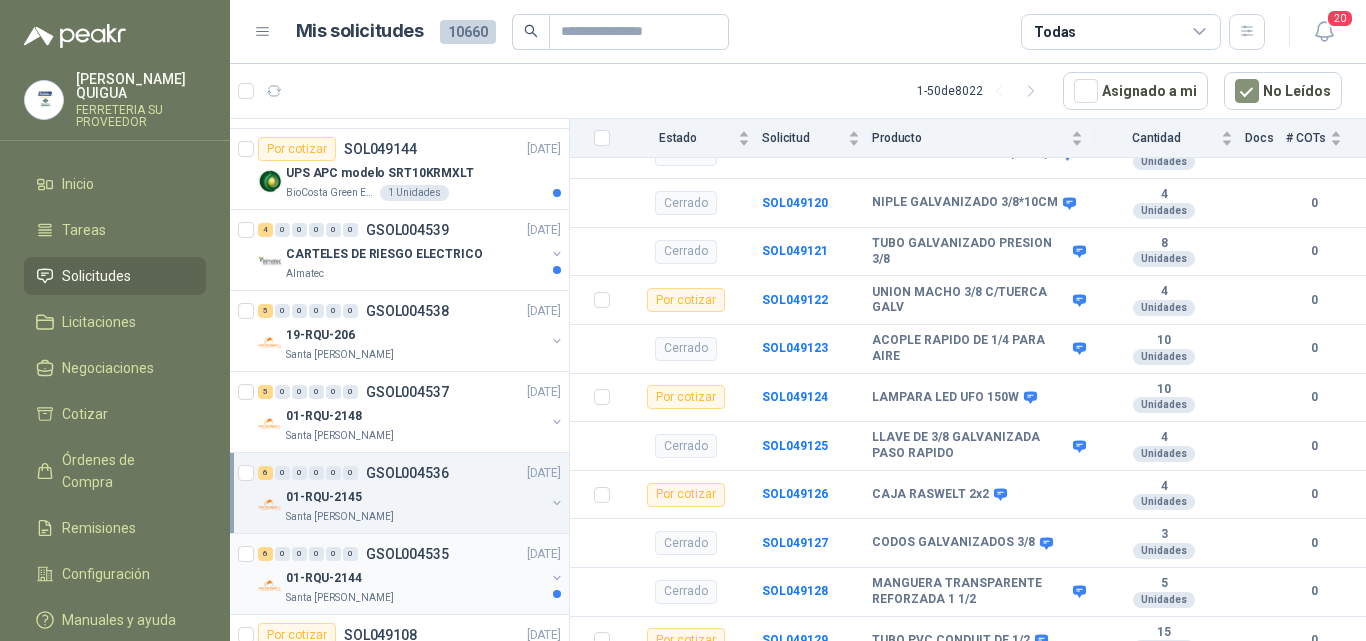 click on "01-RQU-2144" at bounding box center (415, 578) 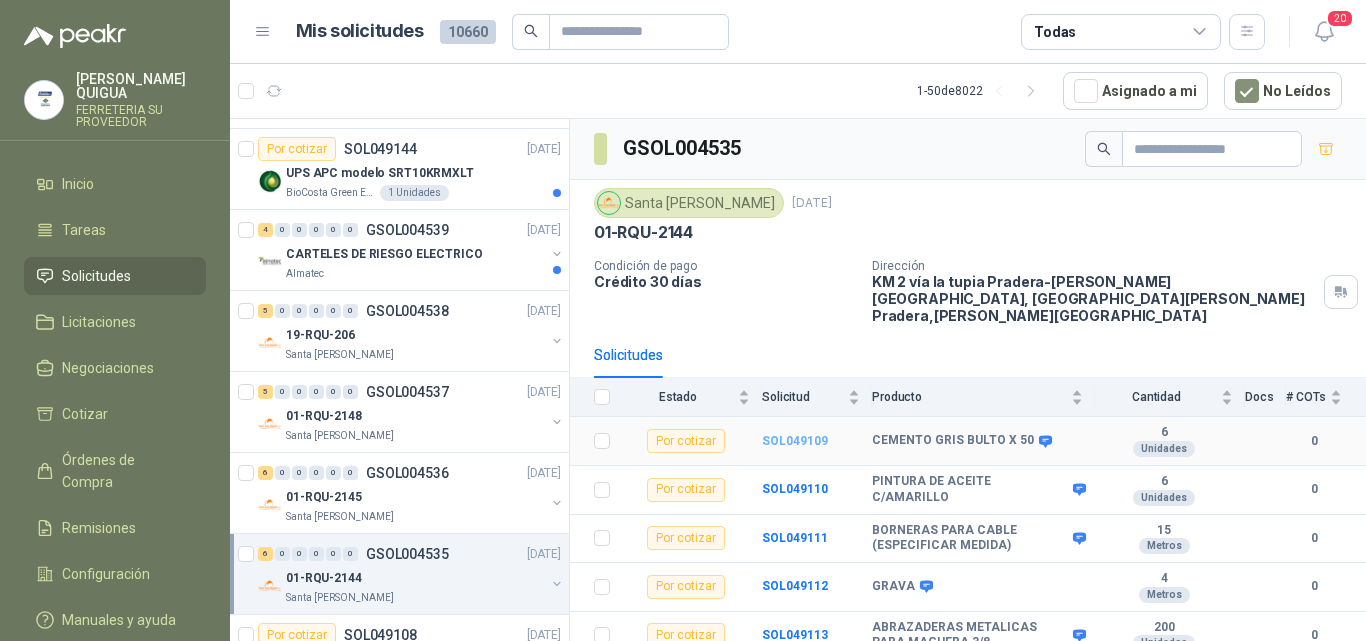 click on "SOL049109" at bounding box center [795, 441] 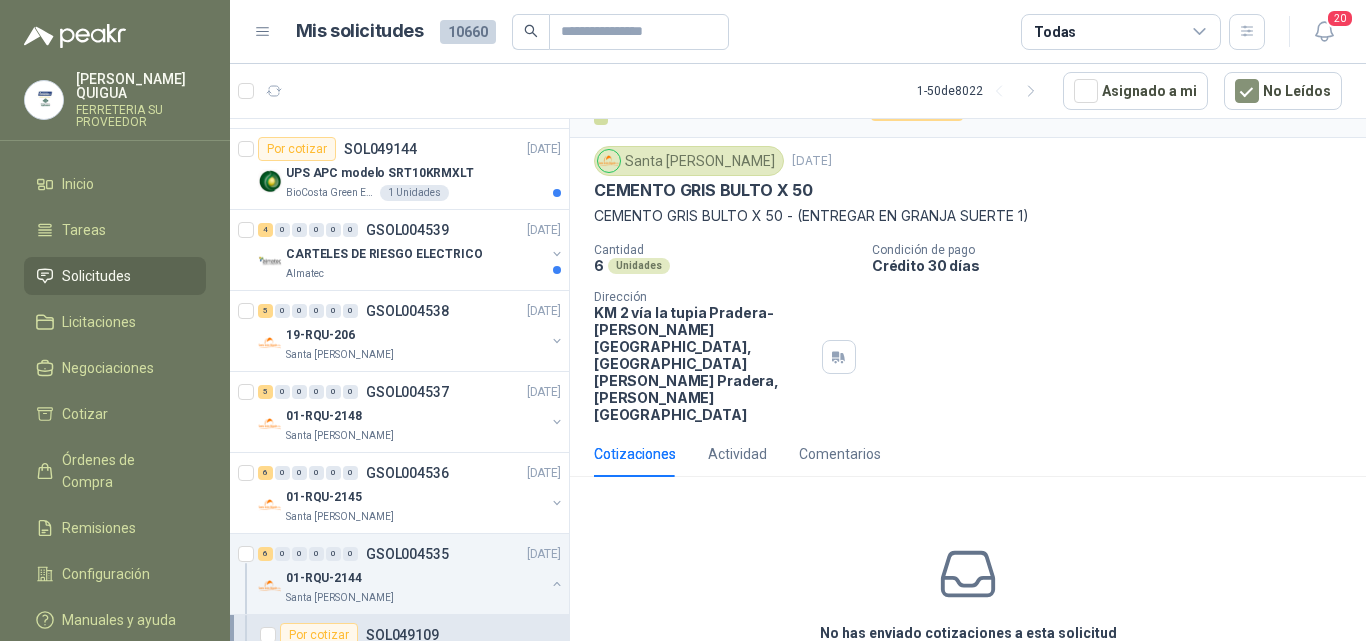 scroll, scrollTop: 71, scrollLeft: 0, axis: vertical 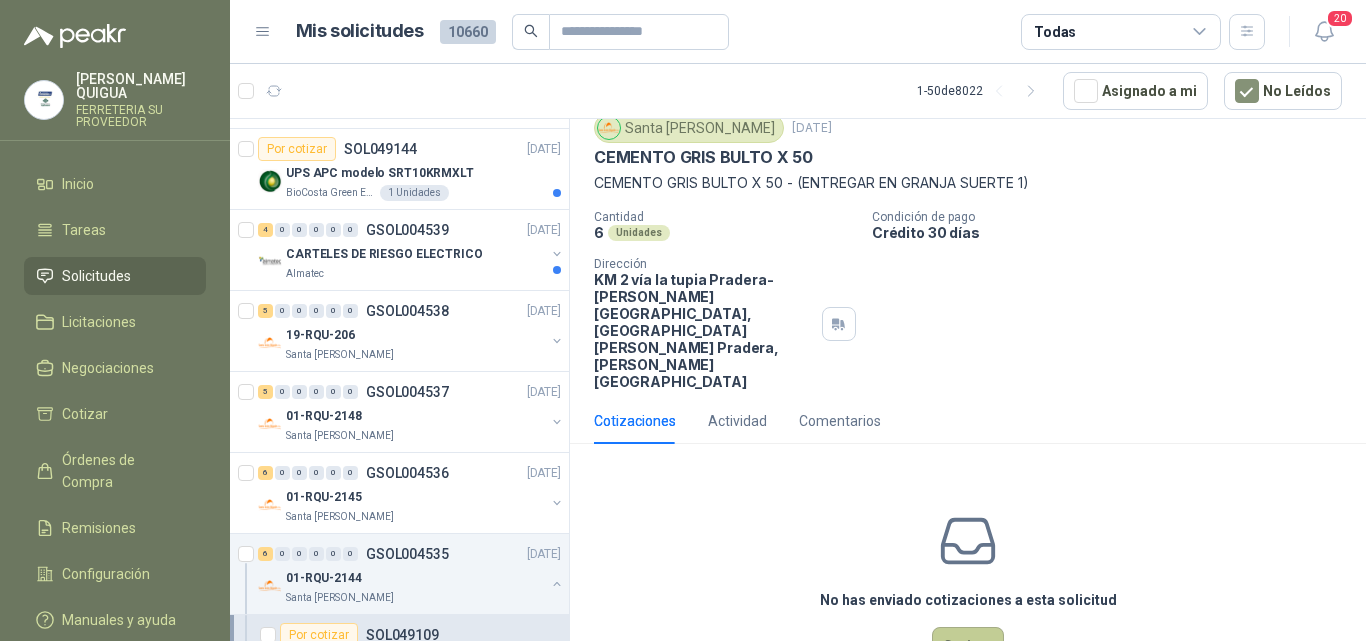 click on "Cotizar" at bounding box center (968, 646) 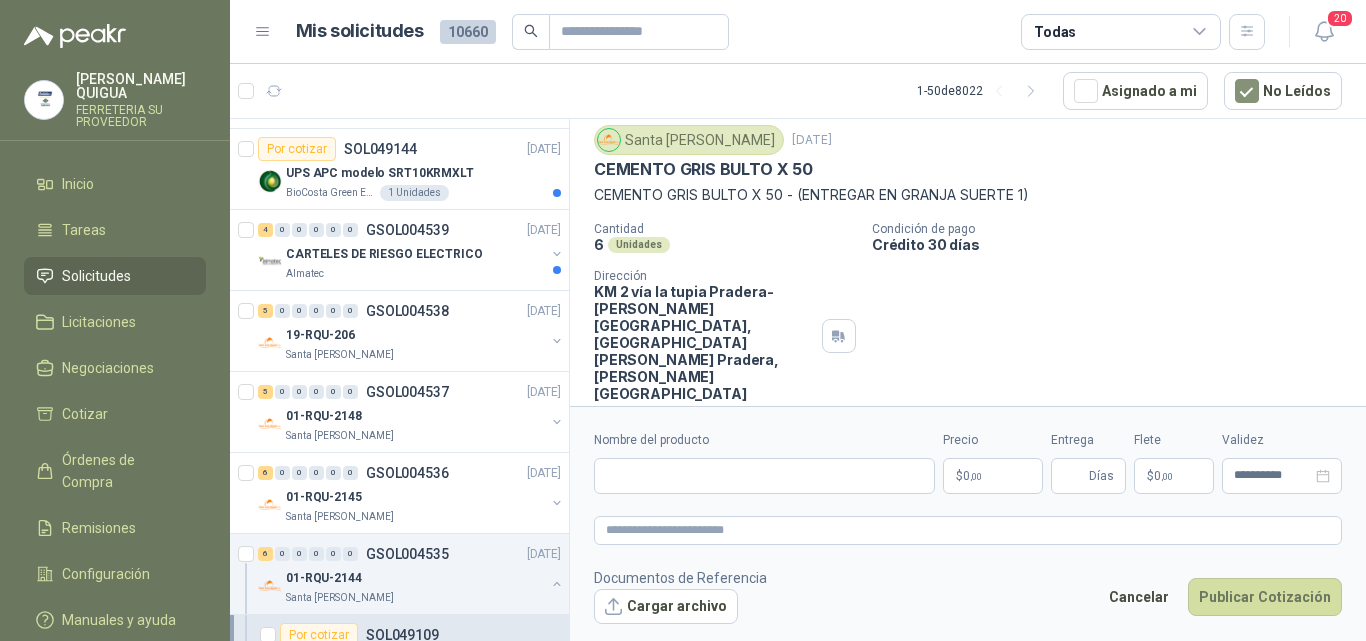 type 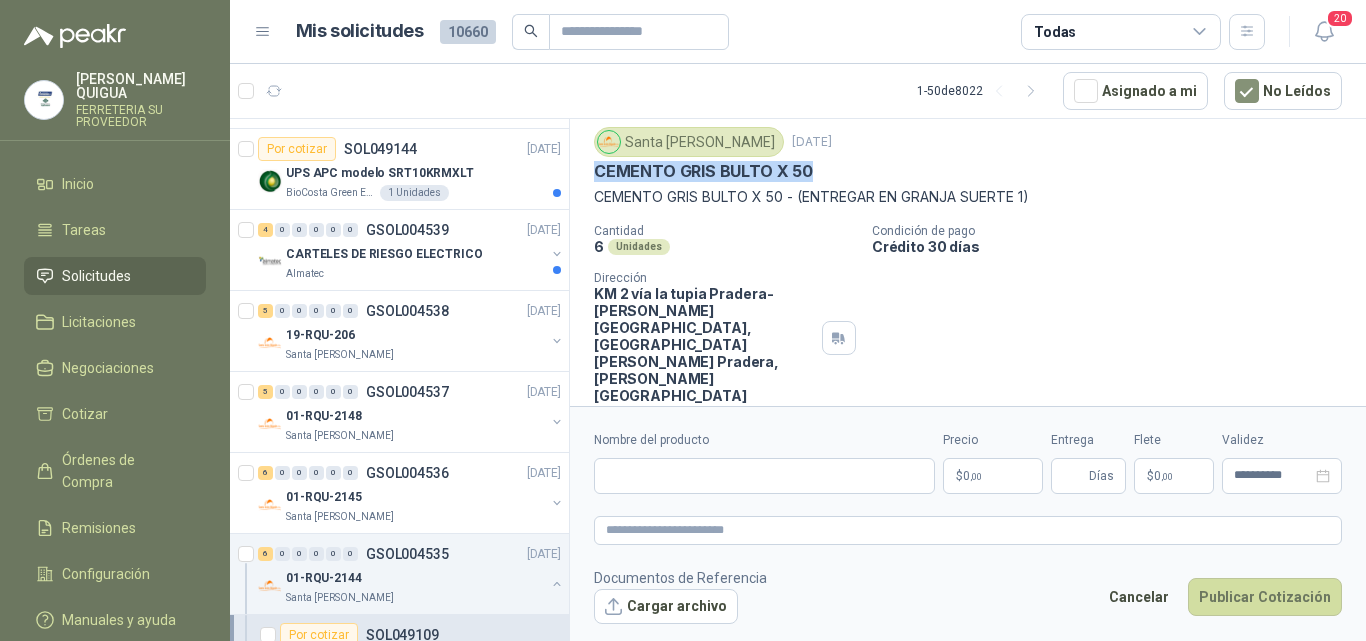 drag, startPoint x: 593, startPoint y: 162, endPoint x: 812, endPoint y: 171, distance: 219.18486 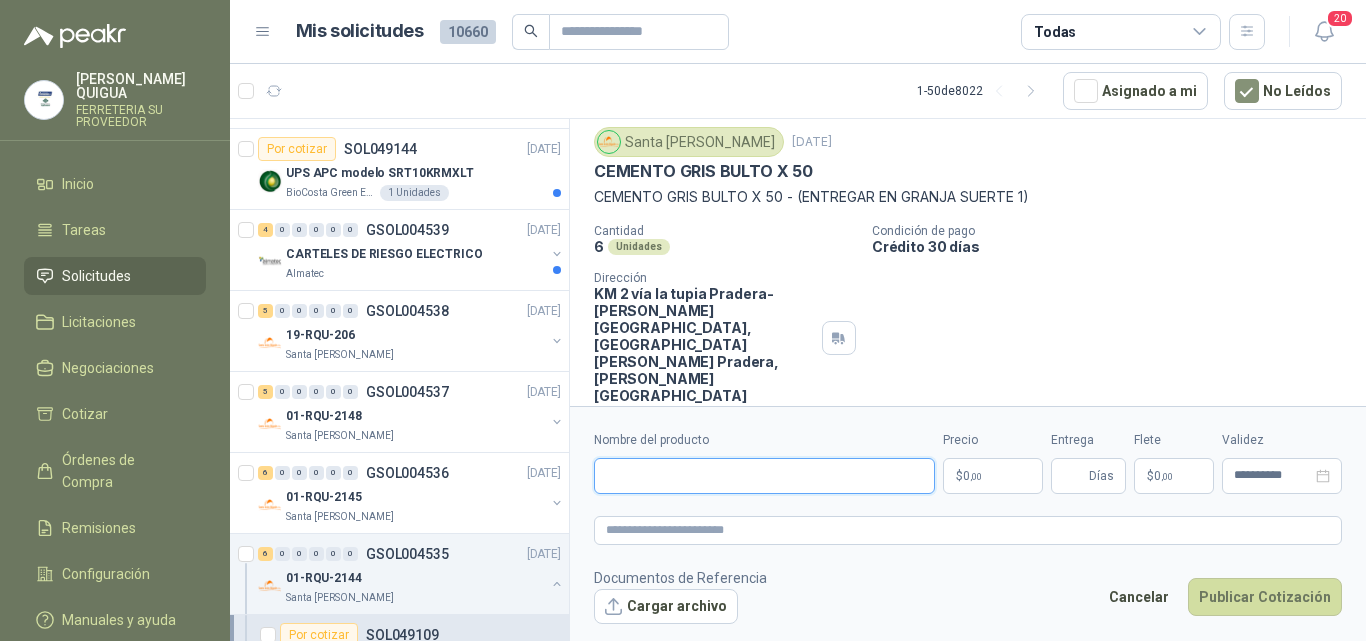 paste on "**********" 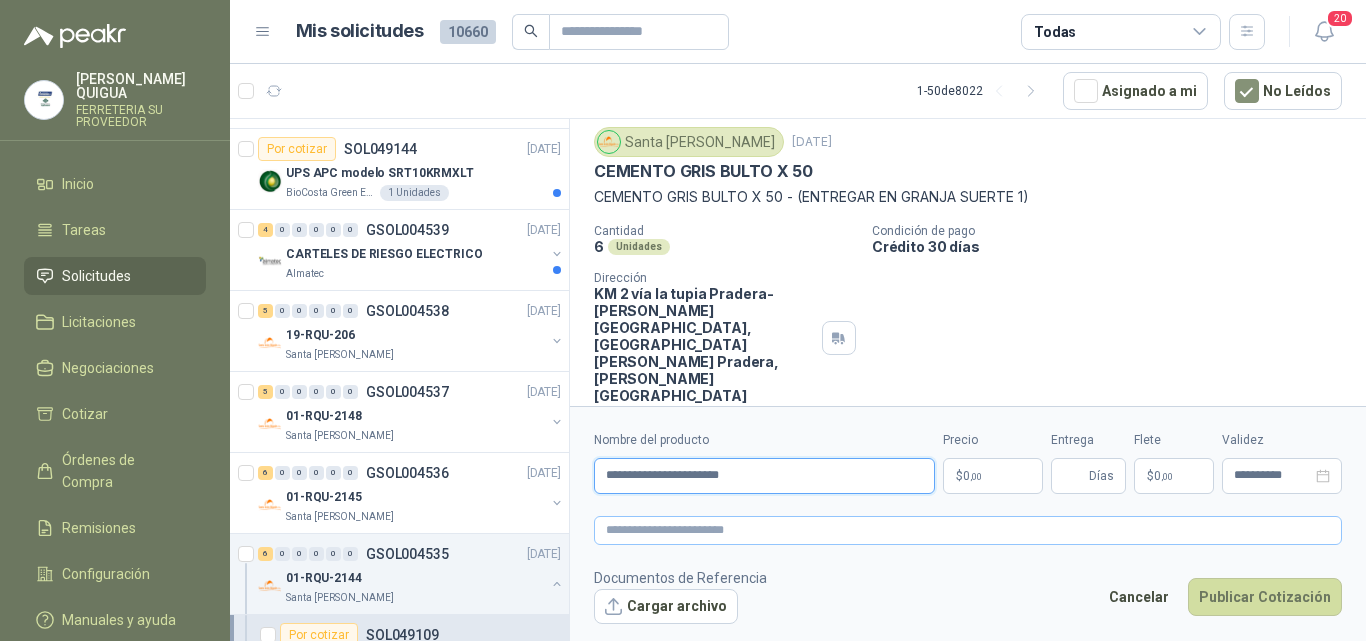 type on "**********" 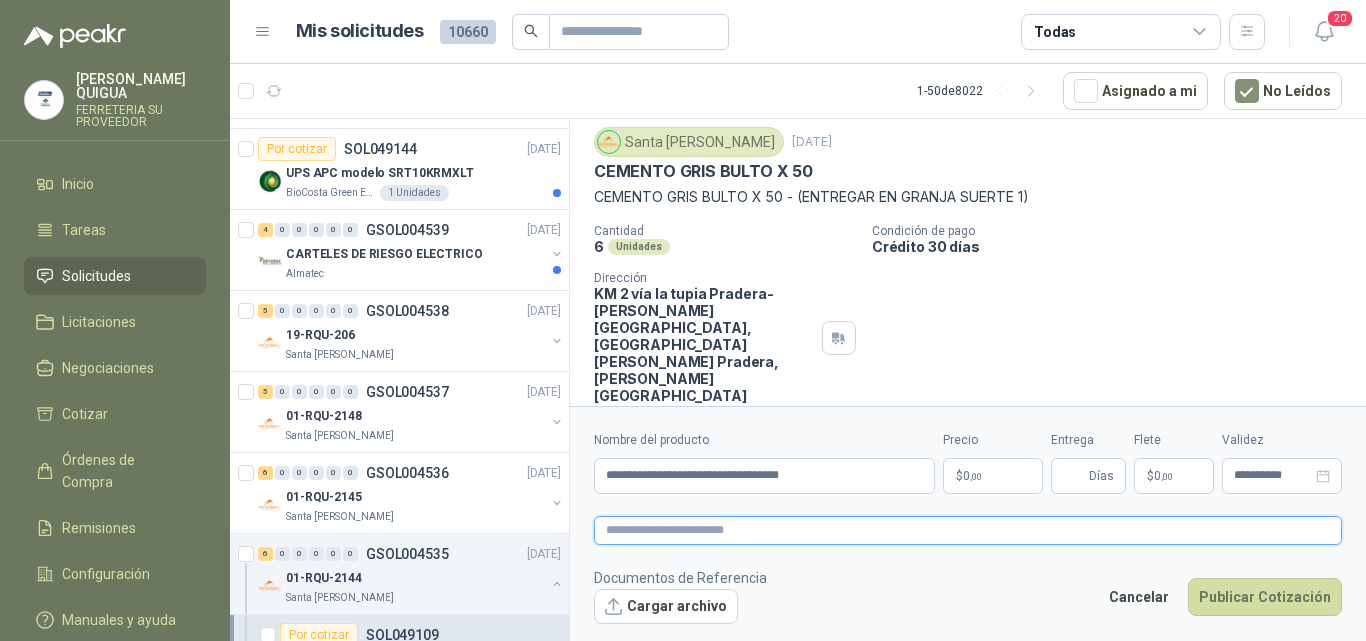 paste on "**********" 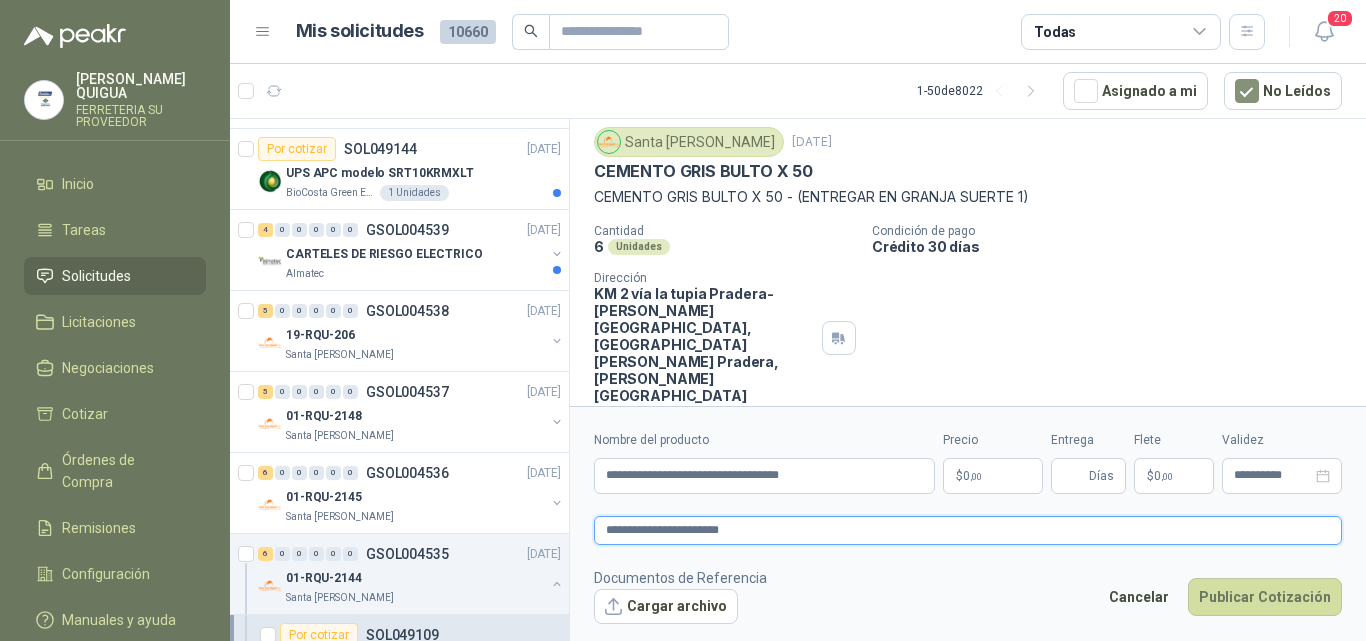 type 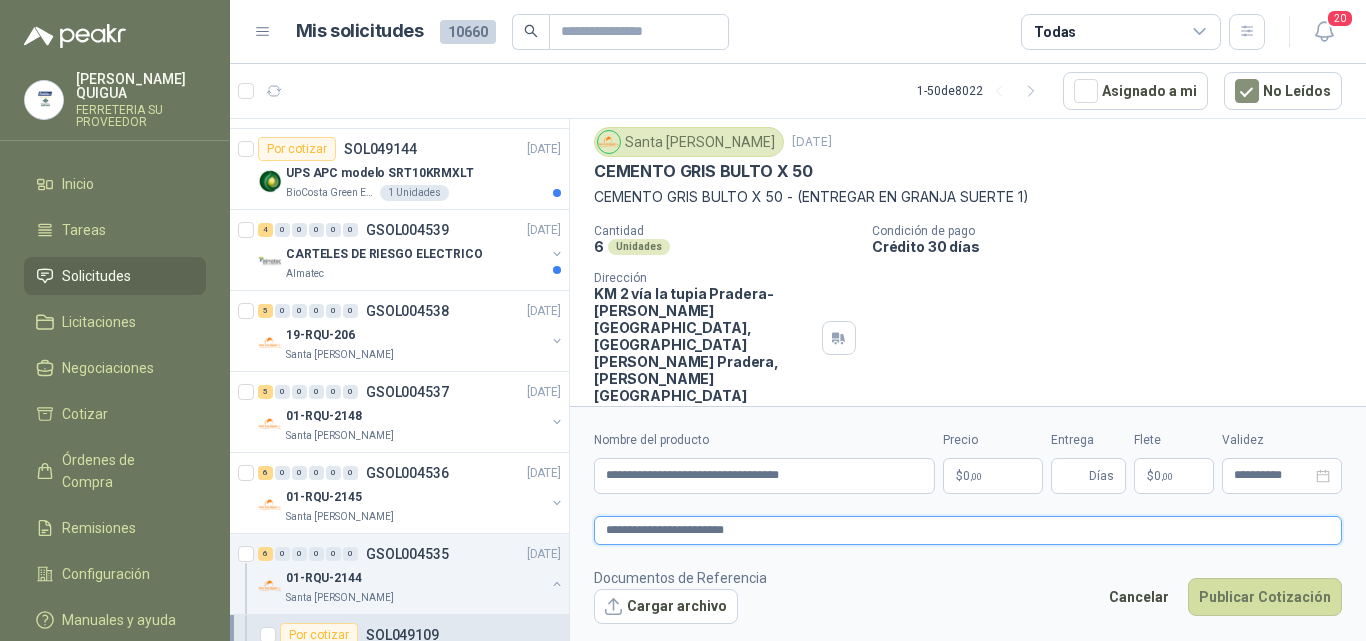 type 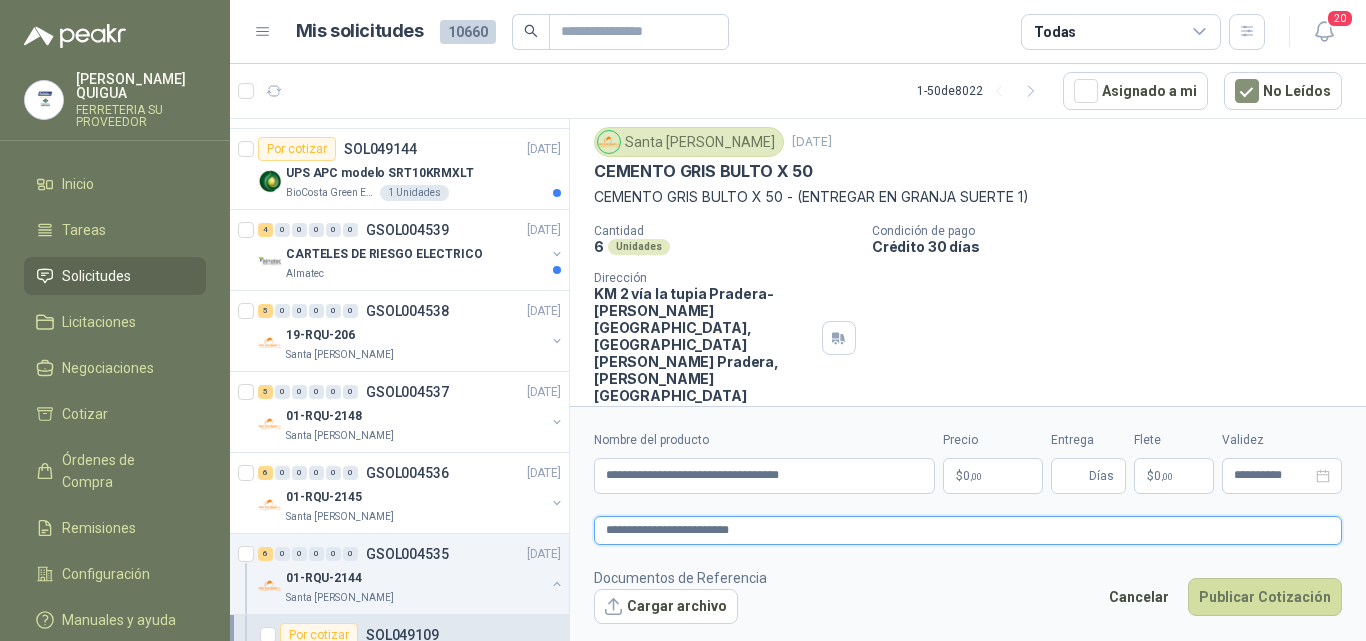 type 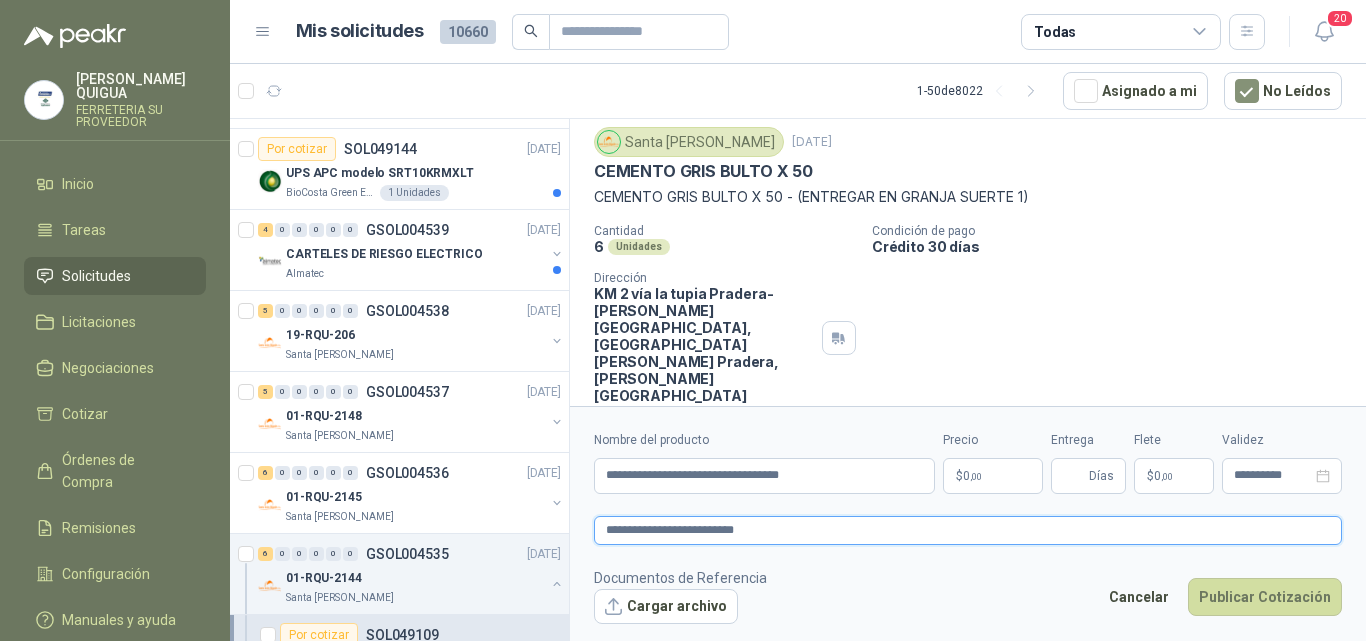 type 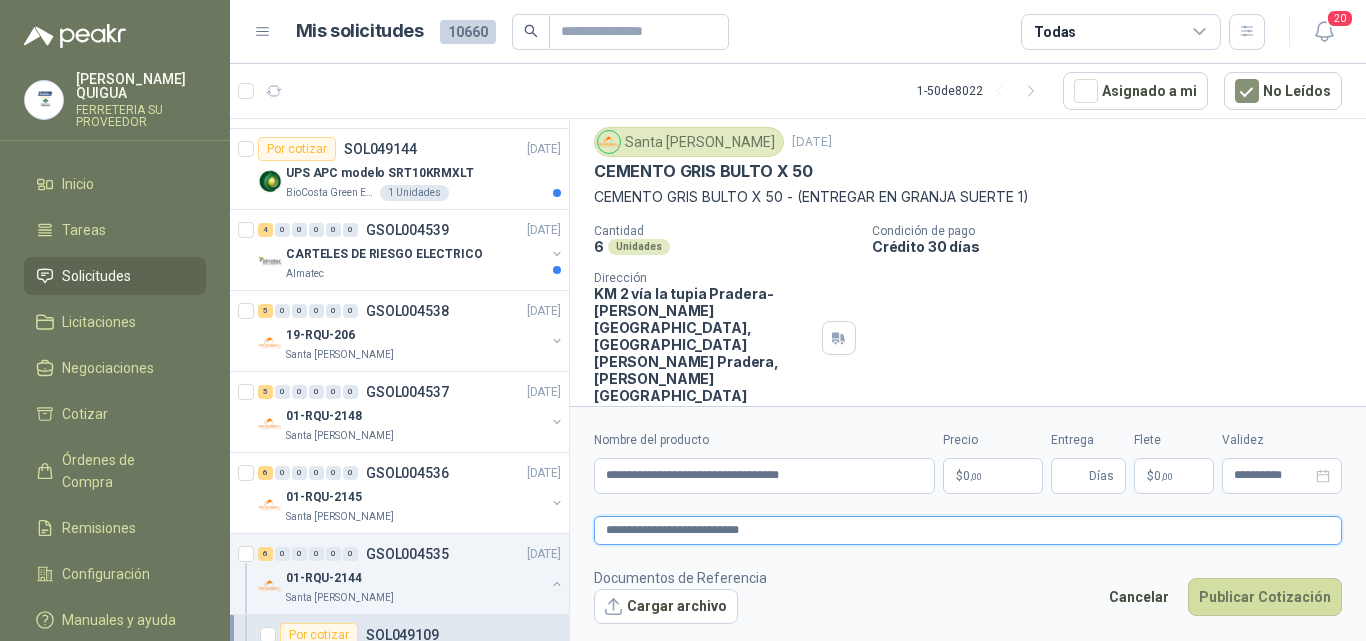 type 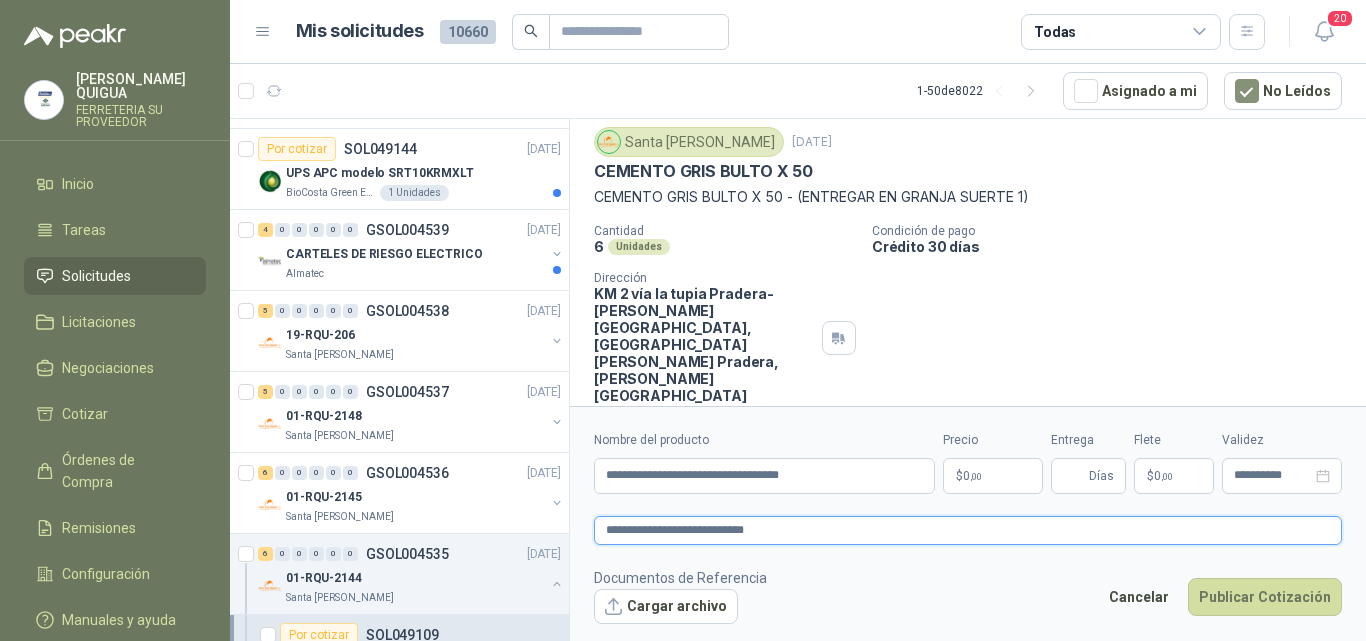 type 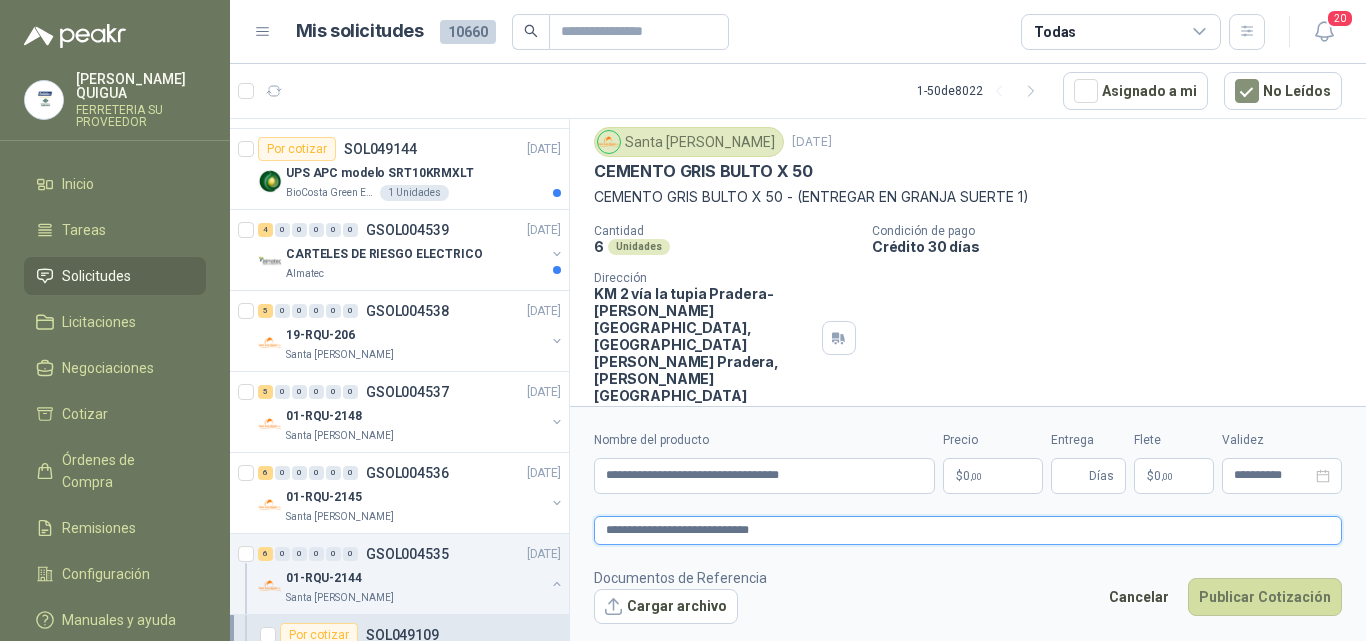type on "**********" 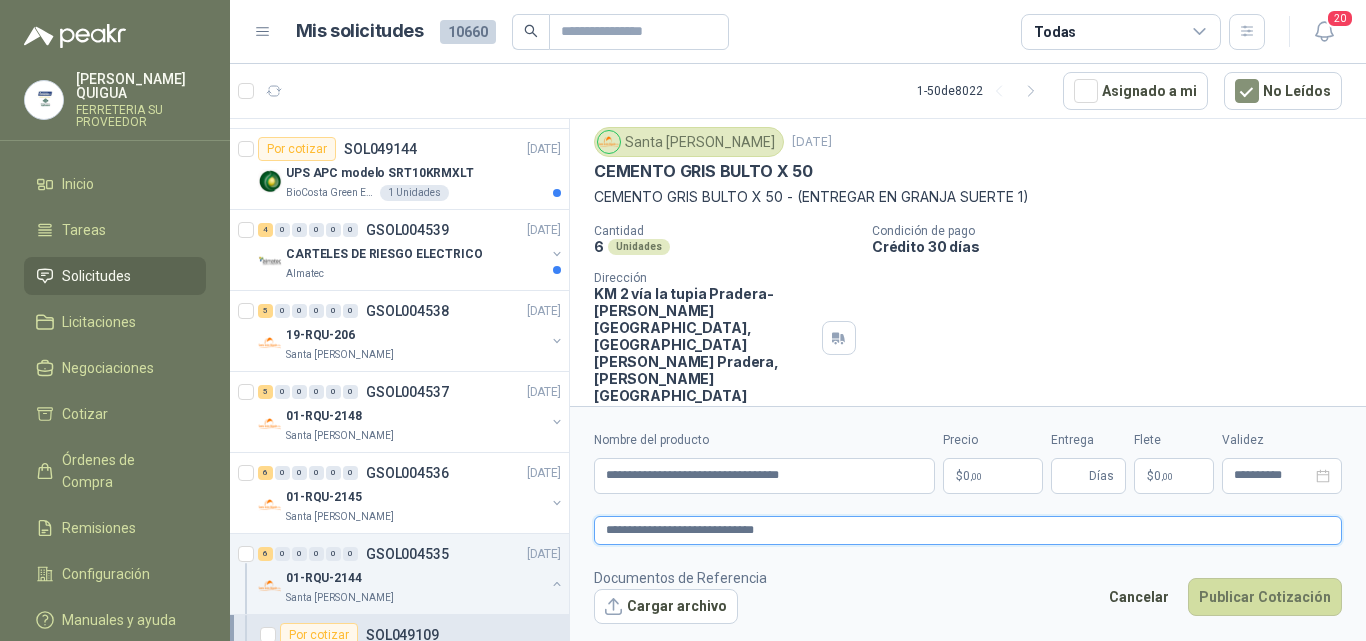 type 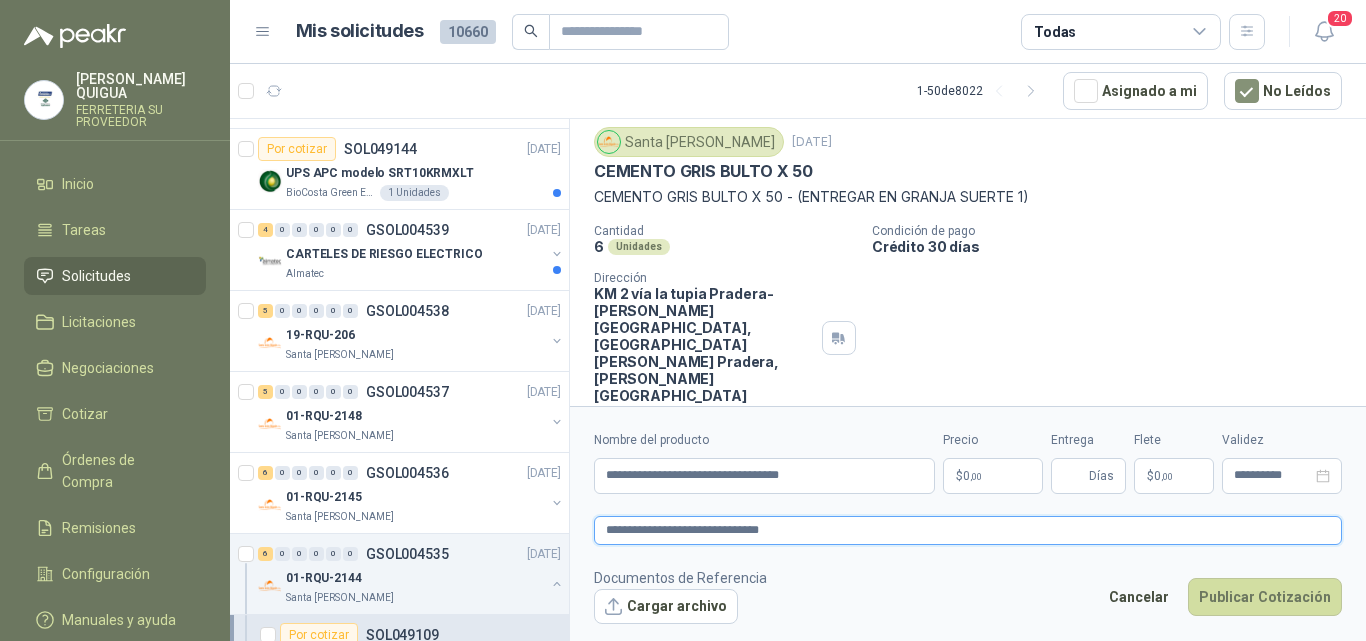 type 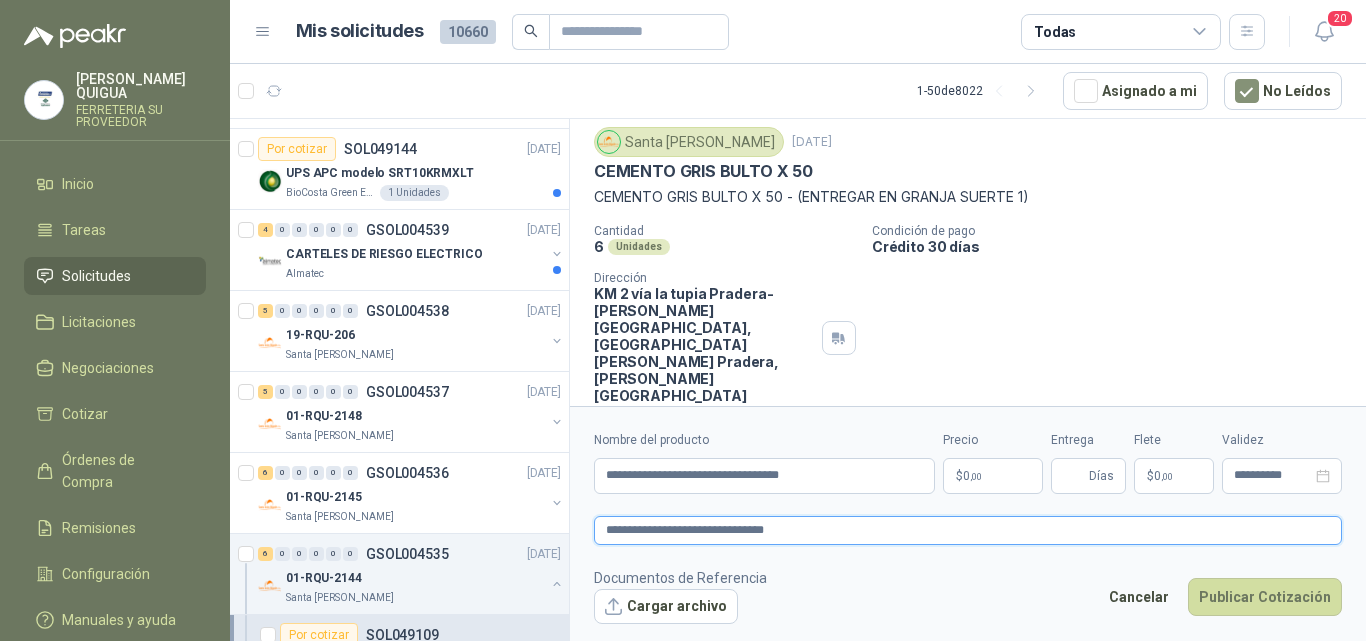type 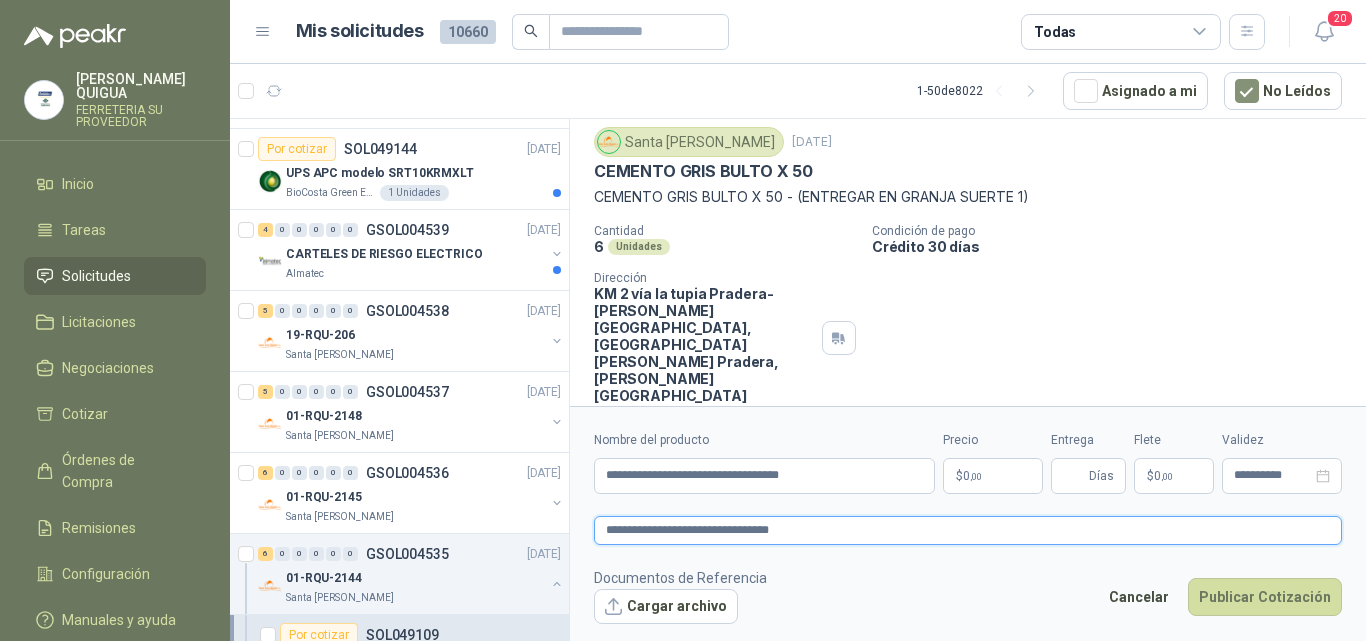type 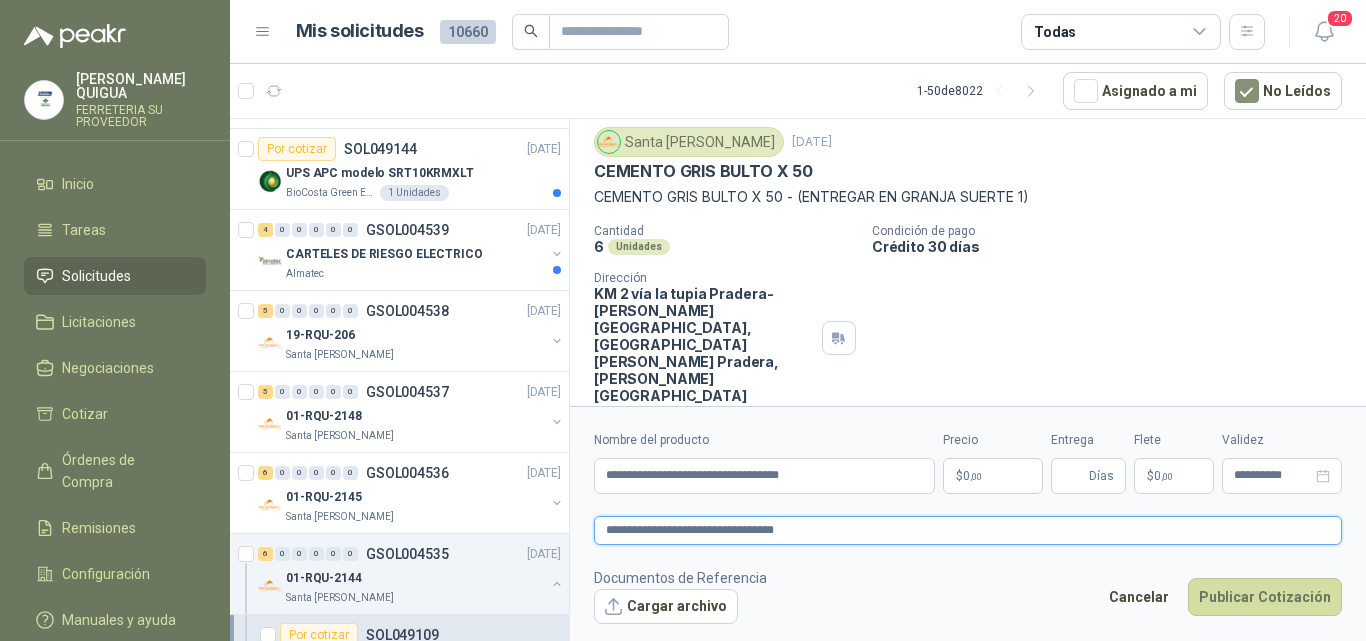 type 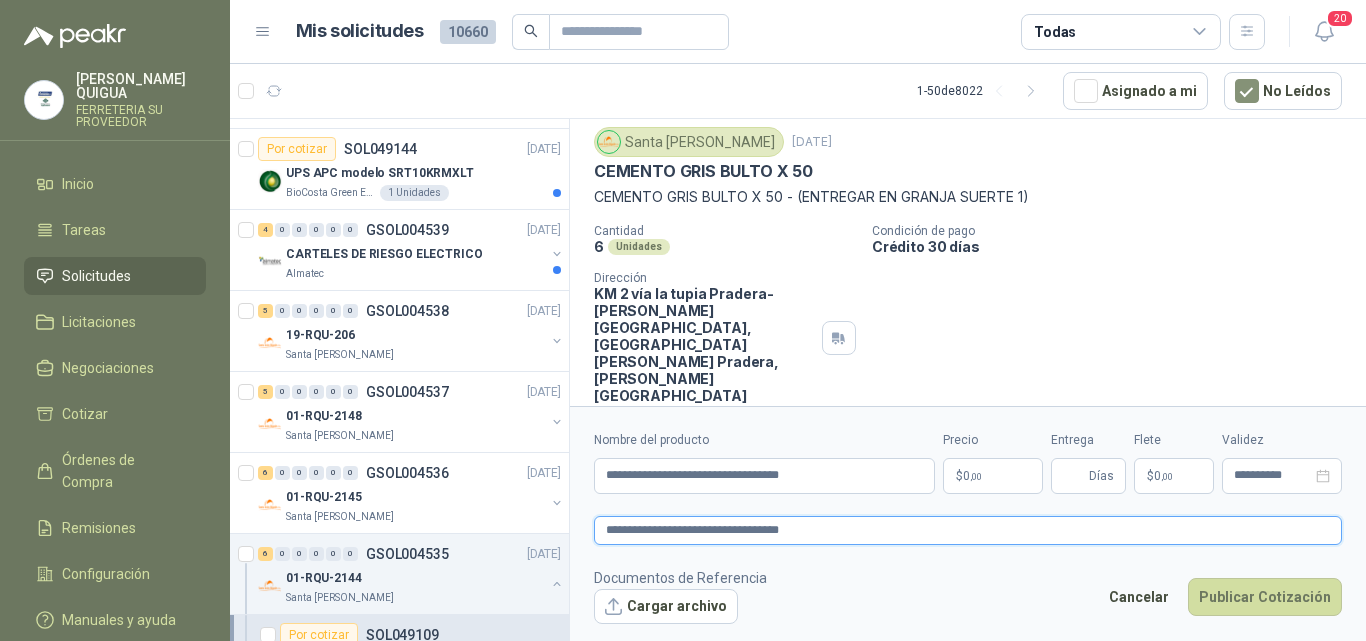 type on "**********" 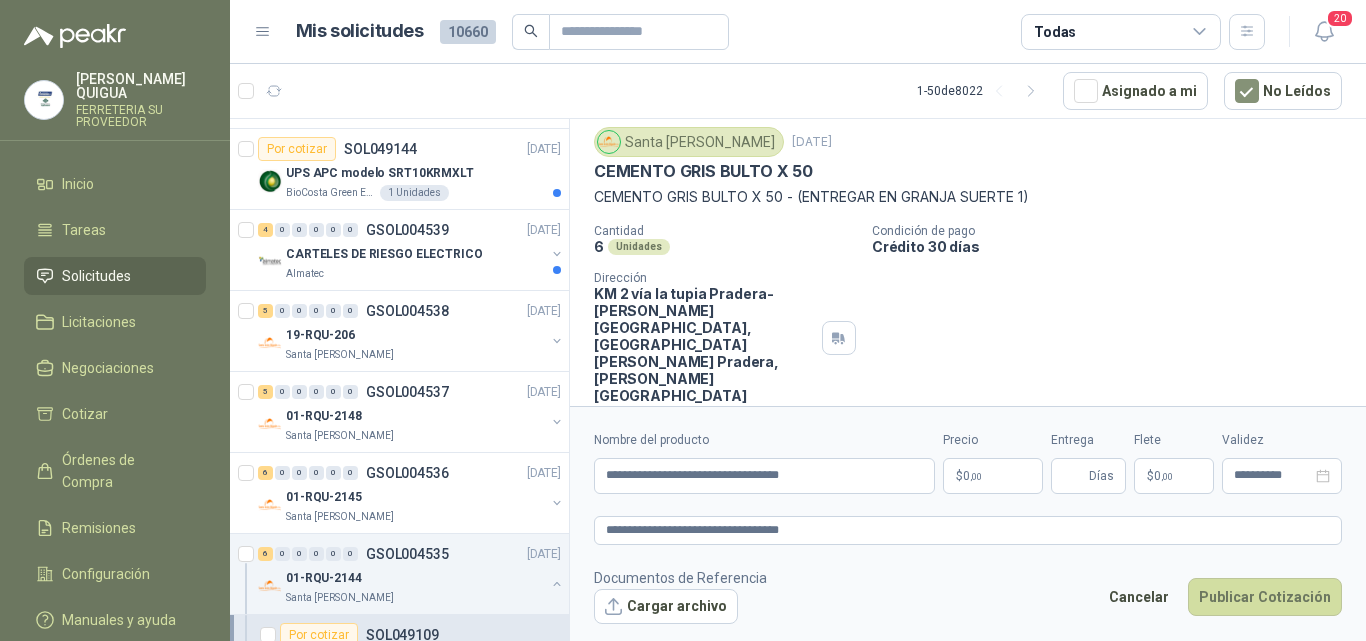 click on "$  0 ,00" at bounding box center (993, 476) 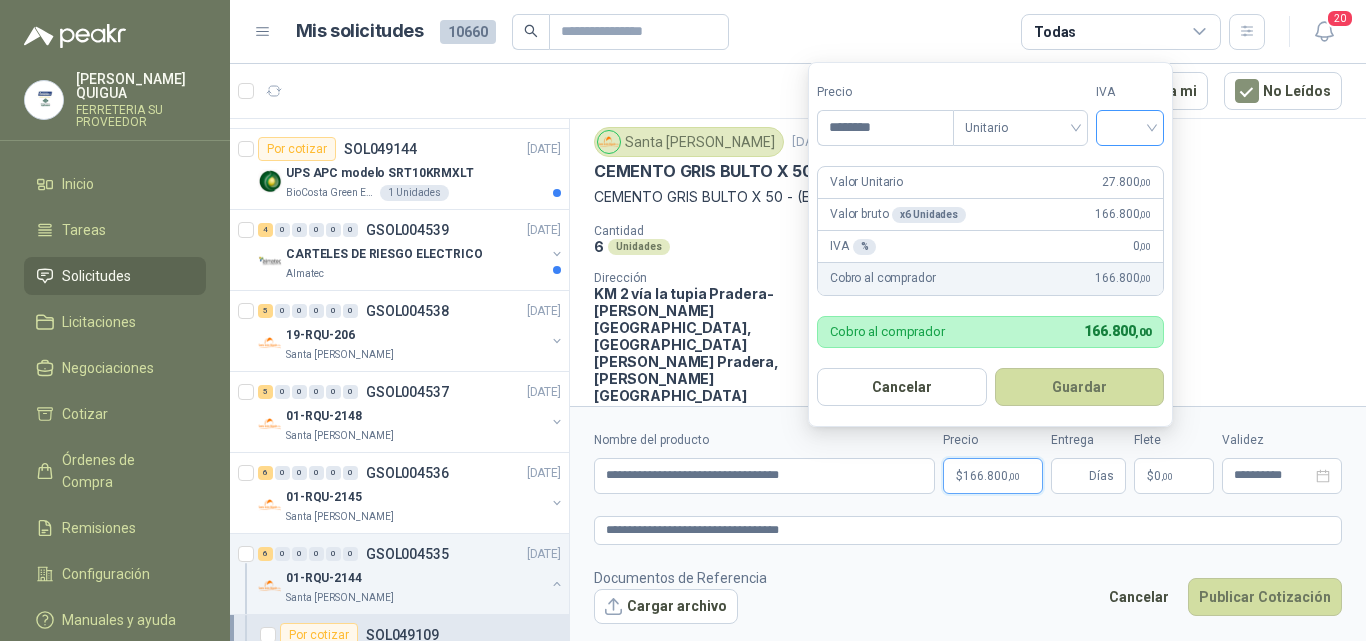 type on "********" 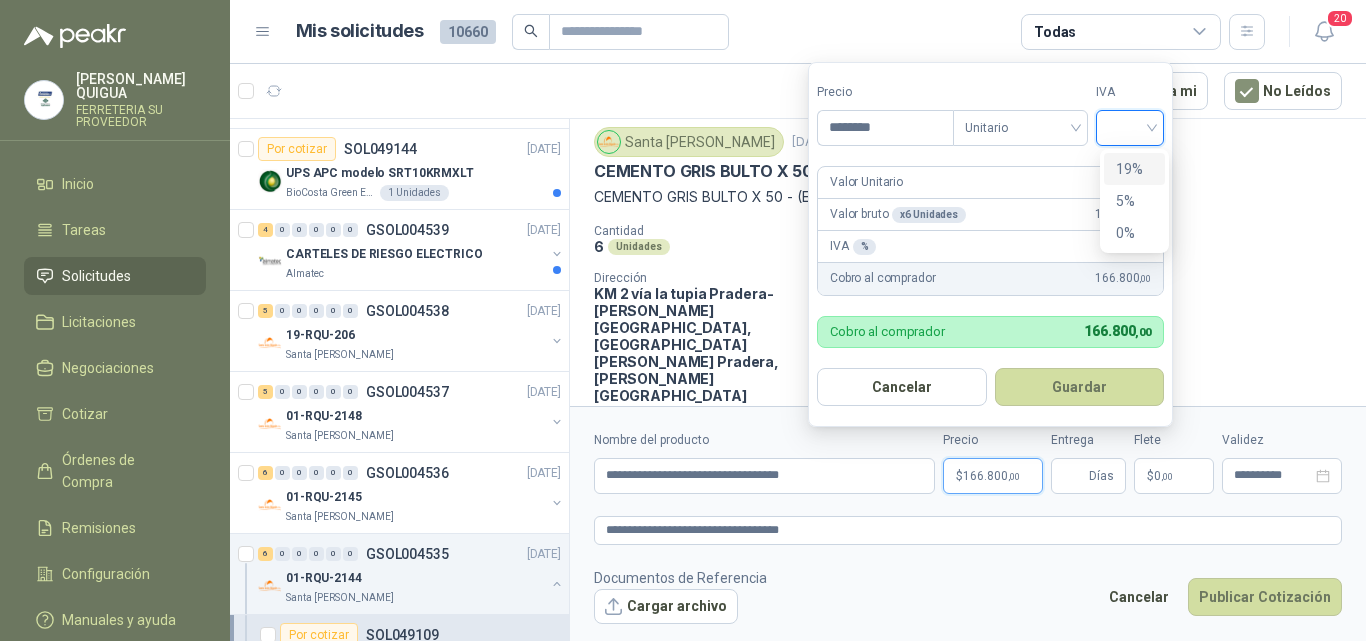 click at bounding box center (1130, 126) 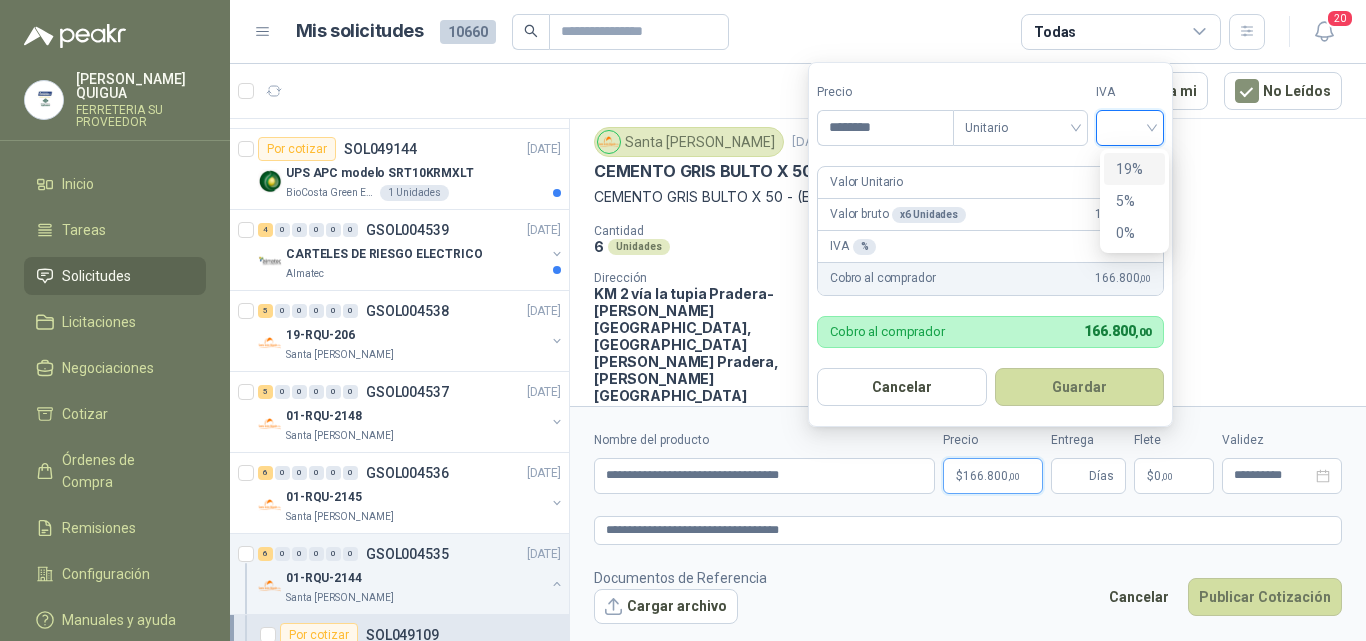 click on "19%" at bounding box center (1134, 169) 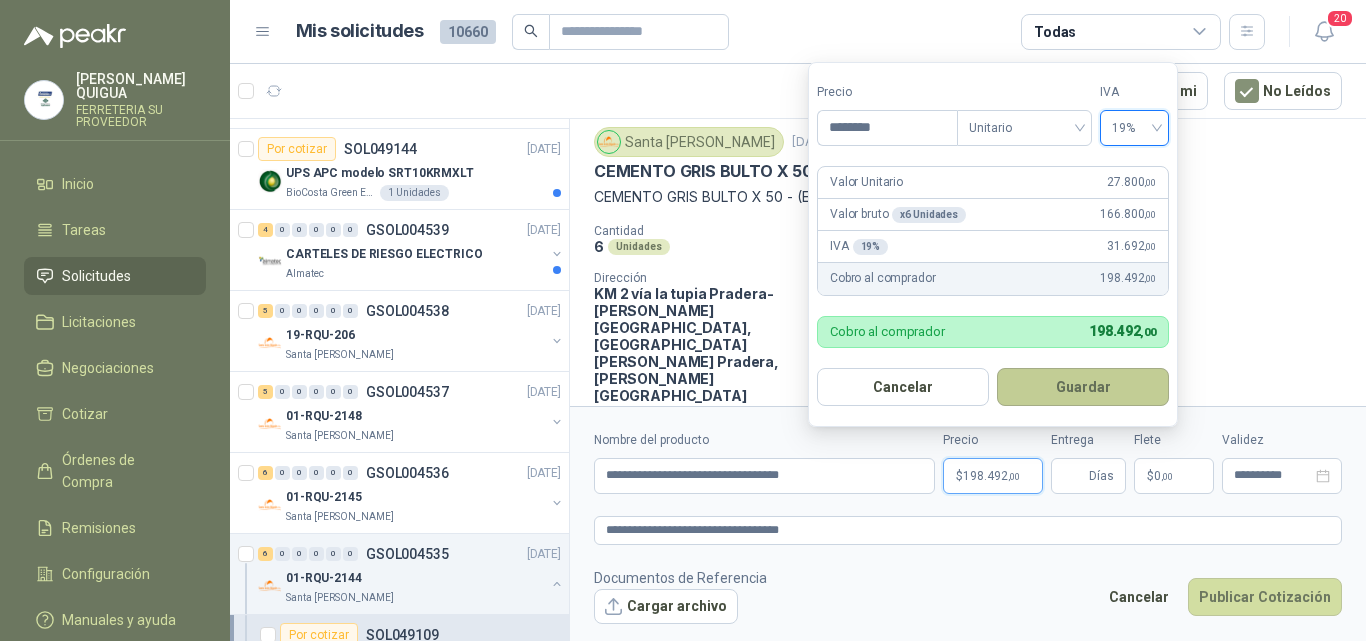 click on "Guardar" at bounding box center (1083, 387) 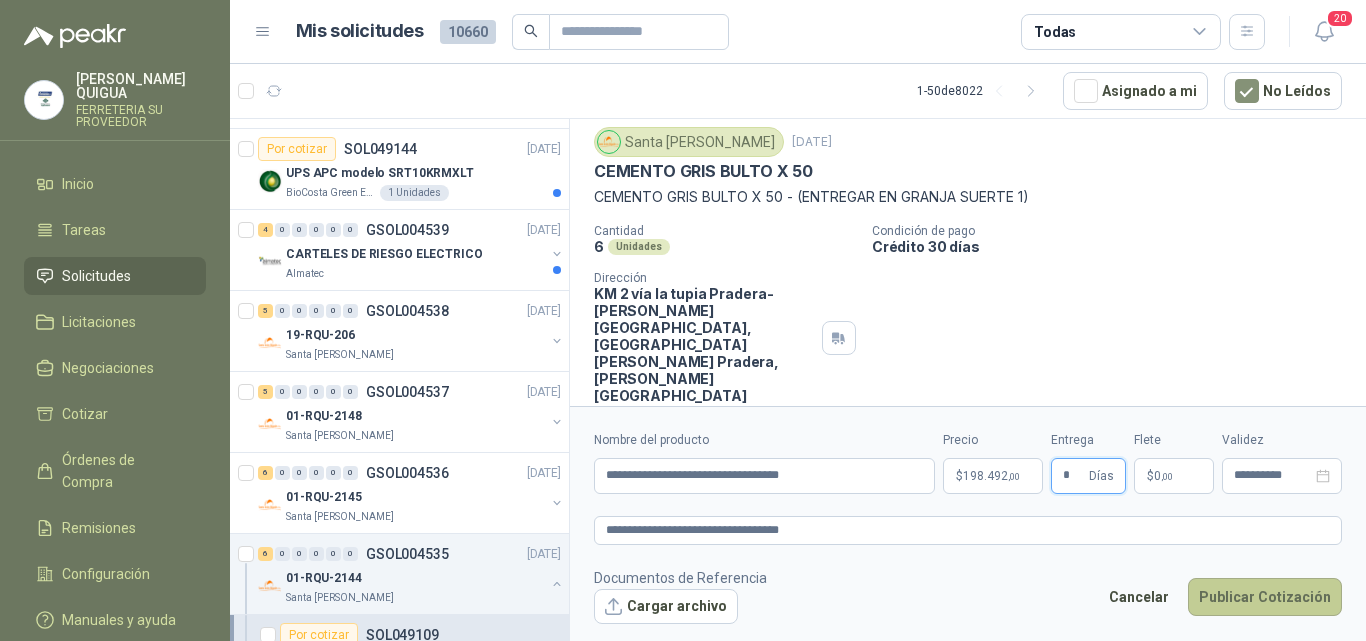type on "*" 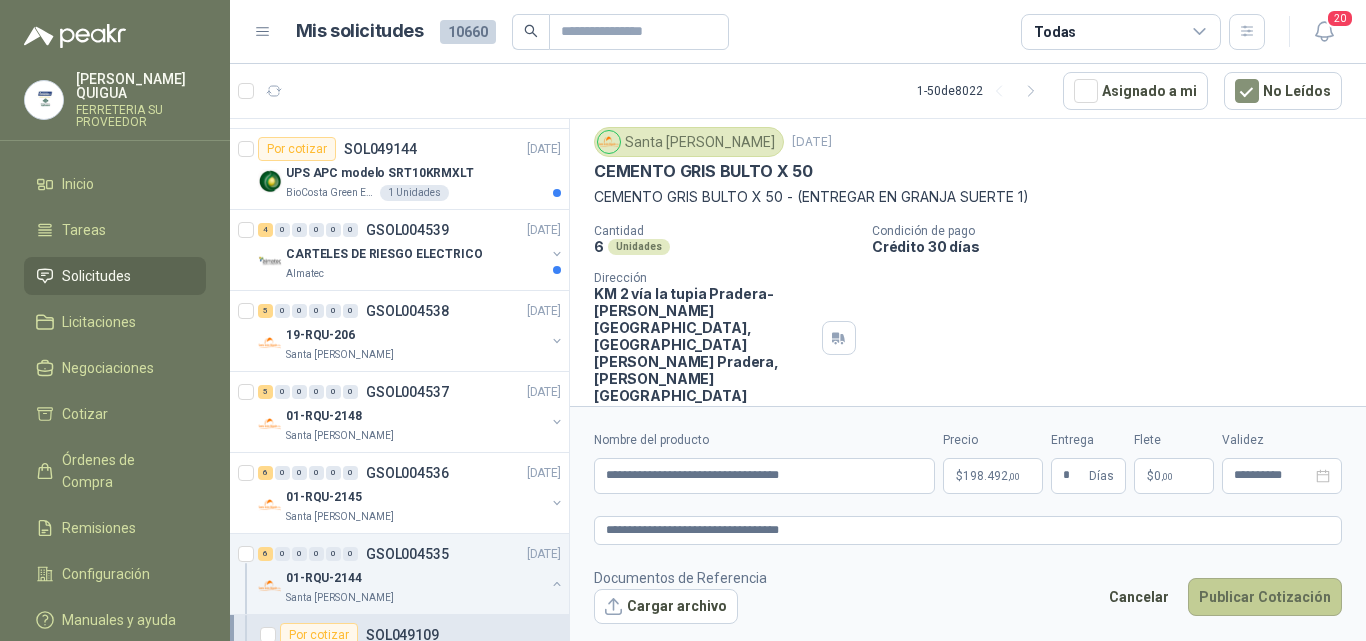 click on "Publicar Cotización" at bounding box center [1265, 597] 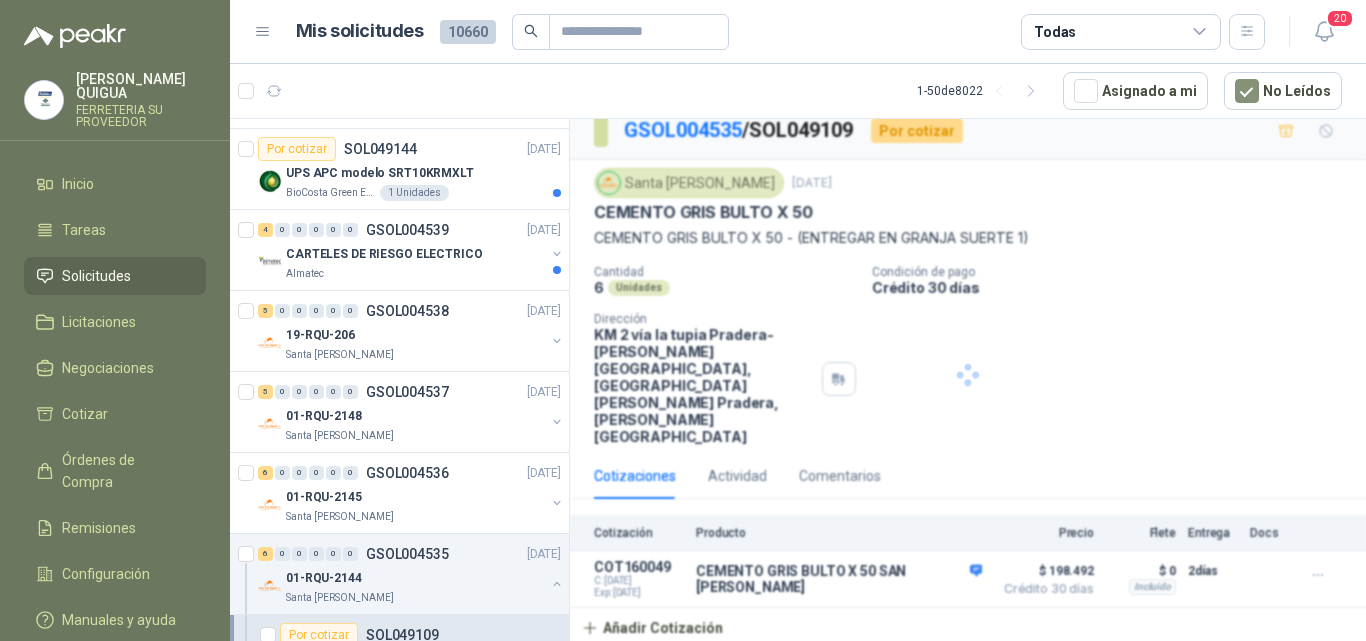 scroll, scrollTop: 0, scrollLeft: 0, axis: both 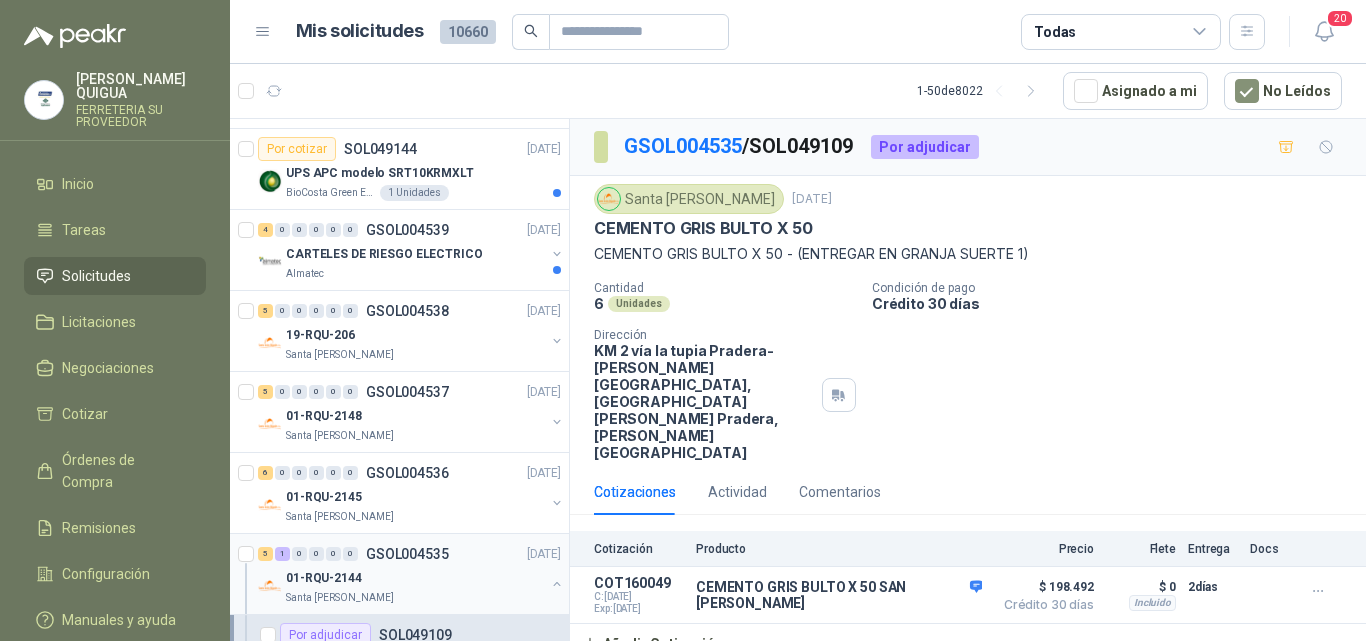 click on "01-RQU-2144" at bounding box center (415, 578) 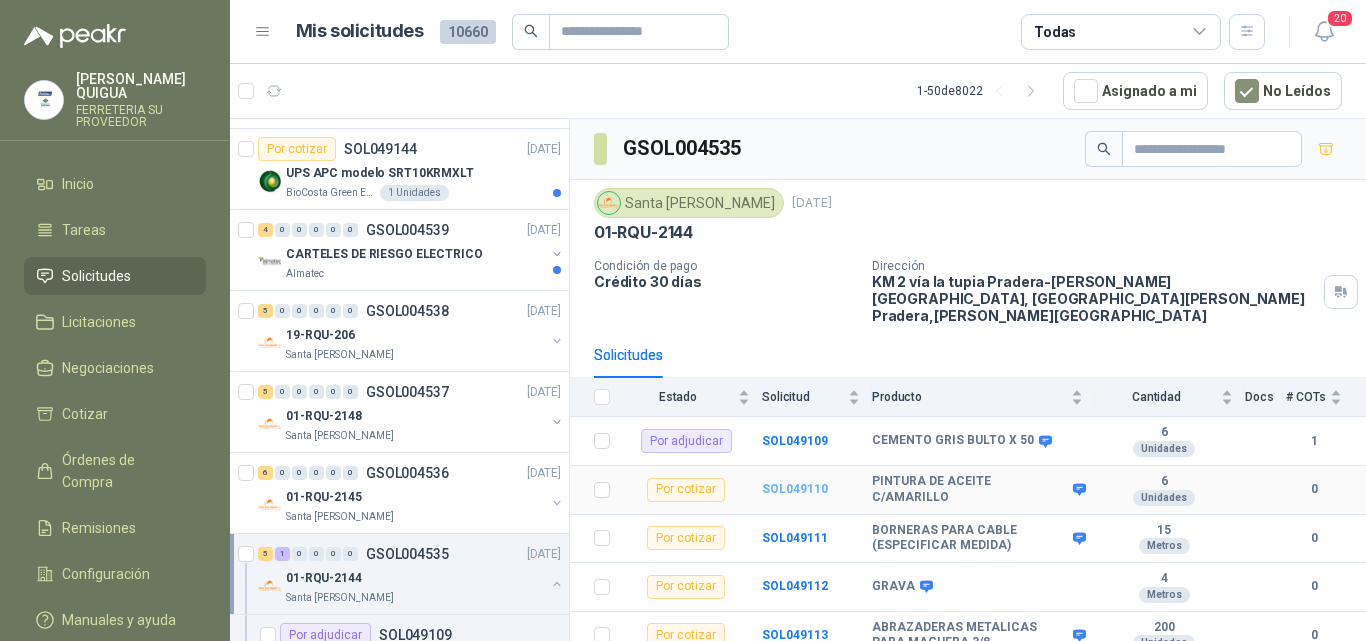 click on "SOL049110" at bounding box center (795, 489) 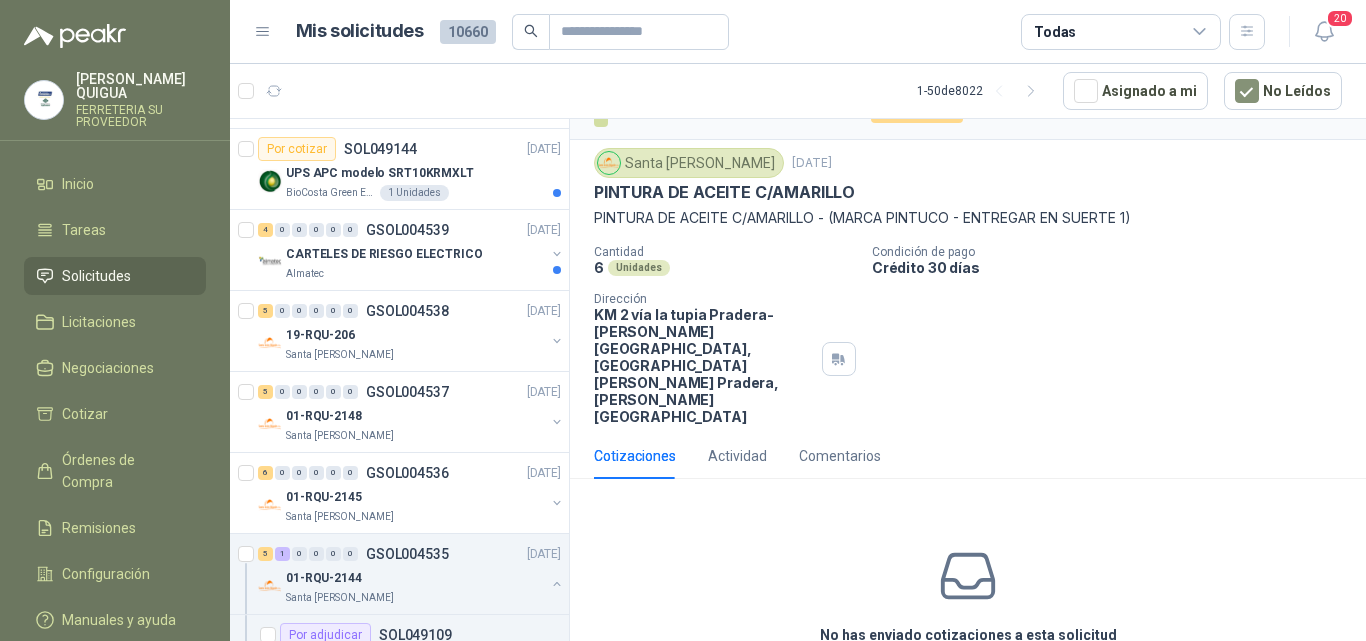 scroll, scrollTop: 71, scrollLeft: 0, axis: vertical 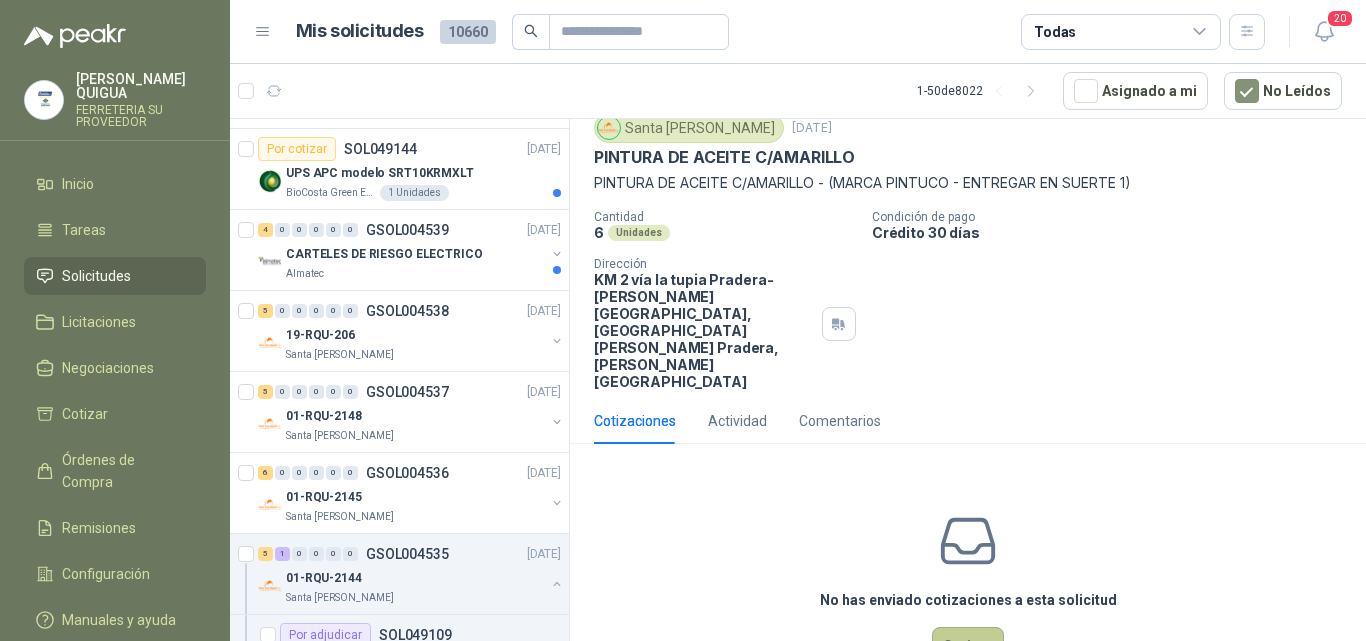click on "Cotizar" at bounding box center (968, 646) 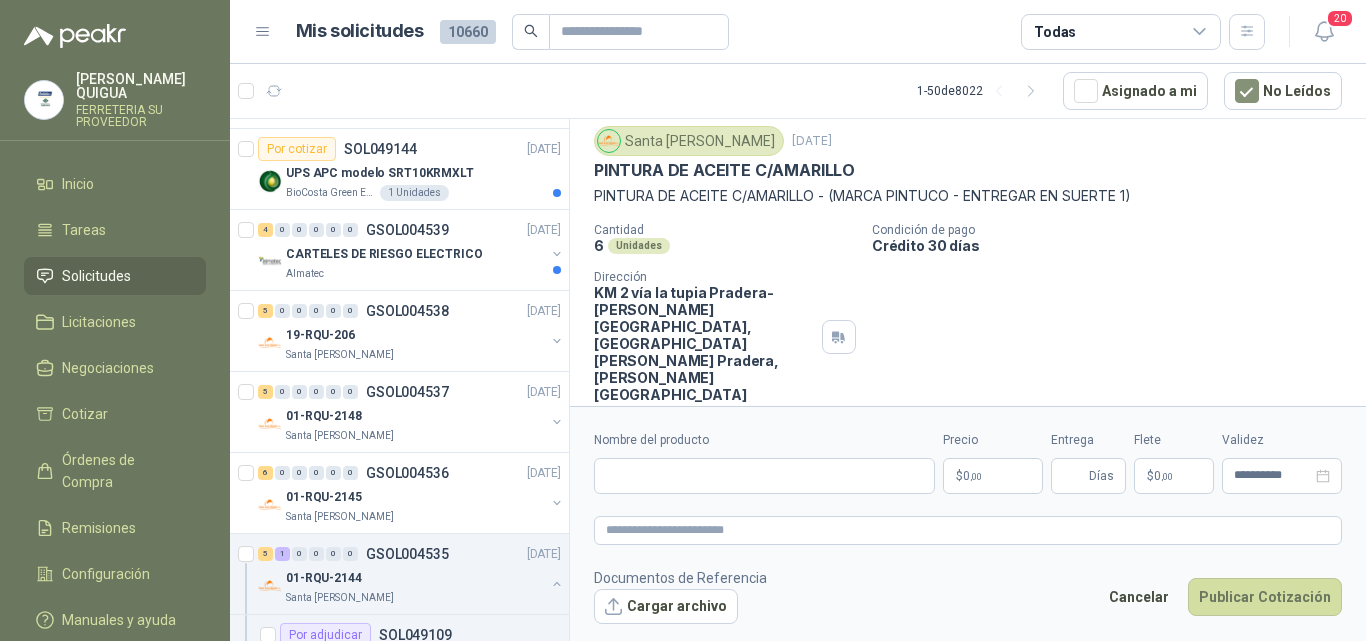 type 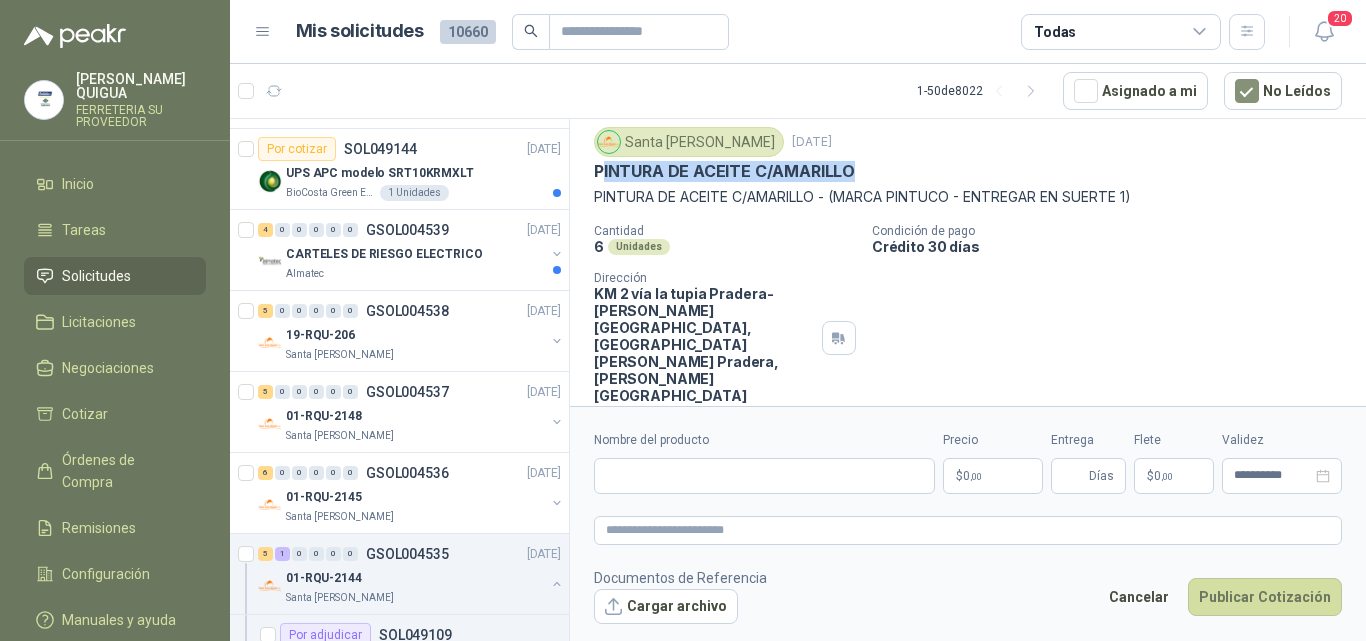 drag, startPoint x: 601, startPoint y: 166, endPoint x: 855, endPoint y: 166, distance: 254 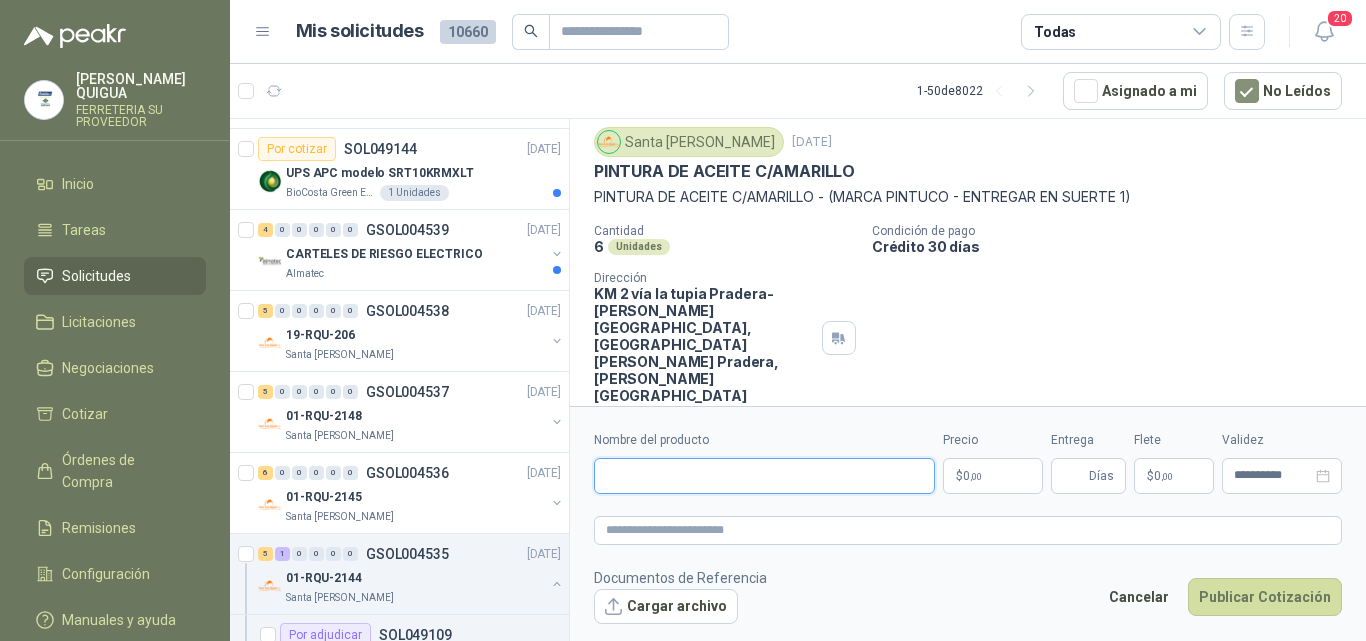 paste on "**********" 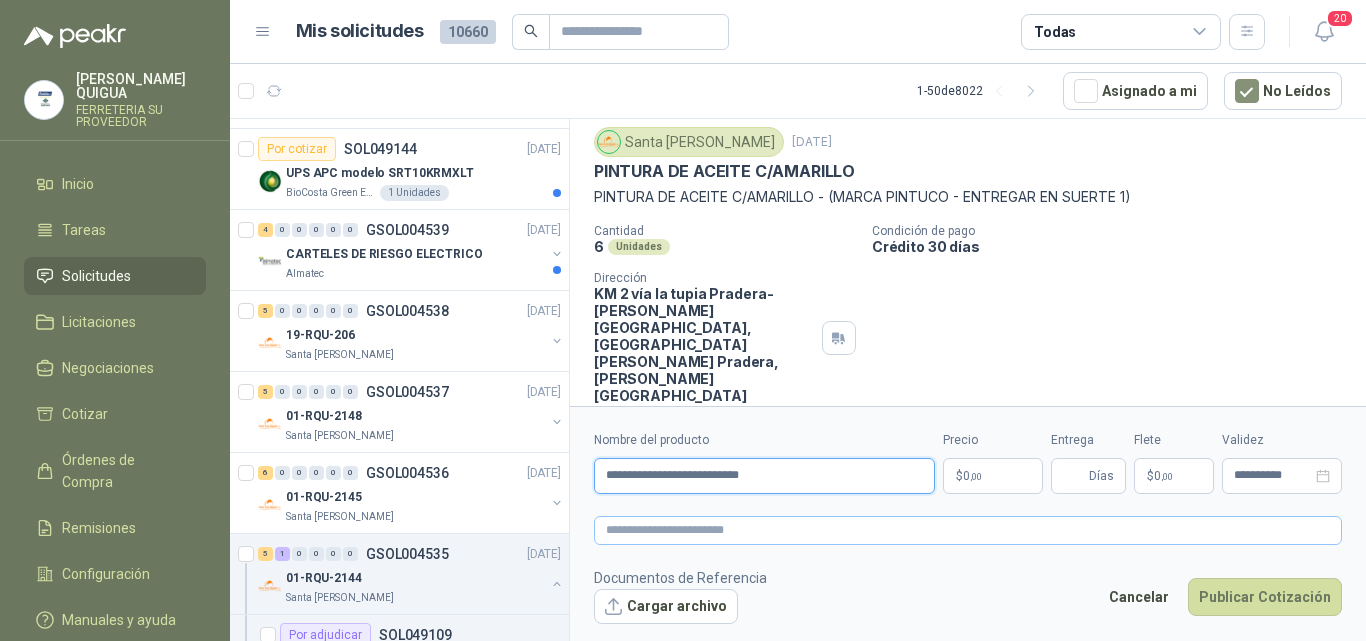 type on "**********" 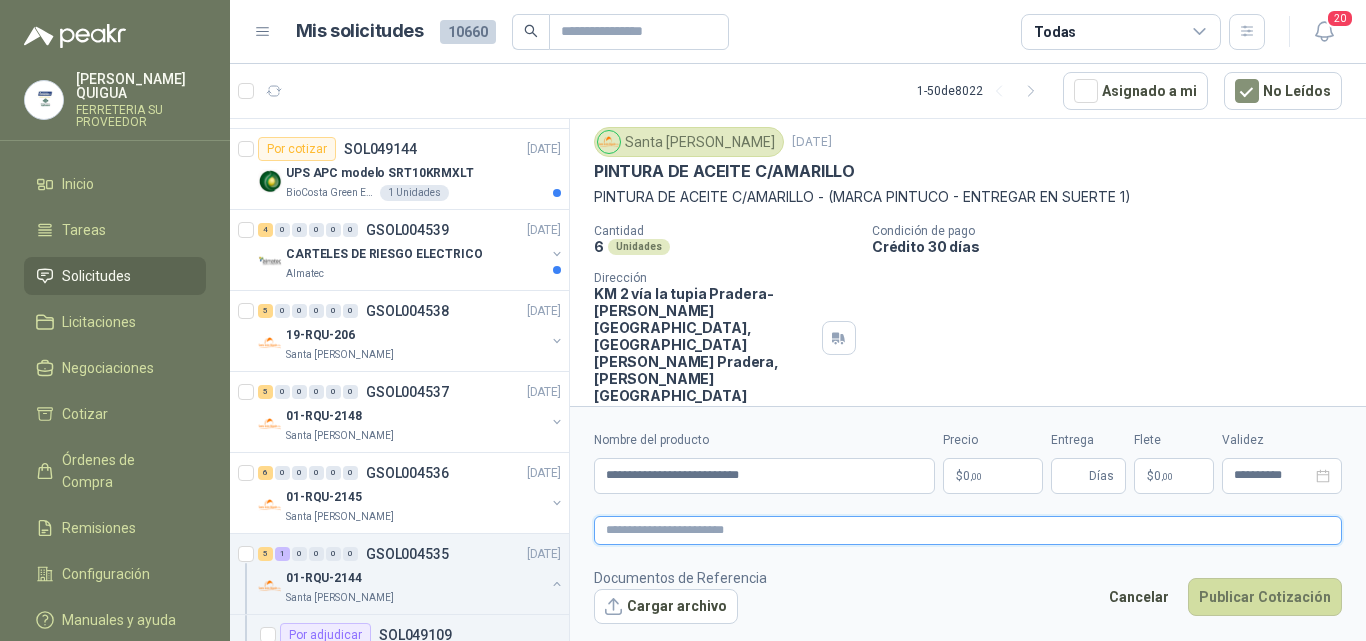 paste on "**********" 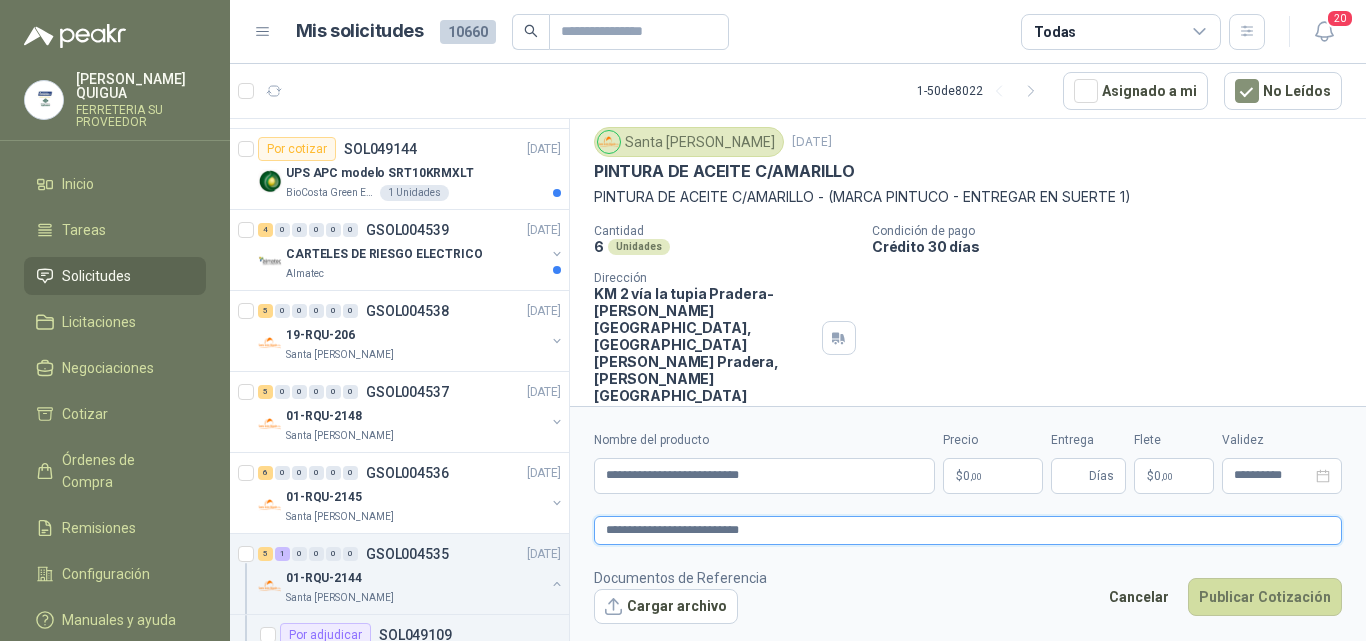 type on "**********" 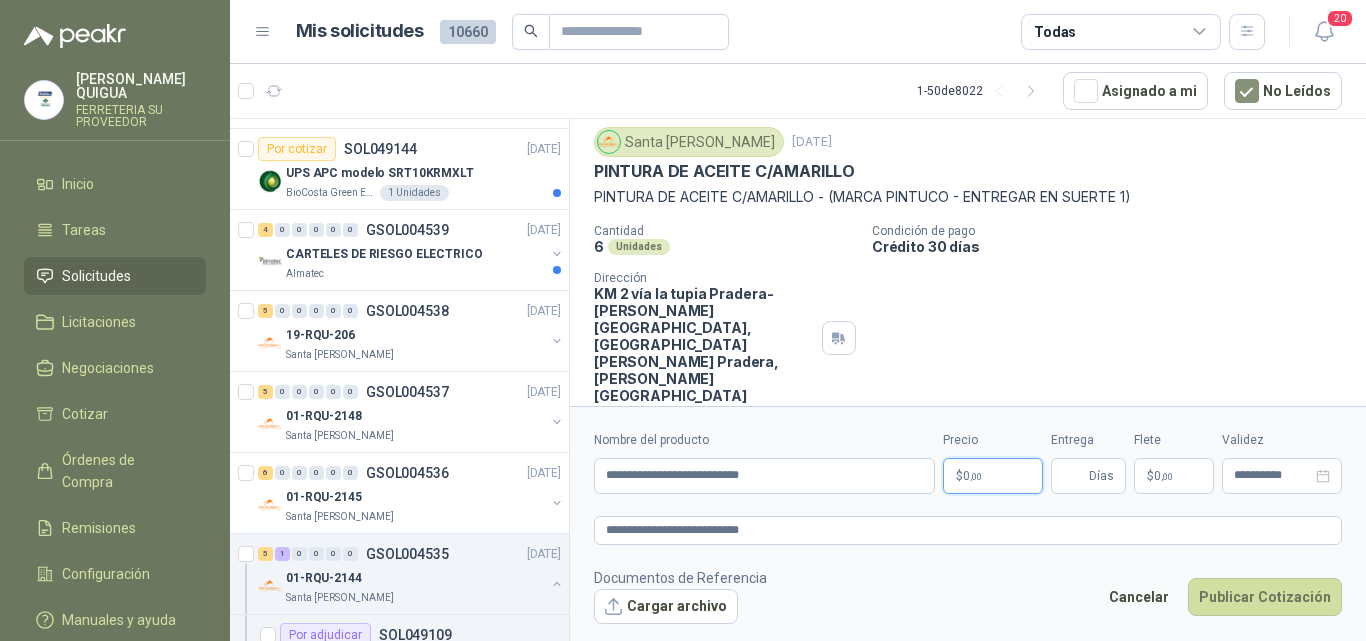 click on ",00" at bounding box center [976, 476] 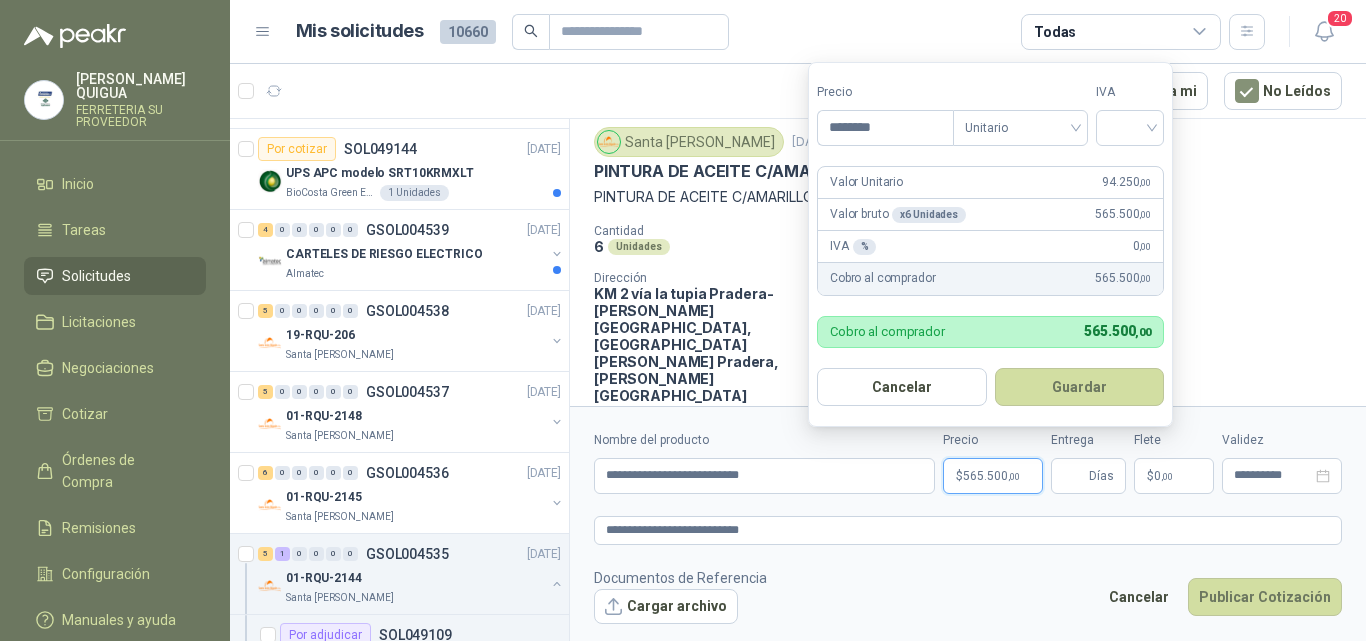 type on "********" 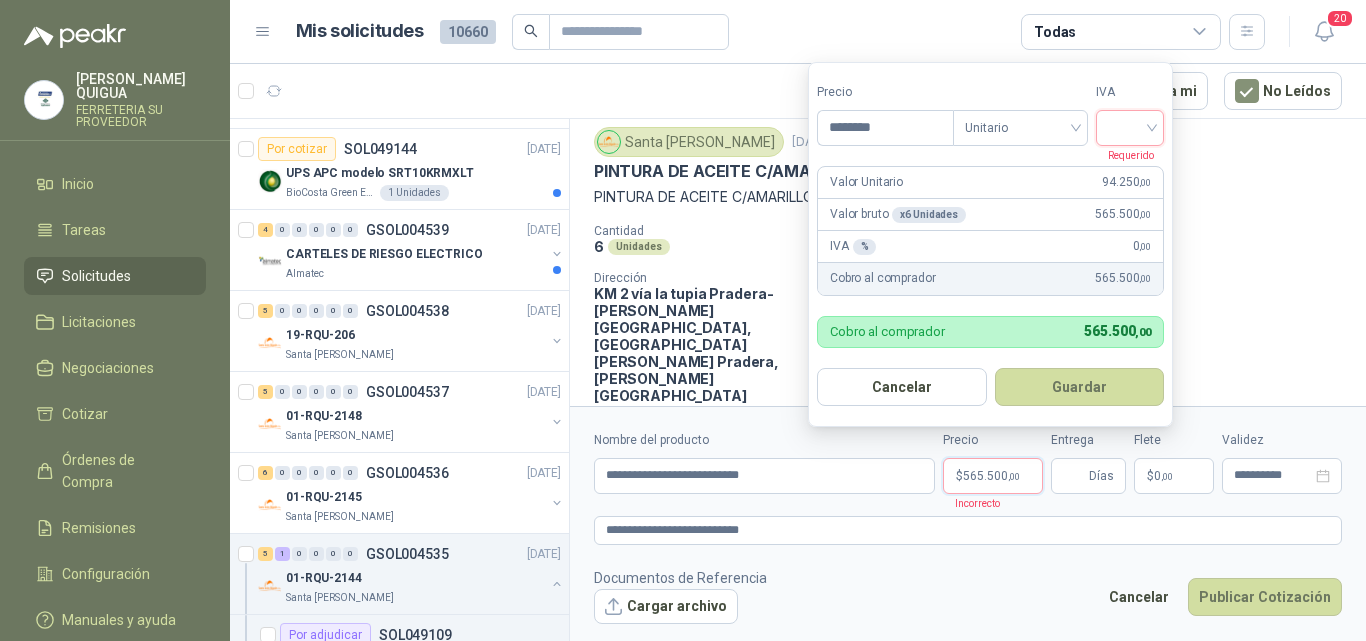 click at bounding box center (1130, 128) 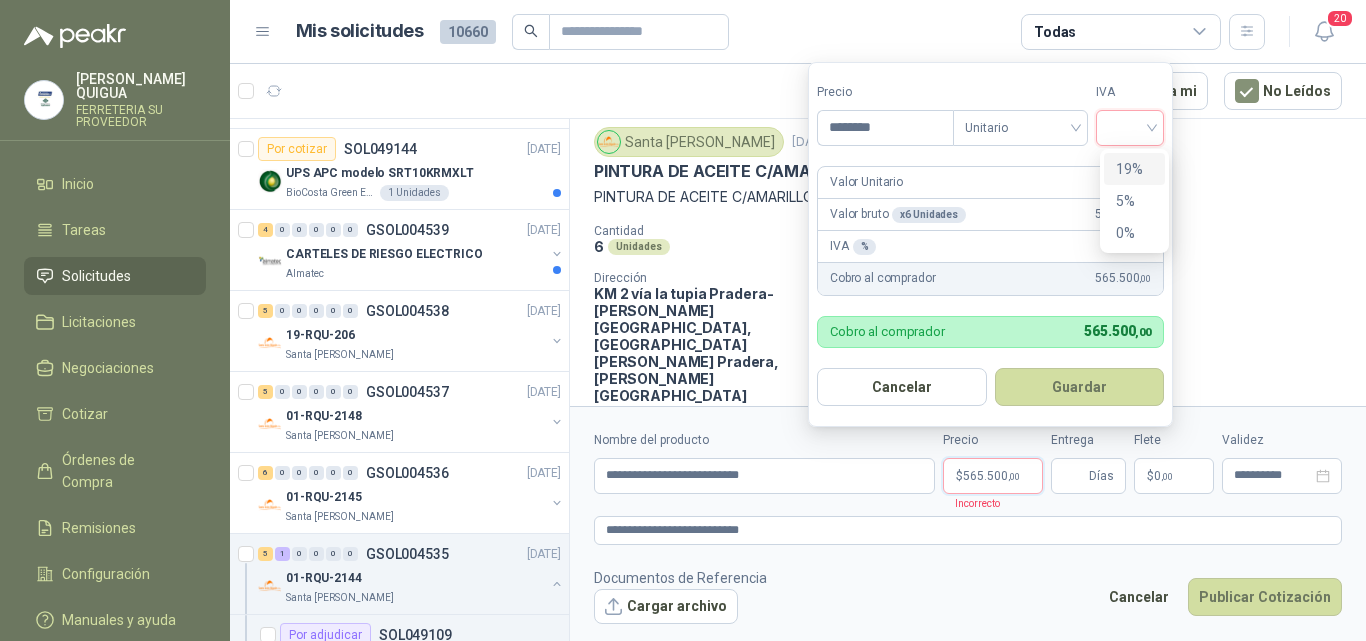 click on "19%" at bounding box center [1134, 169] 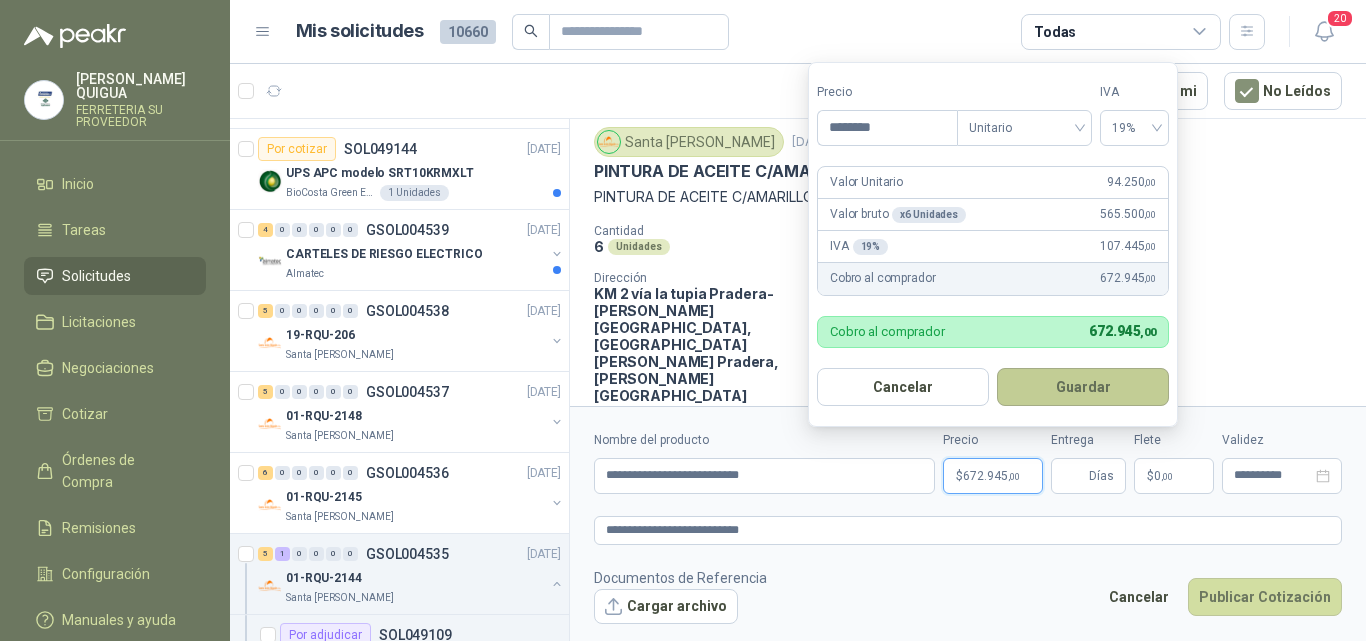 click on "Guardar" at bounding box center (1083, 387) 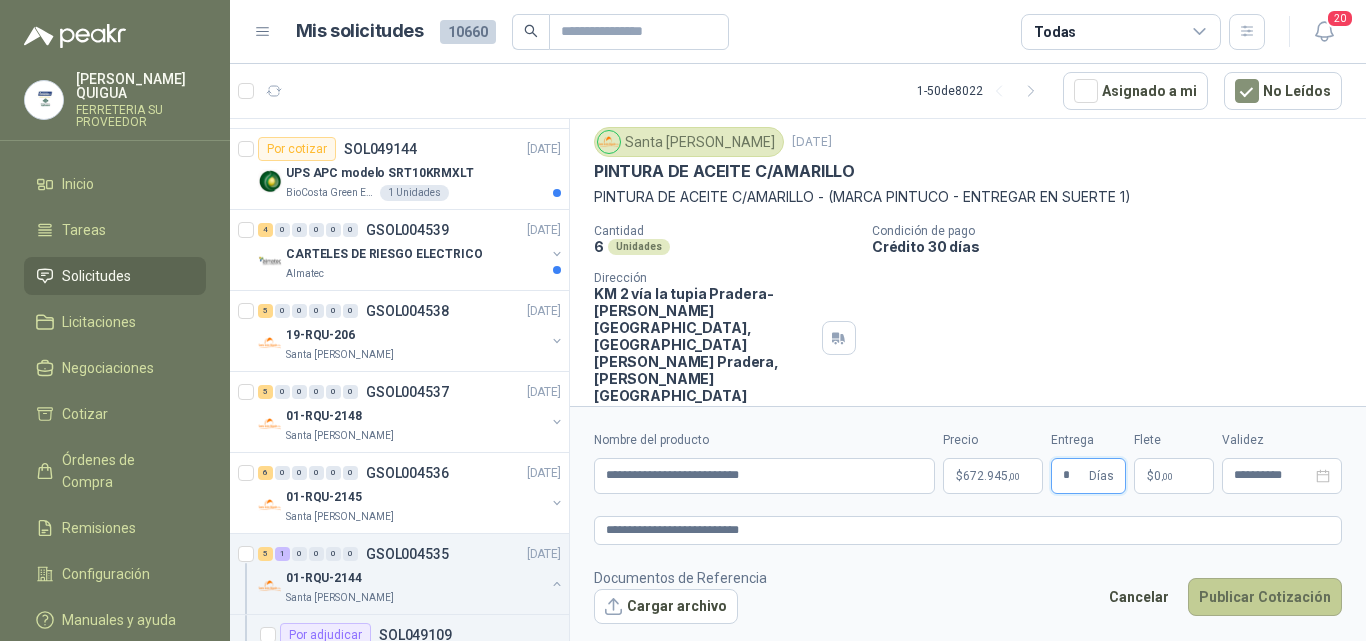 type on "*" 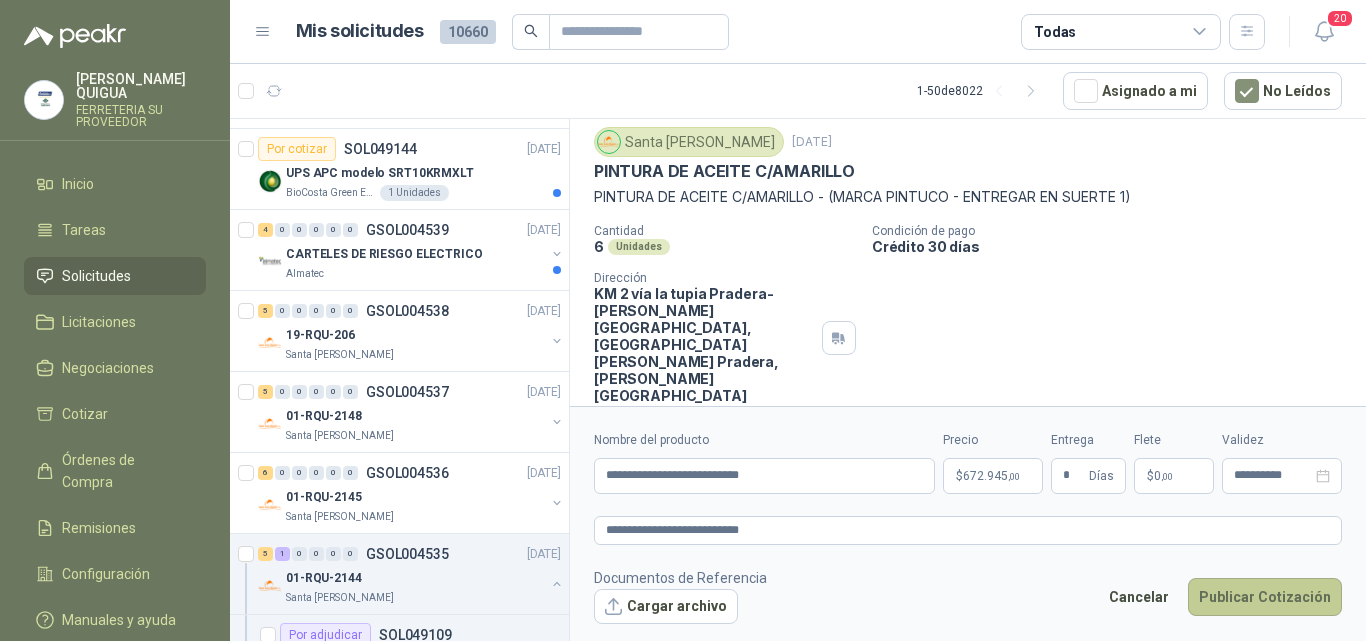 click on "Publicar Cotización" at bounding box center [1265, 597] 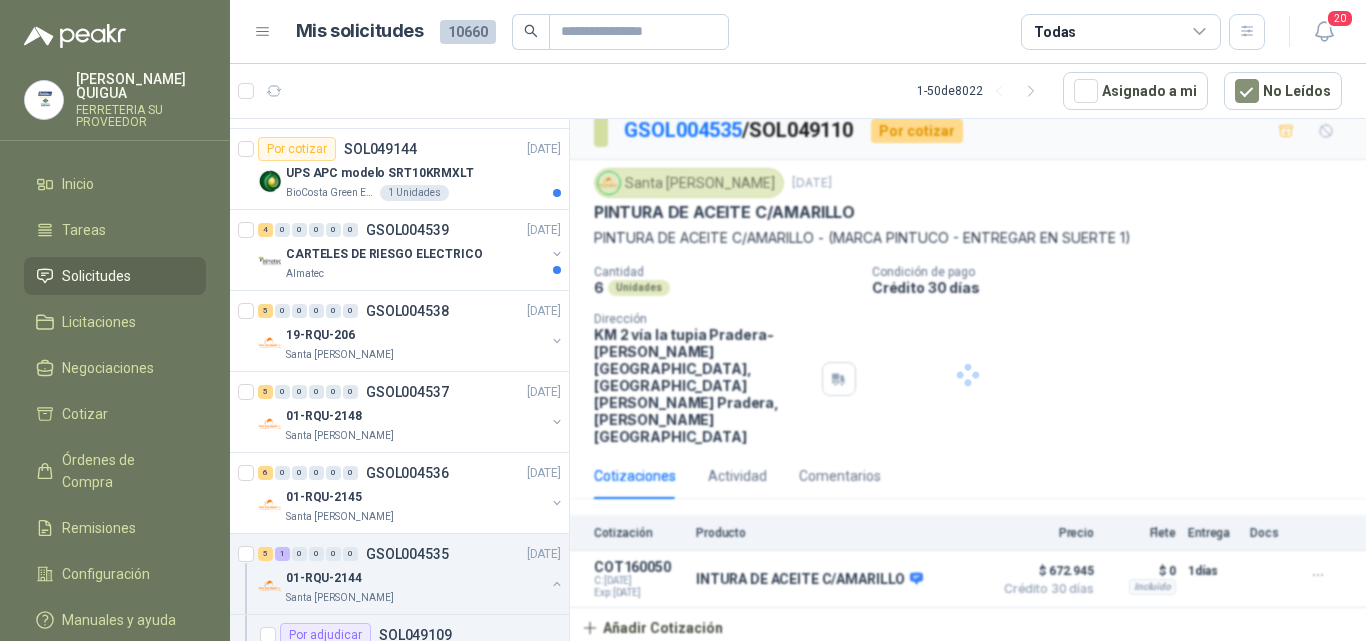 scroll, scrollTop: 0, scrollLeft: 0, axis: both 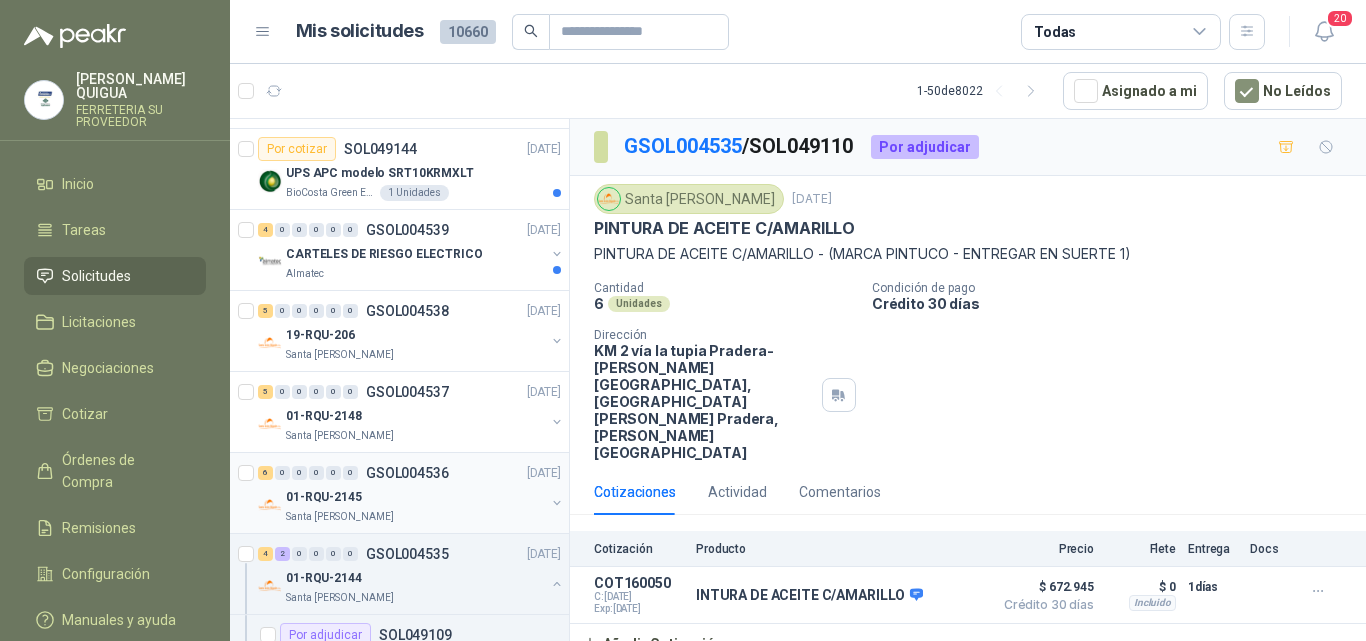click on "6   0   0   0   0   0   GSOL004536 [DATE]" at bounding box center [411, 473] 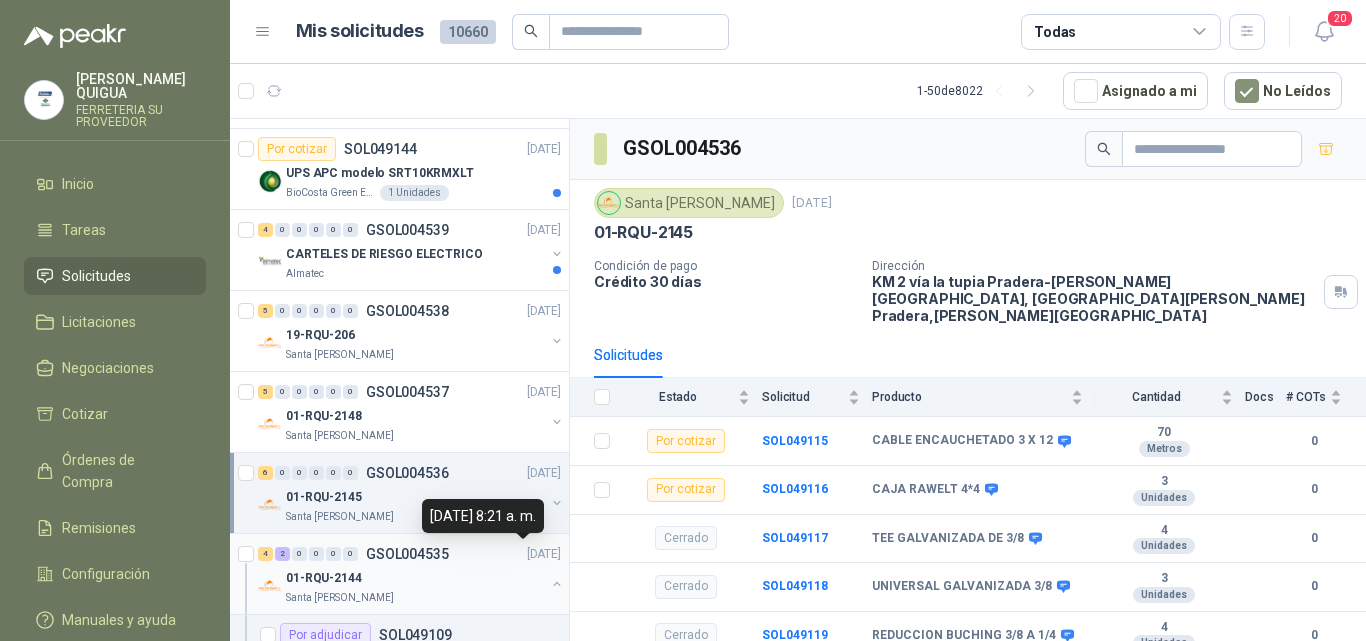 click on "[DATE]" at bounding box center [544, 554] 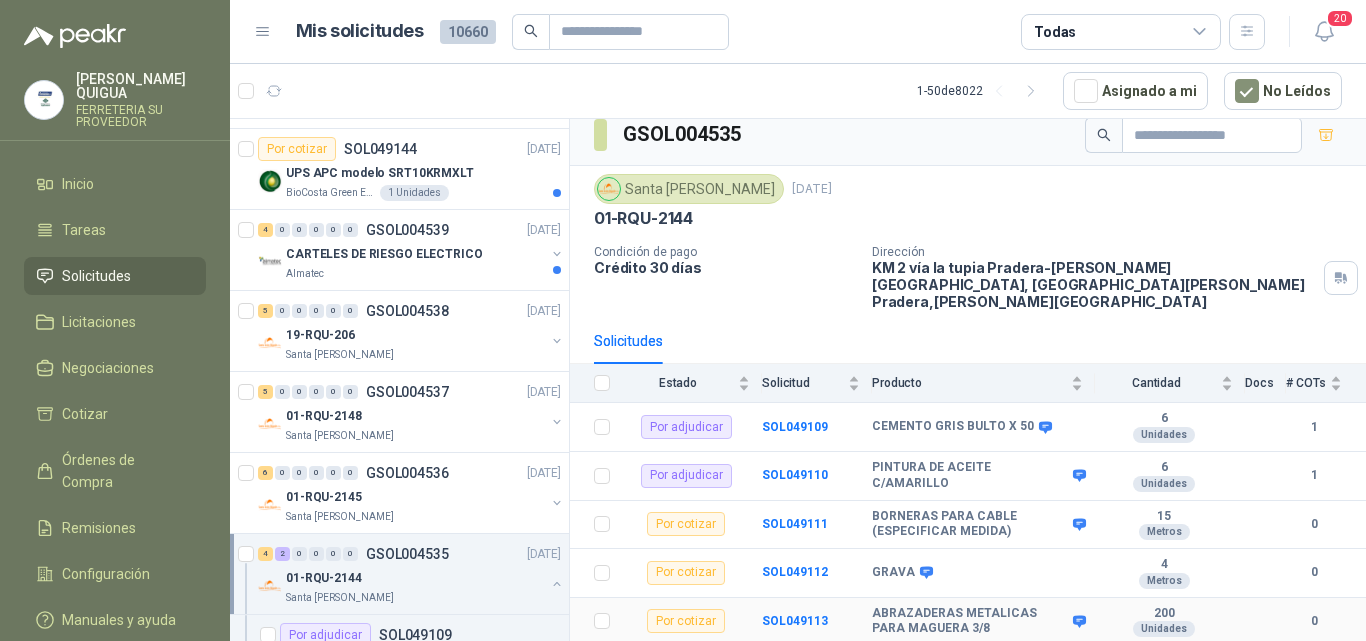 scroll, scrollTop: 0, scrollLeft: 0, axis: both 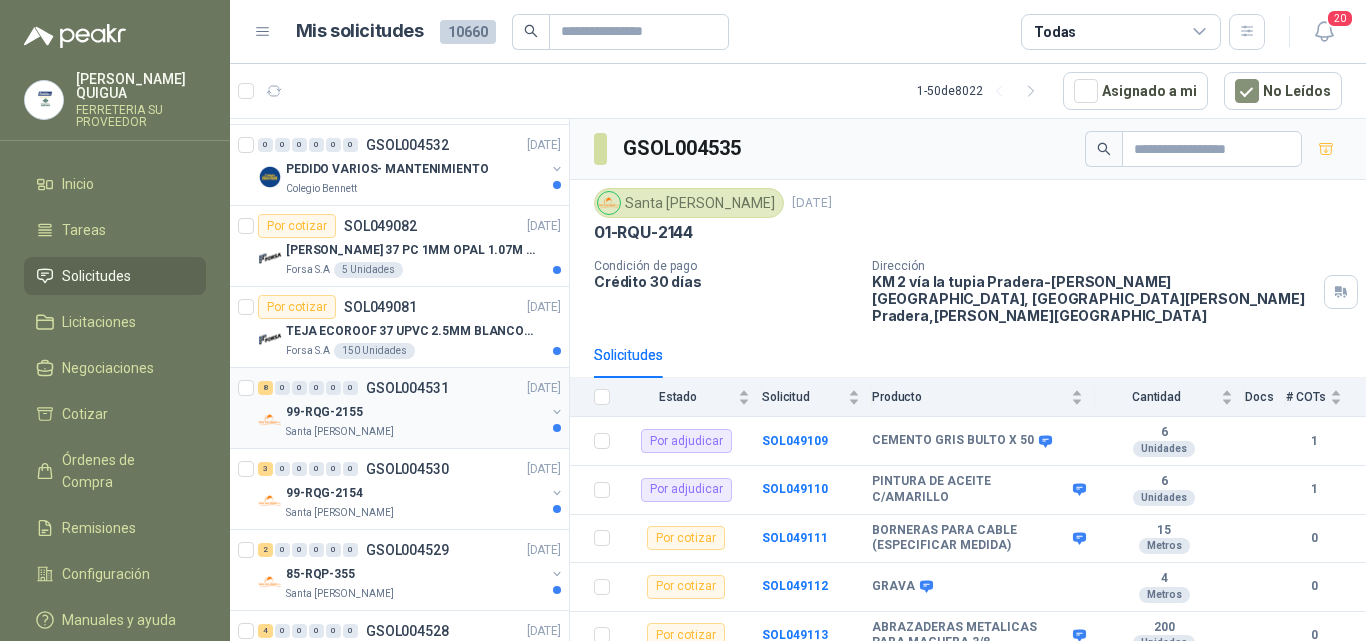 click on "99-RQG-2155" at bounding box center [415, 412] 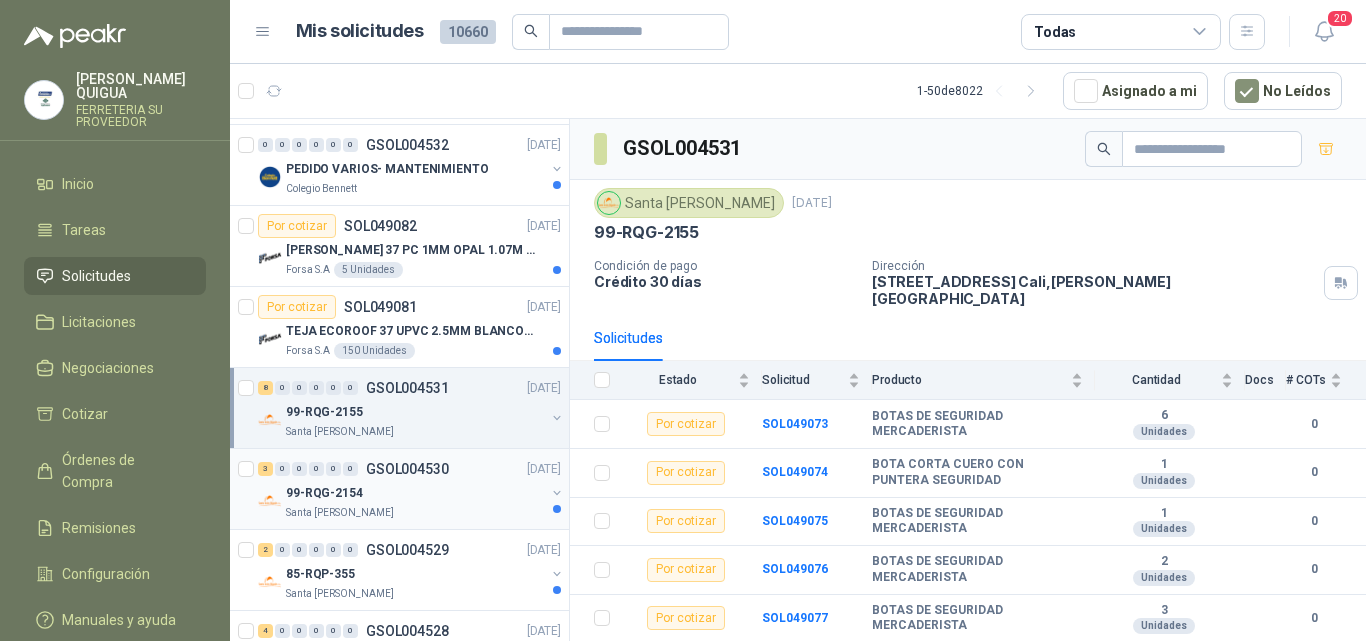click on "Santa [PERSON_NAME]" at bounding box center (415, 513) 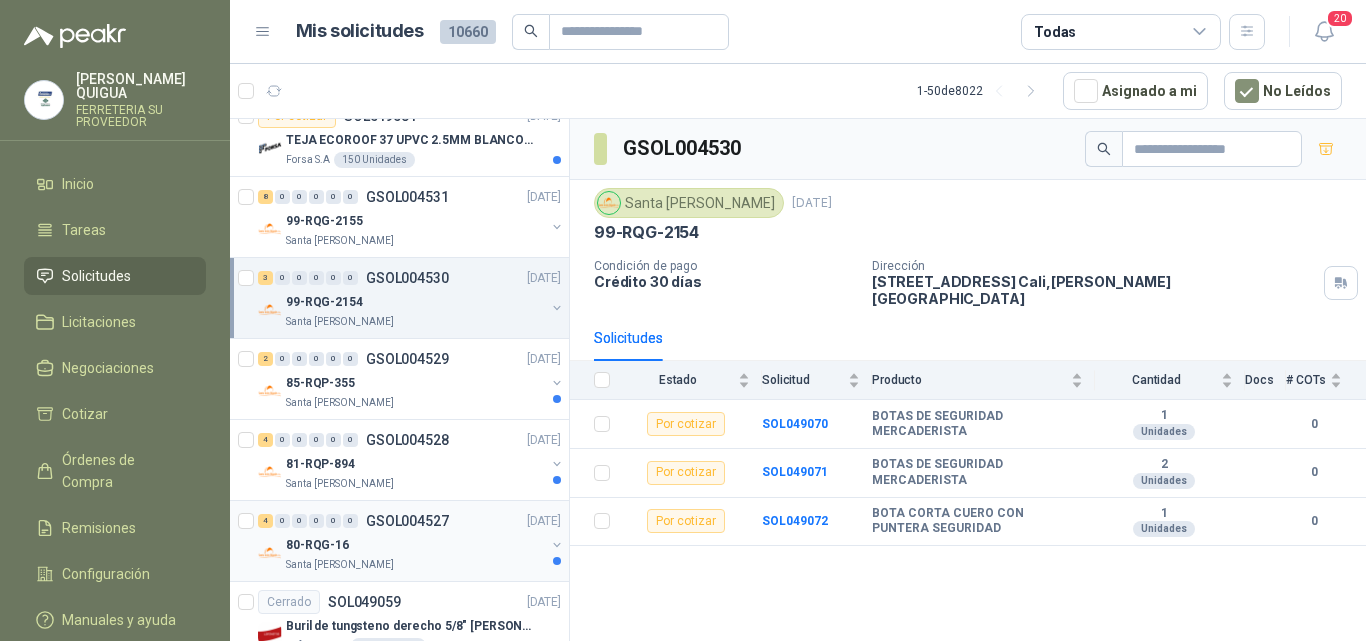 scroll, scrollTop: 2300, scrollLeft: 0, axis: vertical 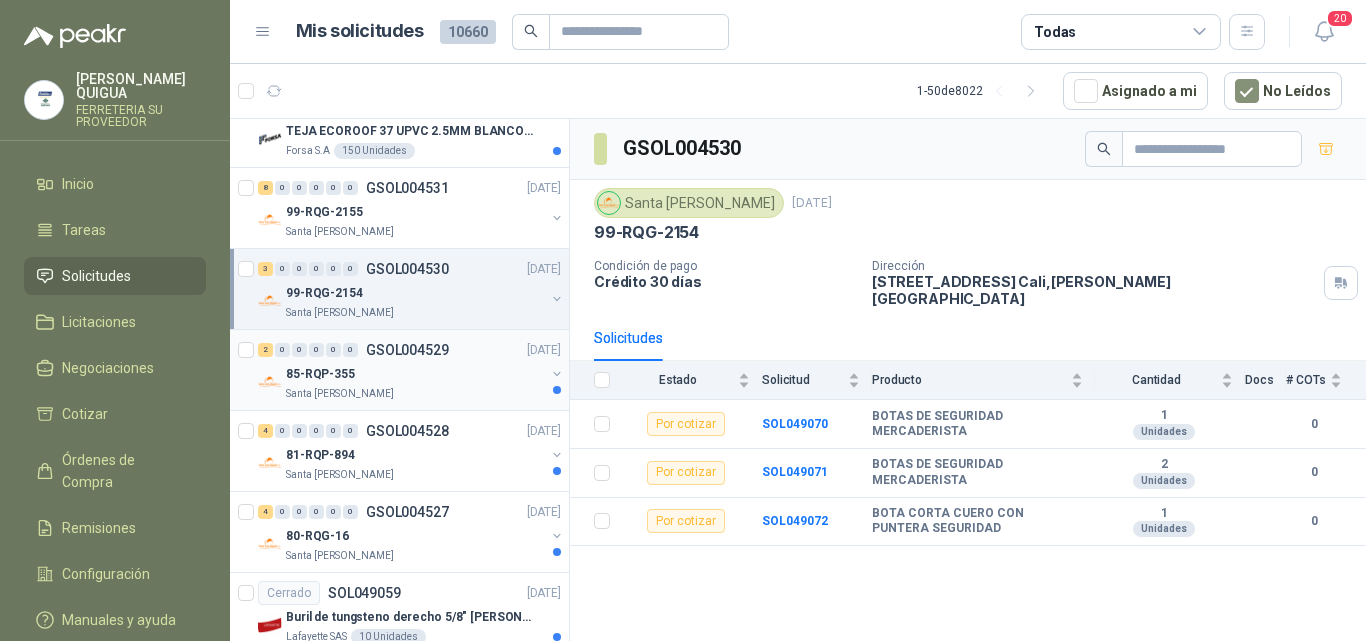 click on "85-RQP-355" at bounding box center (415, 374) 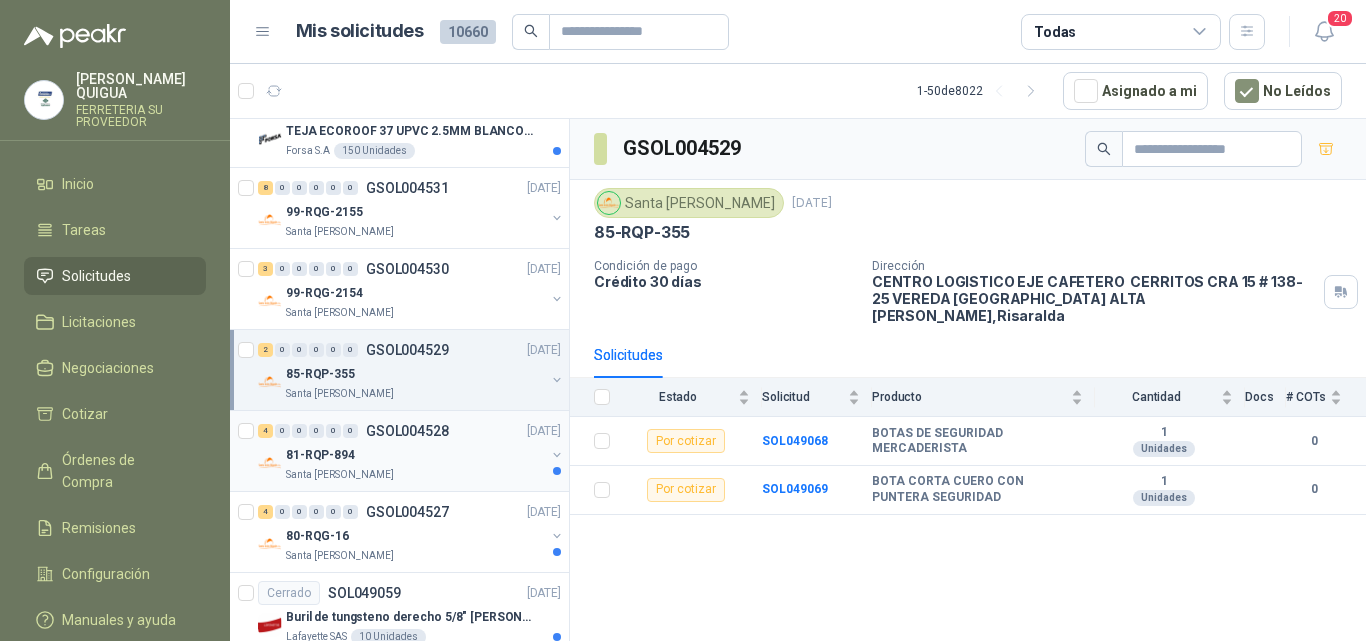 click on "Santa [PERSON_NAME]" at bounding box center (415, 475) 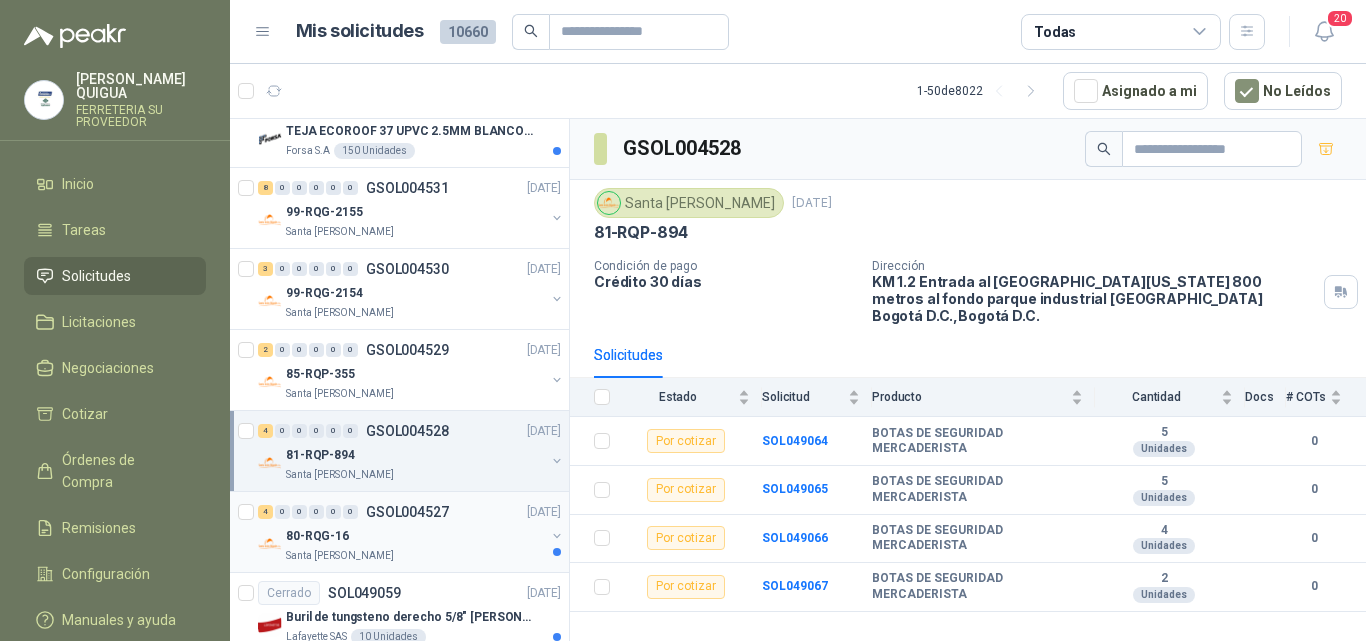 click on "80-RQG-16" at bounding box center [415, 536] 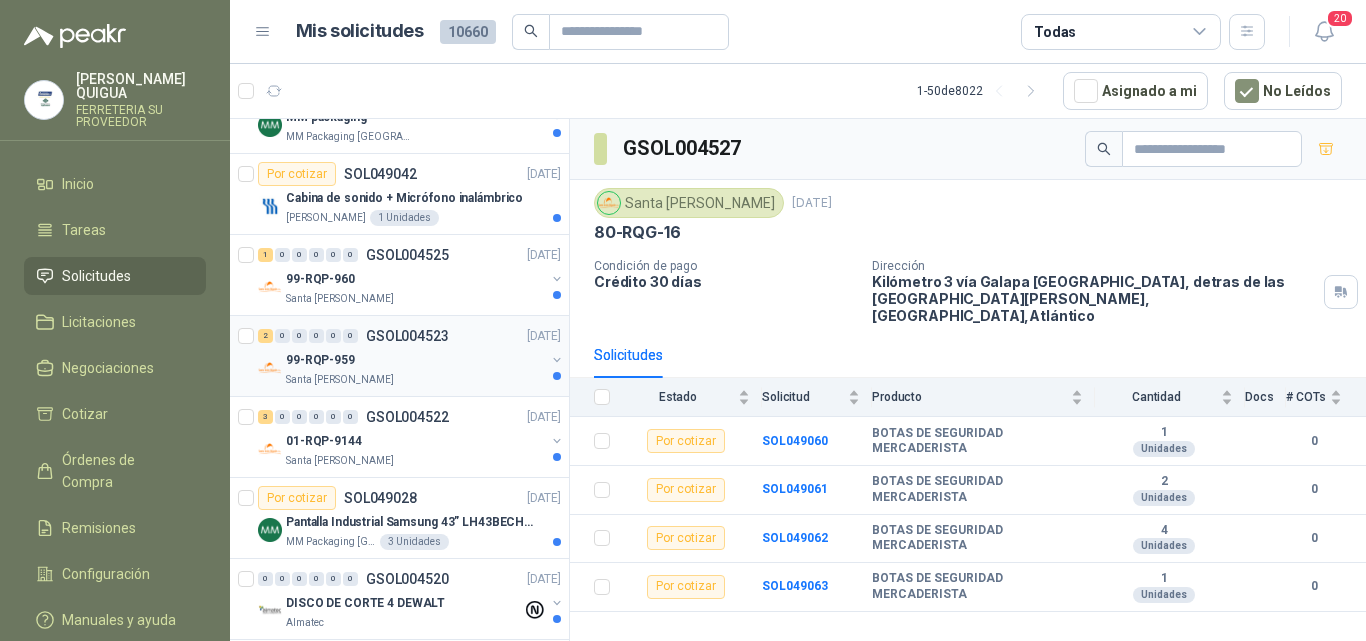 scroll, scrollTop: 3500, scrollLeft: 0, axis: vertical 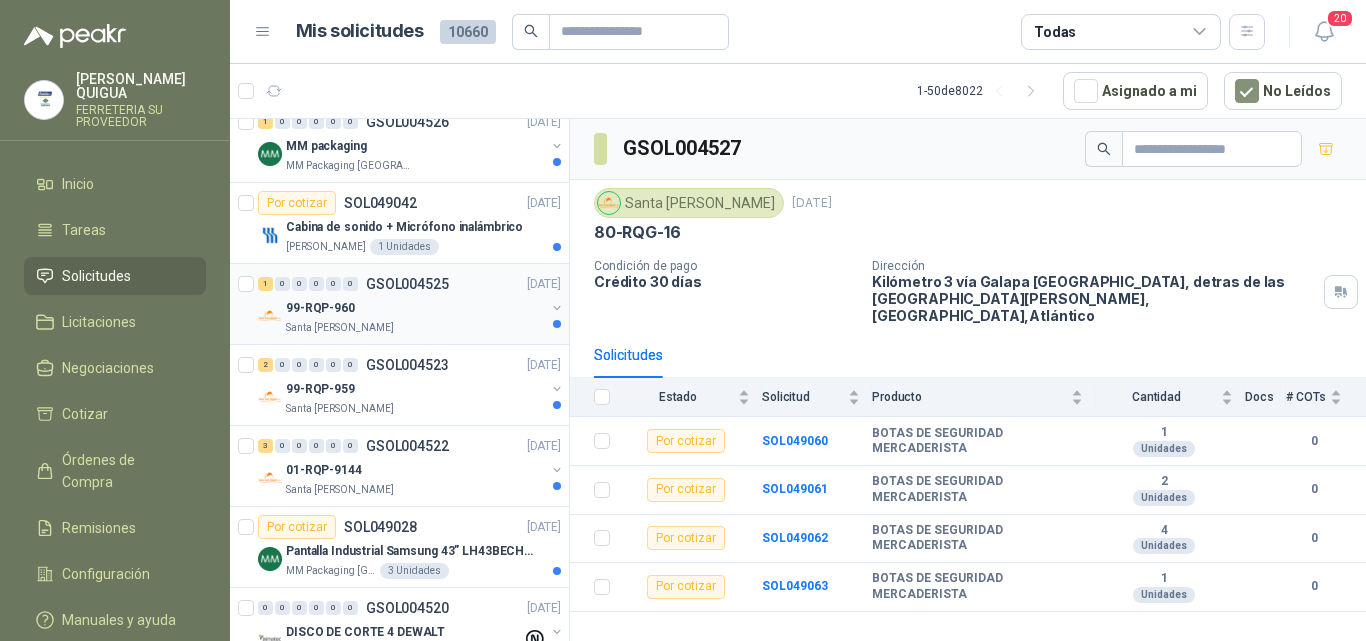 click on "99-RQP-960" at bounding box center [415, 308] 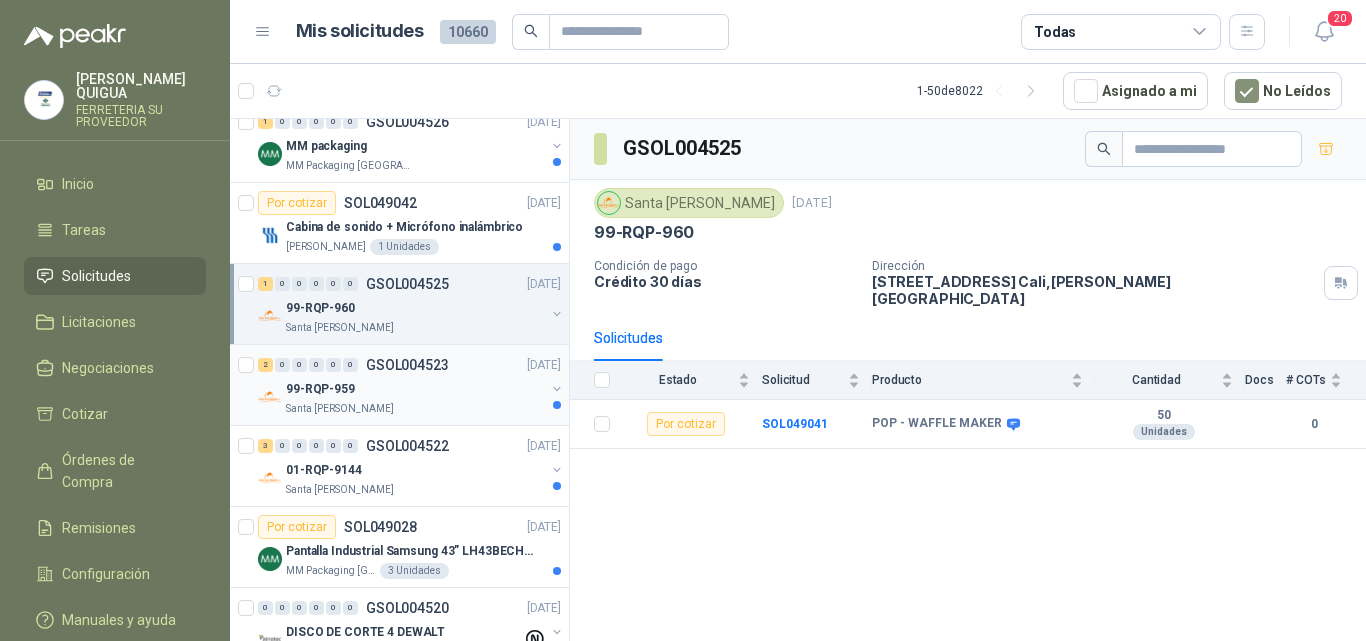 click on "99-RQP-959" at bounding box center [415, 389] 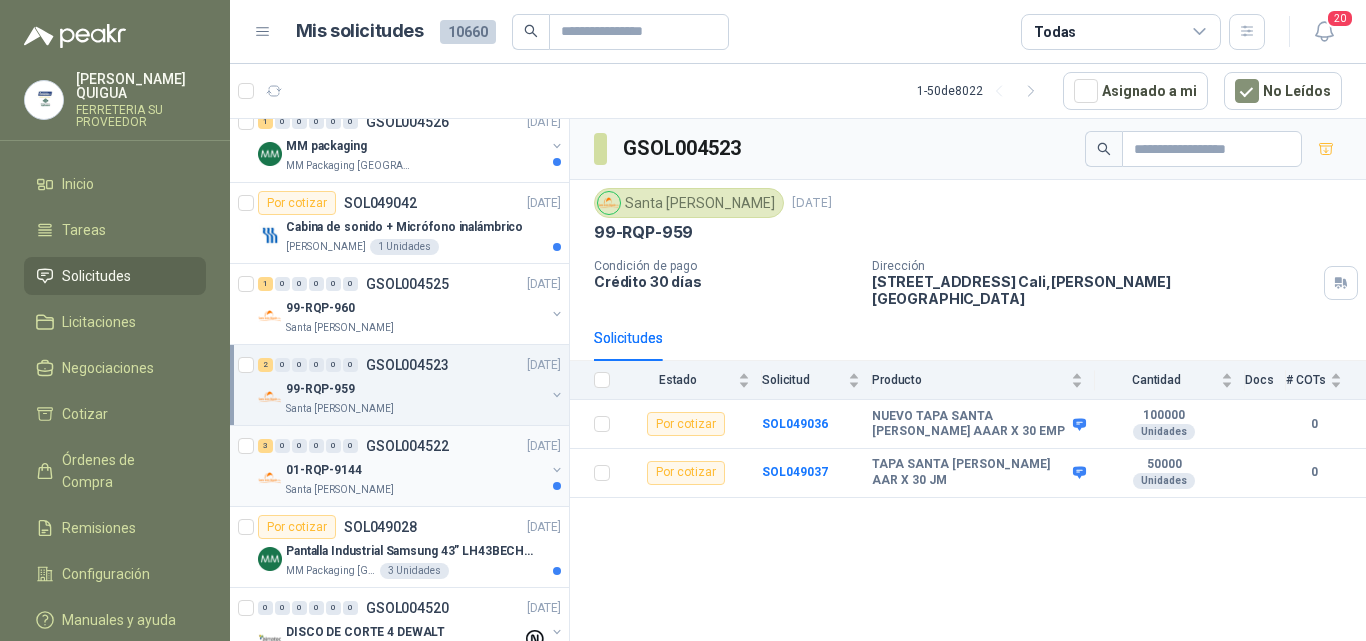 click on "01-RQP-9144" at bounding box center [415, 470] 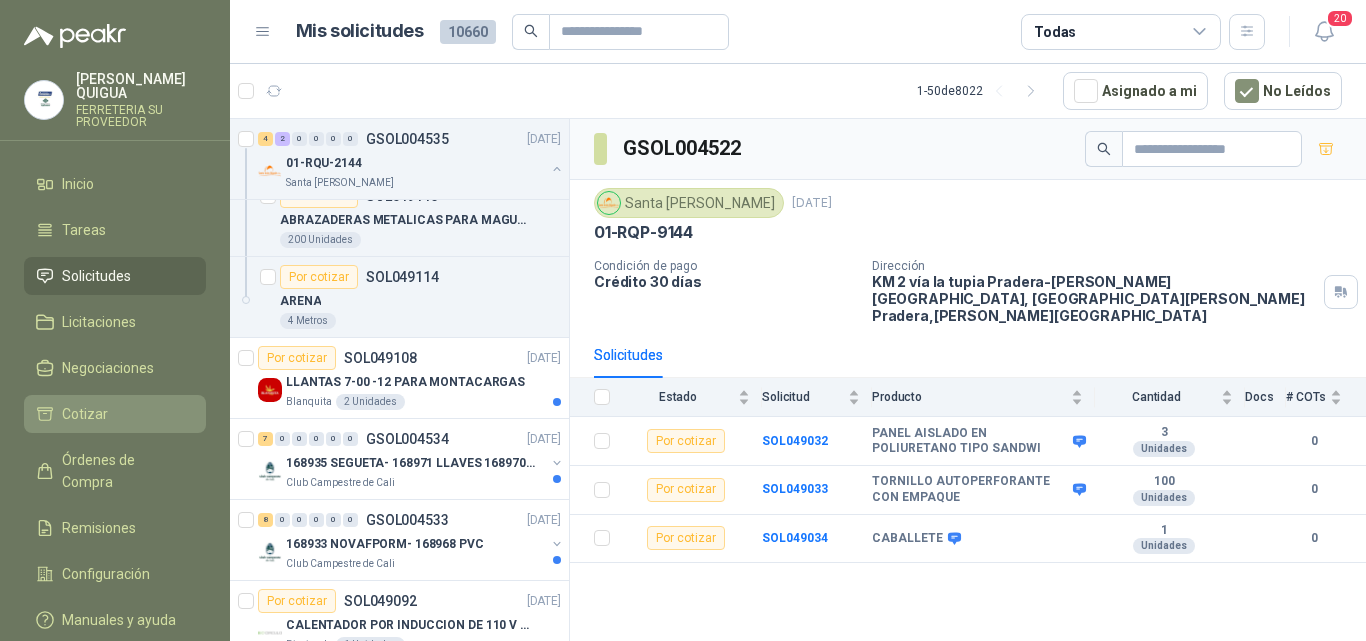 scroll, scrollTop: 1551, scrollLeft: 0, axis: vertical 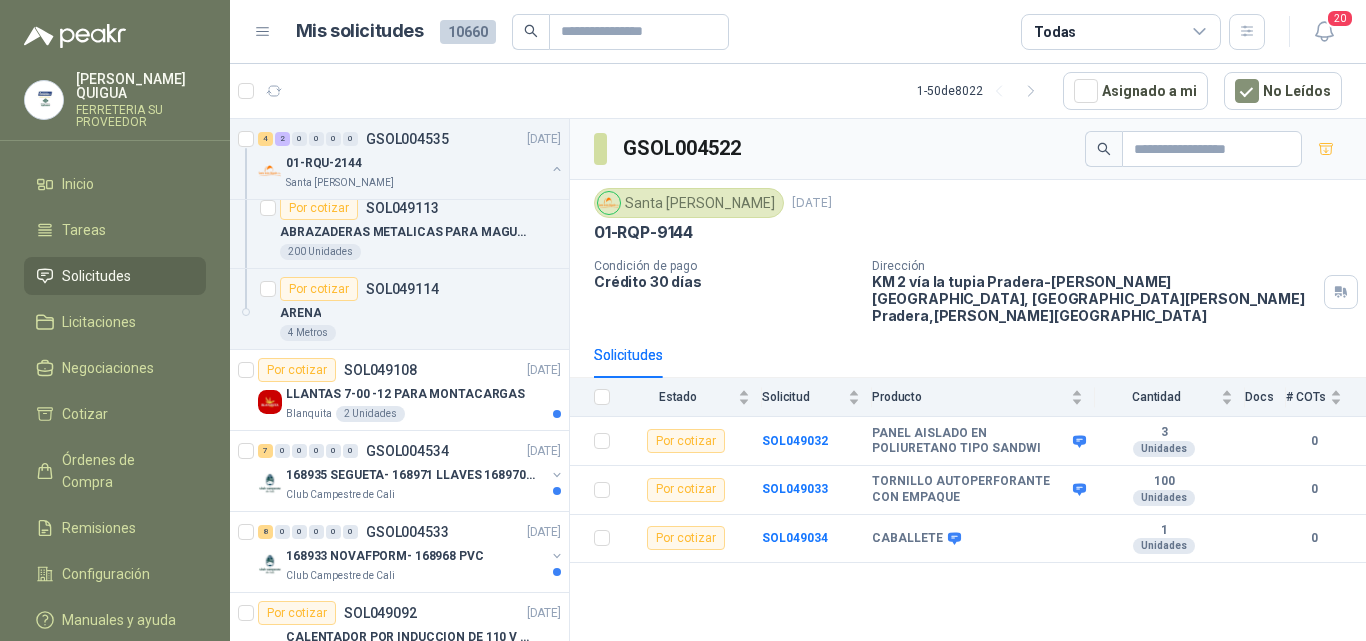 click on "Solicitudes" at bounding box center (96, 276) 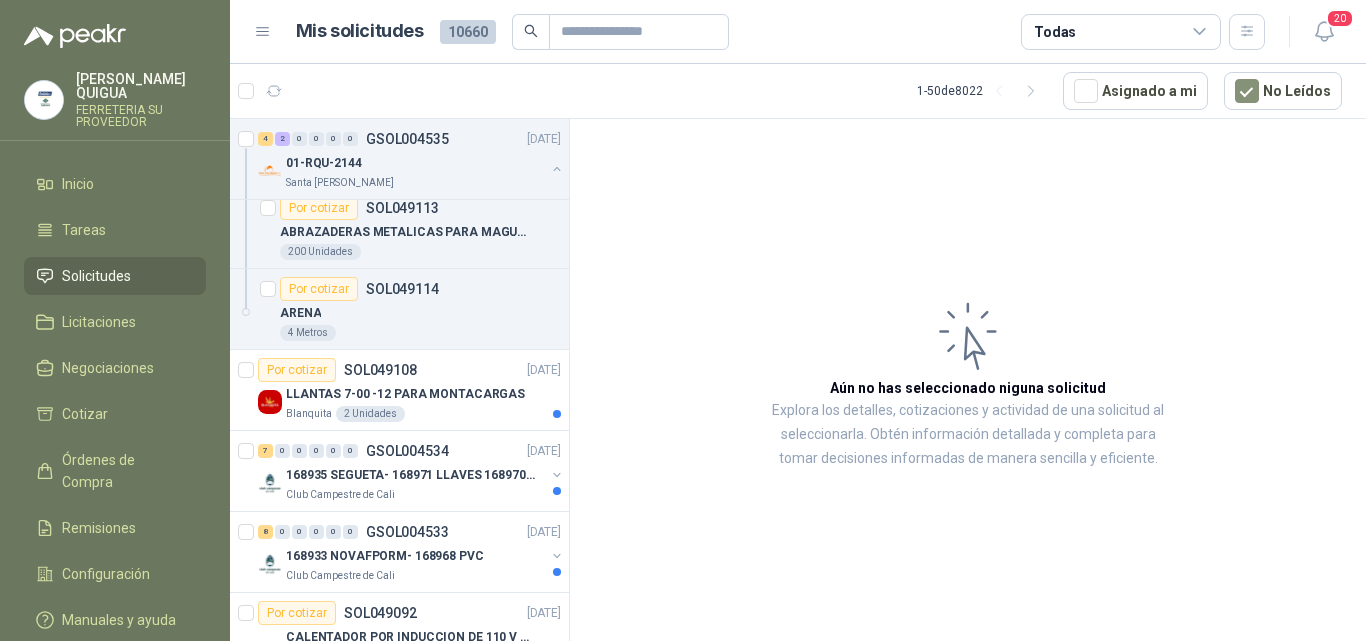 click on "Solicitudes" at bounding box center [96, 276] 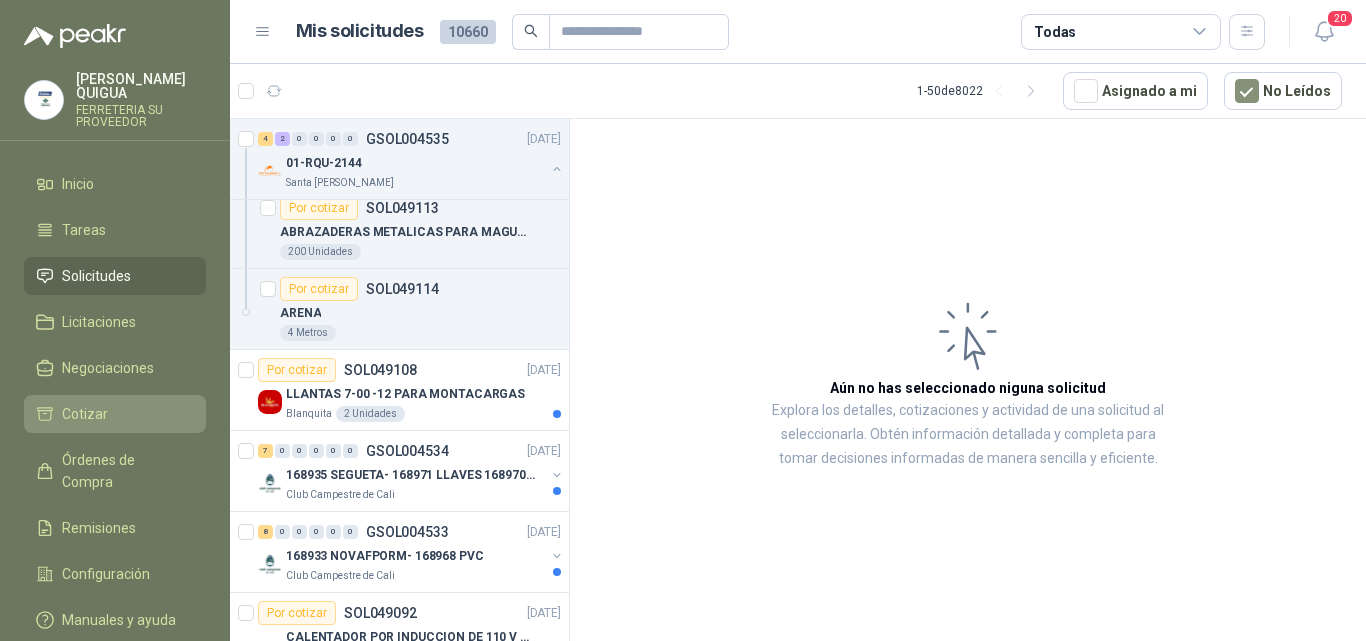 click on "Cotizar" at bounding box center (115, 414) 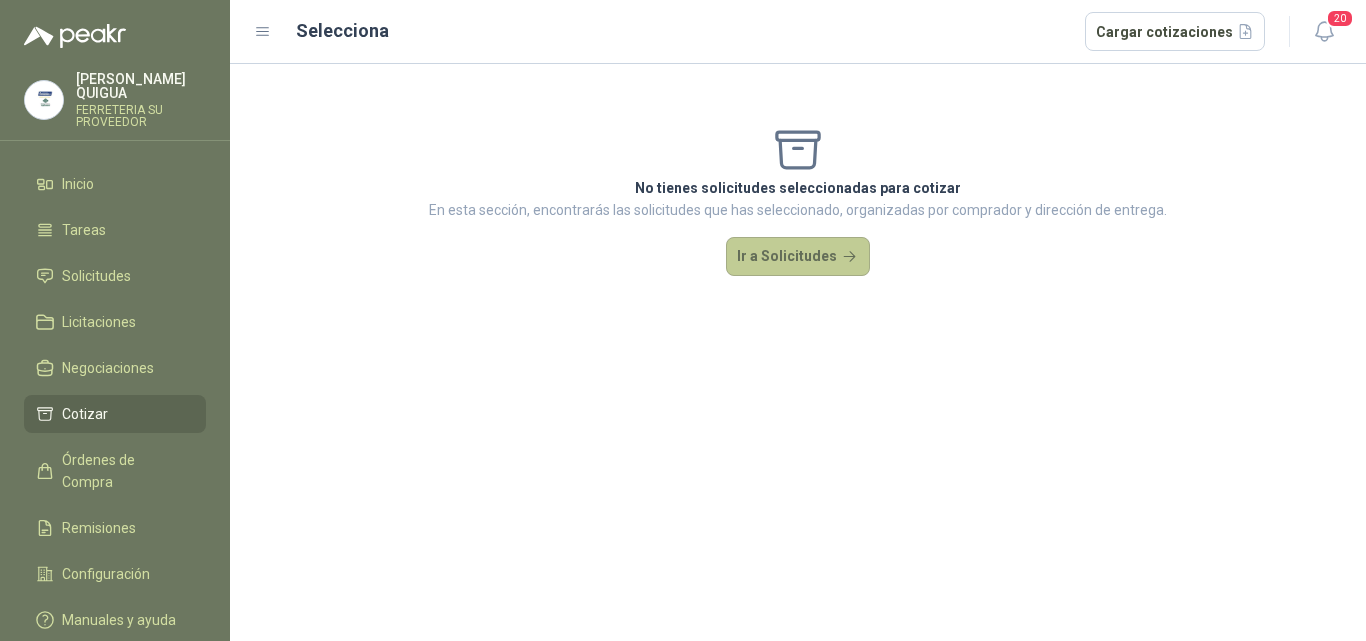click on "Ir a Solicitudes" at bounding box center (798, 257) 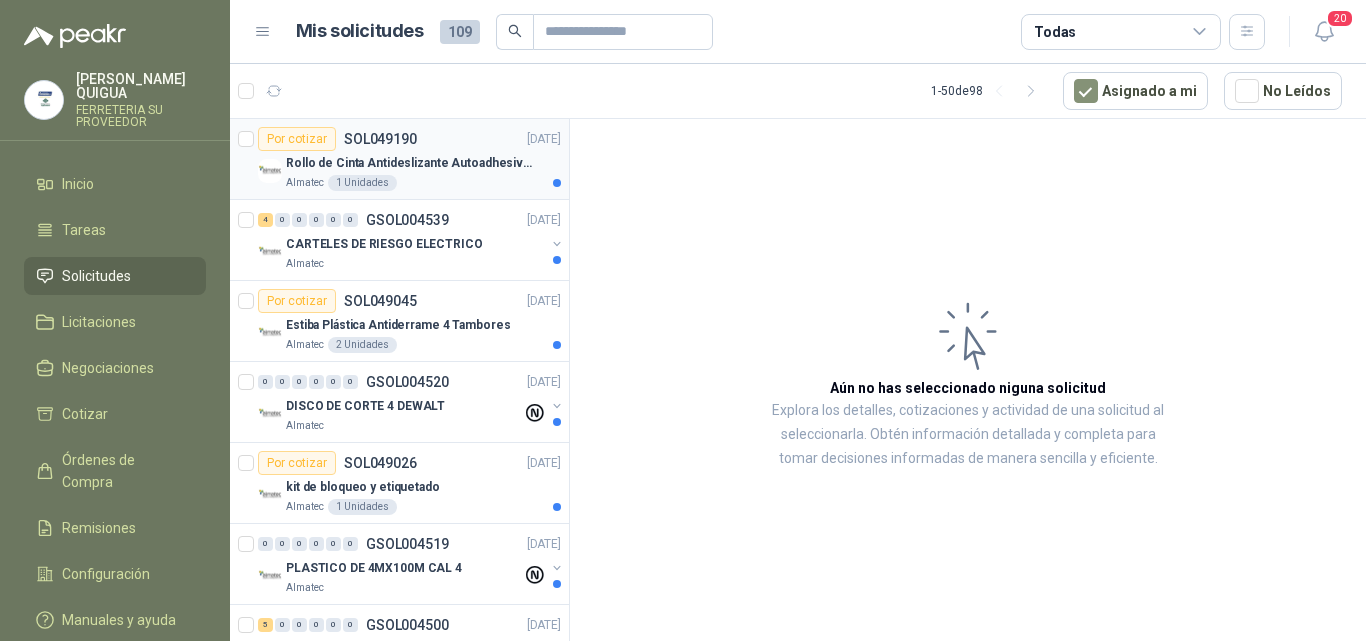 click on "Rollo de Cinta Antideslizante Autoadhesiva Amarillo" at bounding box center [410, 163] 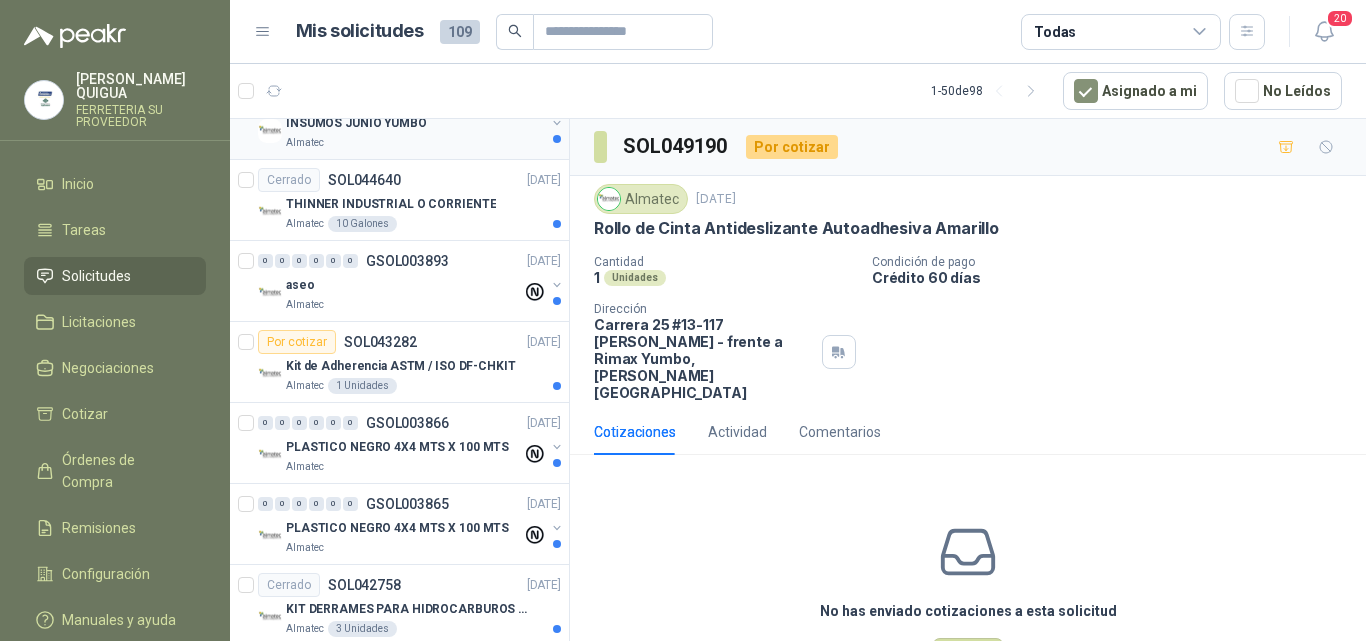 scroll, scrollTop: 3200, scrollLeft: 0, axis: vertical 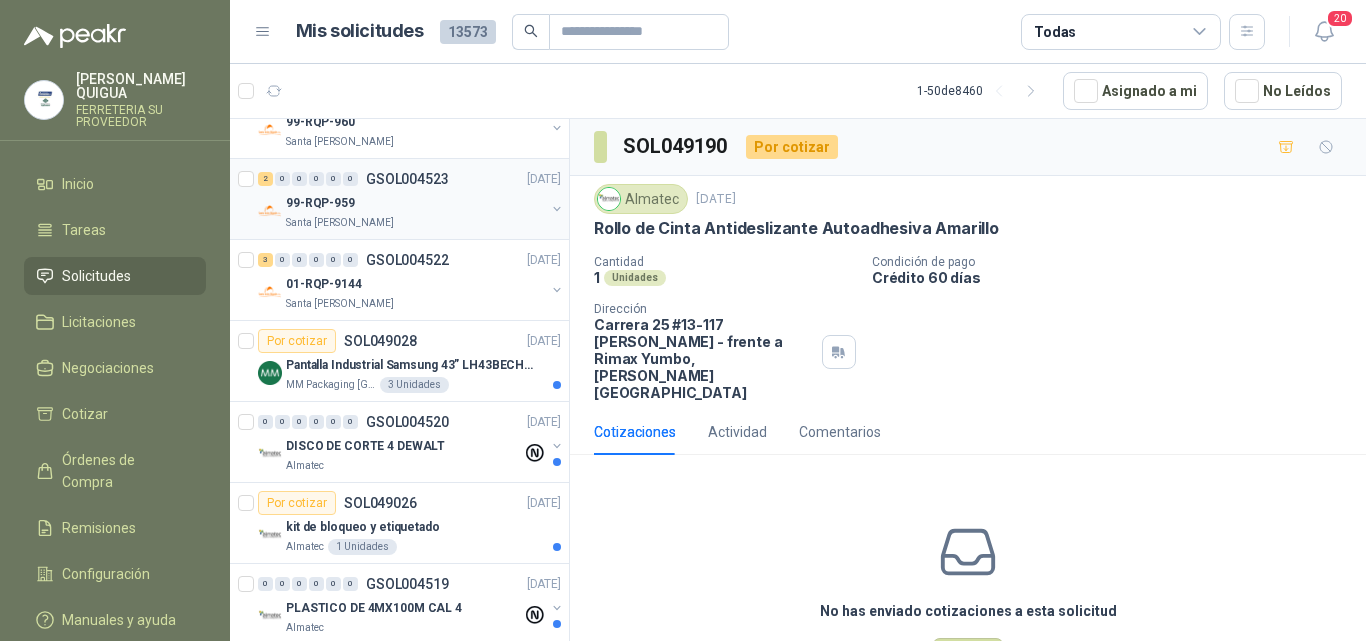 click on "99-RQP-959" at bounding box center [415, 203] 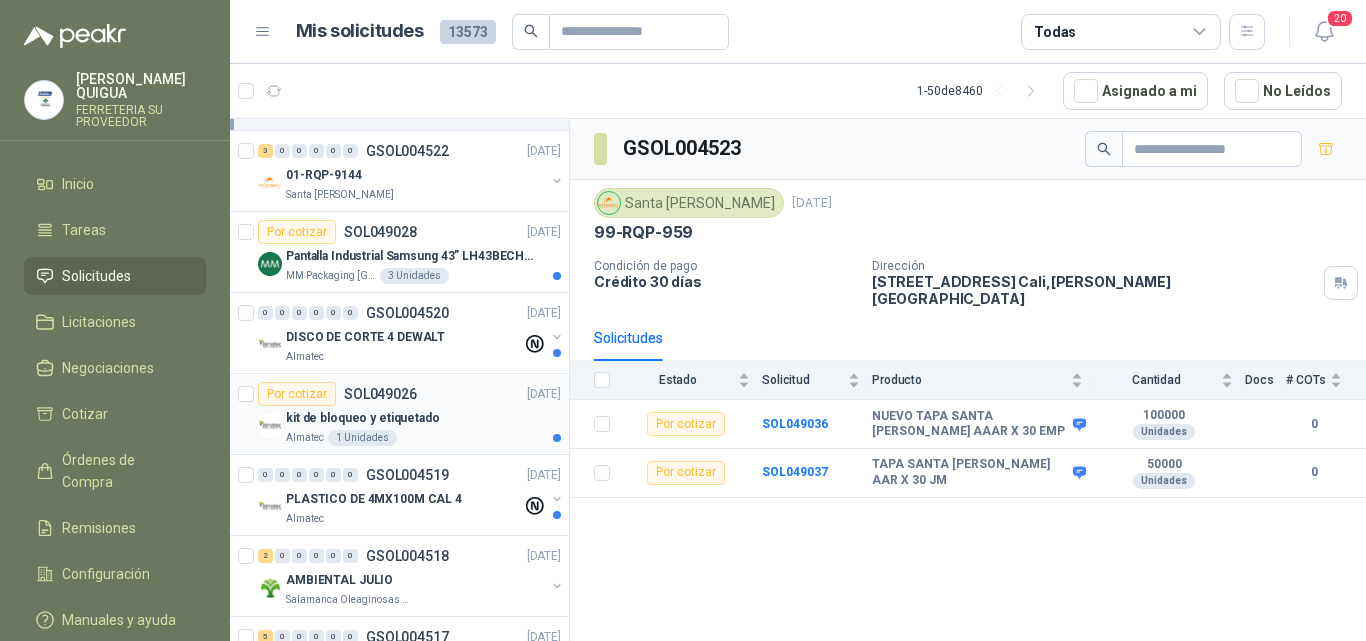 scroll, scrollTop: 3565, scrollLeft: 0, axis: vertical 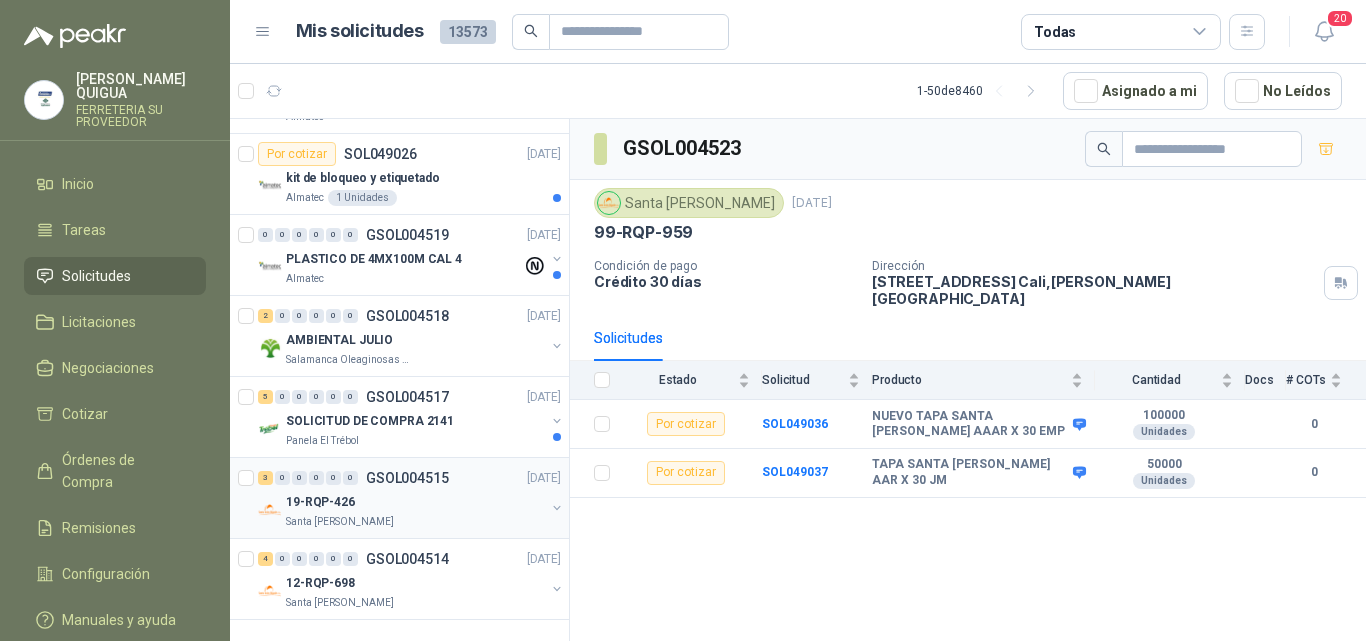 click on "19-RQP-426" at bounding box center [415, 502] 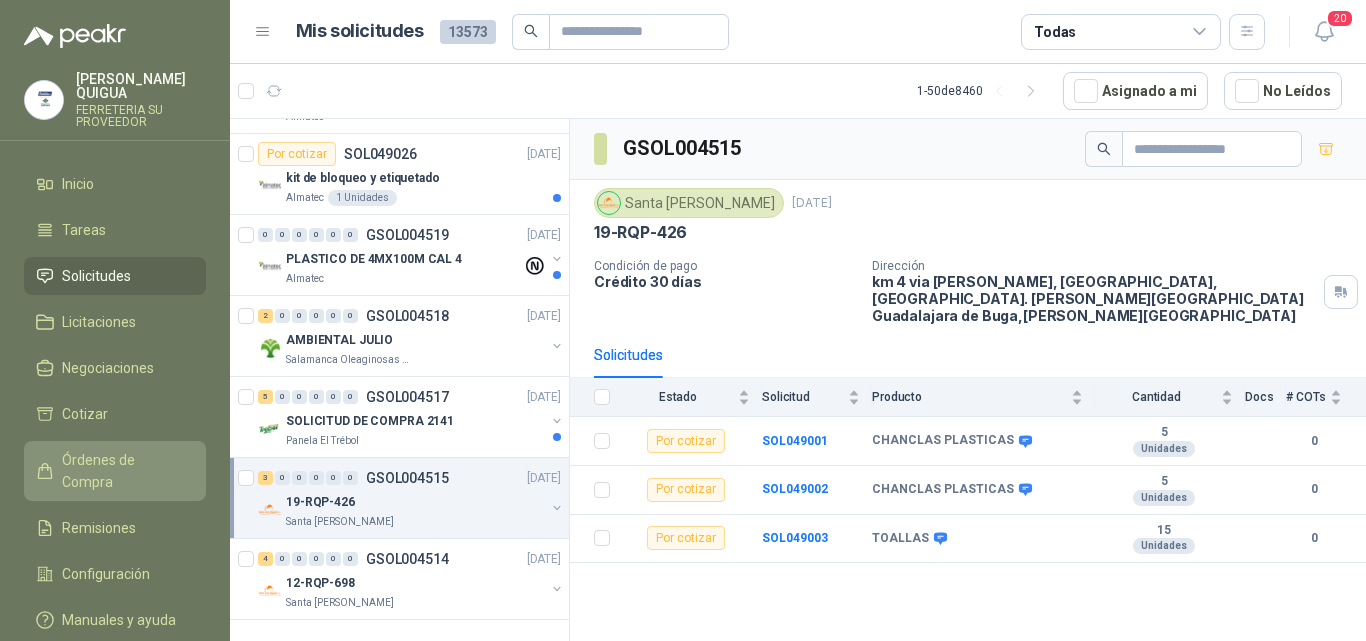 click on "Órdenes de Compra" at bounding box center (124, 471) 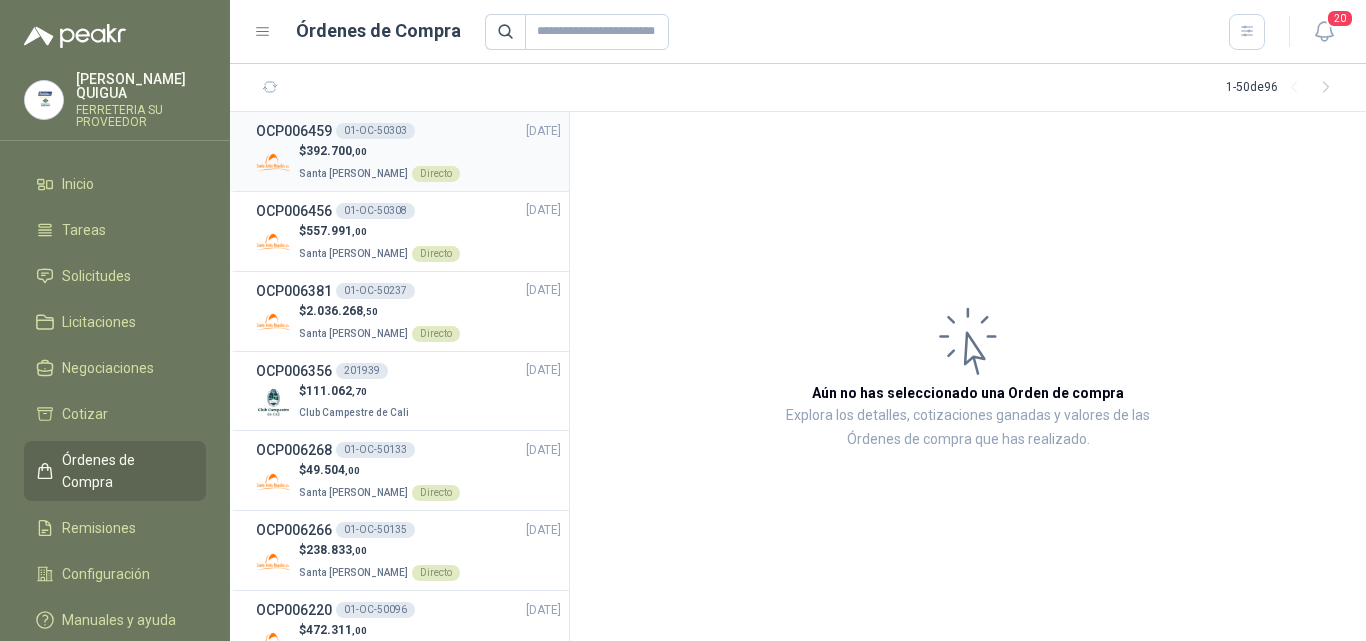 click on "$  392.700 ,00 Santa [PERSON_NAME] Directo" at bounding box center [408, 162] 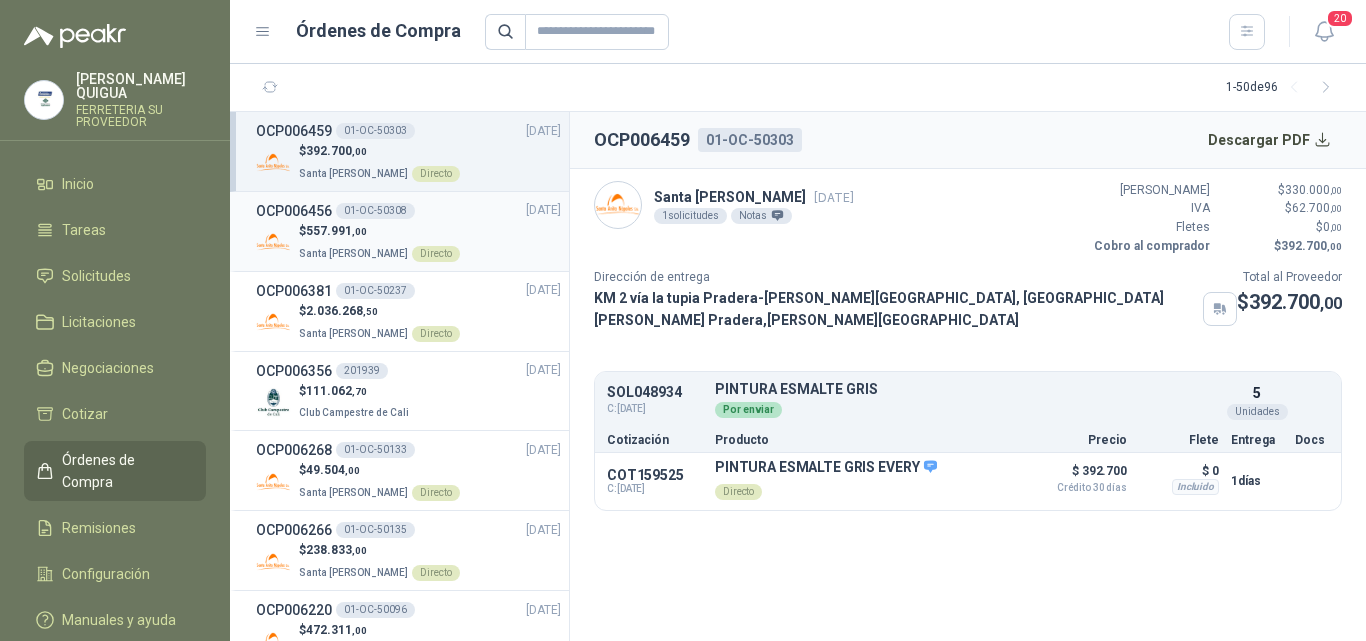 click on "$  557.991 ,00" at bounding box center (379, 231) 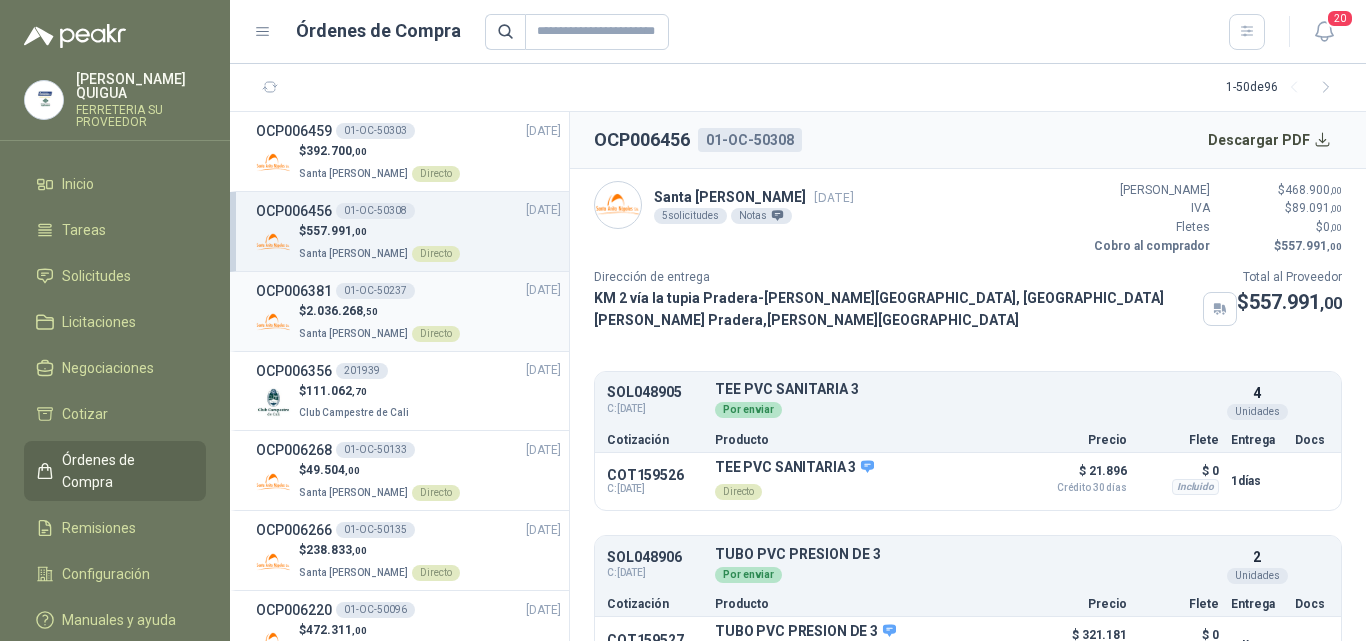 click on "$  2.036.268 ,50" at bounding box center (379, 311) 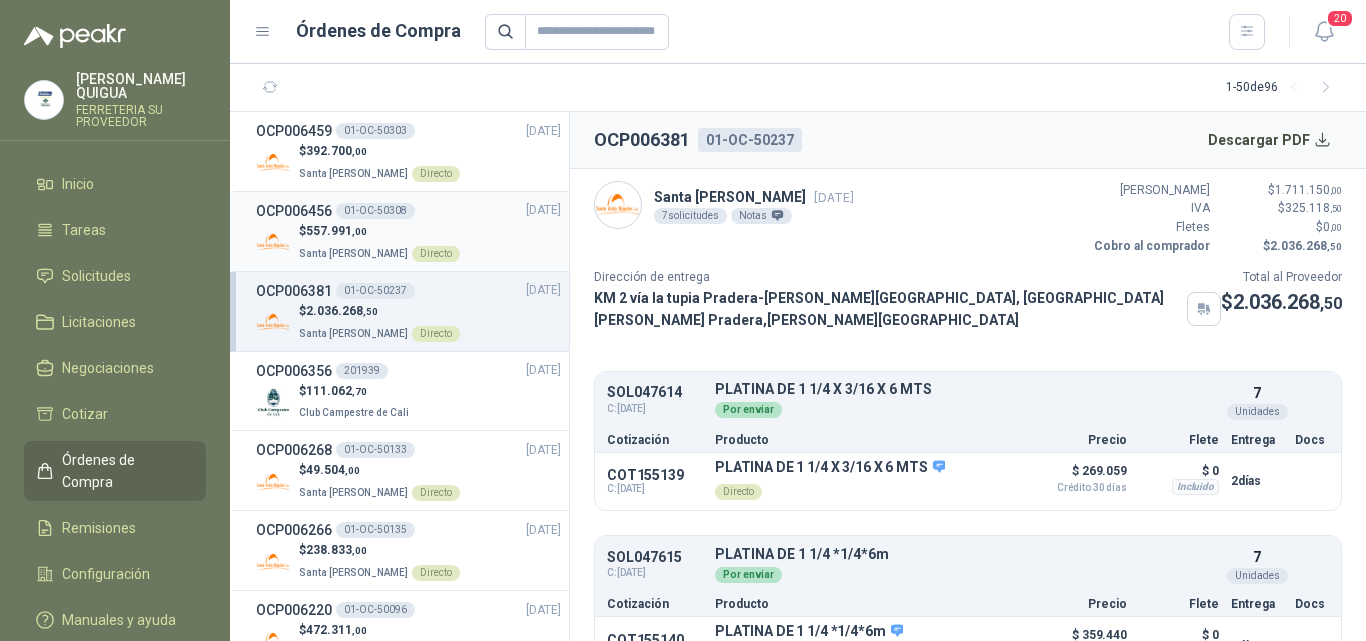 click on "OCP006456 01-OC-50308 [DATE]" at bounding box center (408, 211) 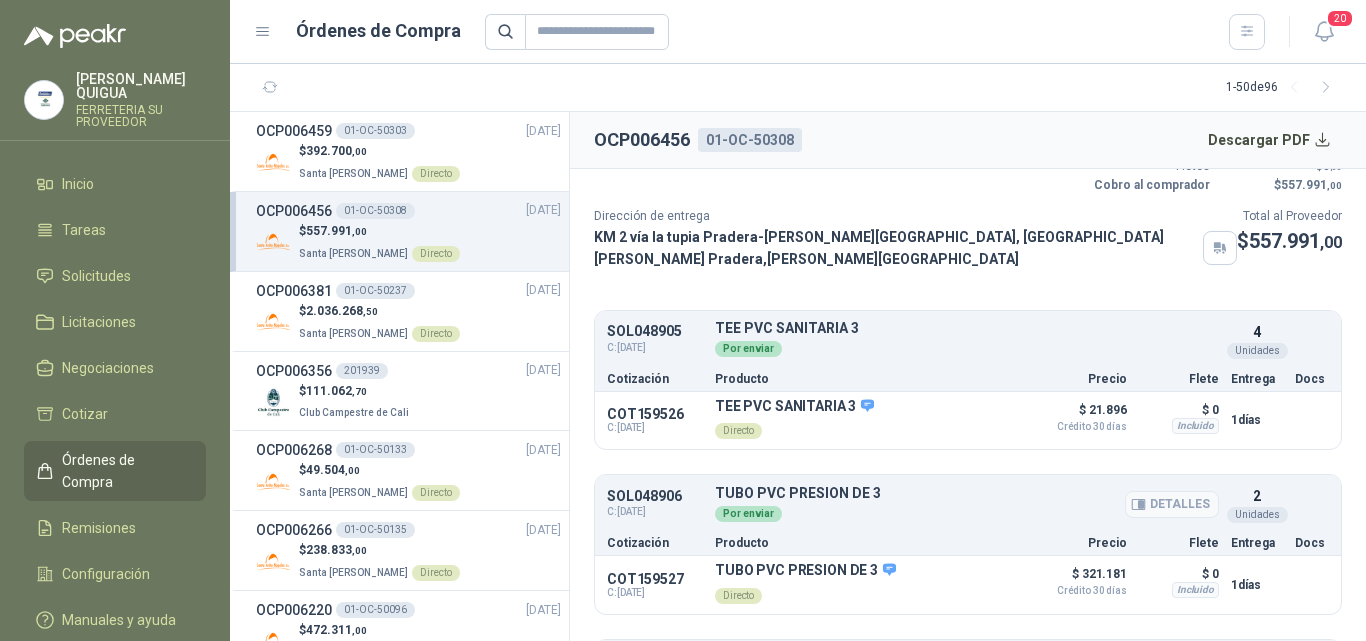 scroll, scrollTop: 0, scrollLeft: 0, axis: both 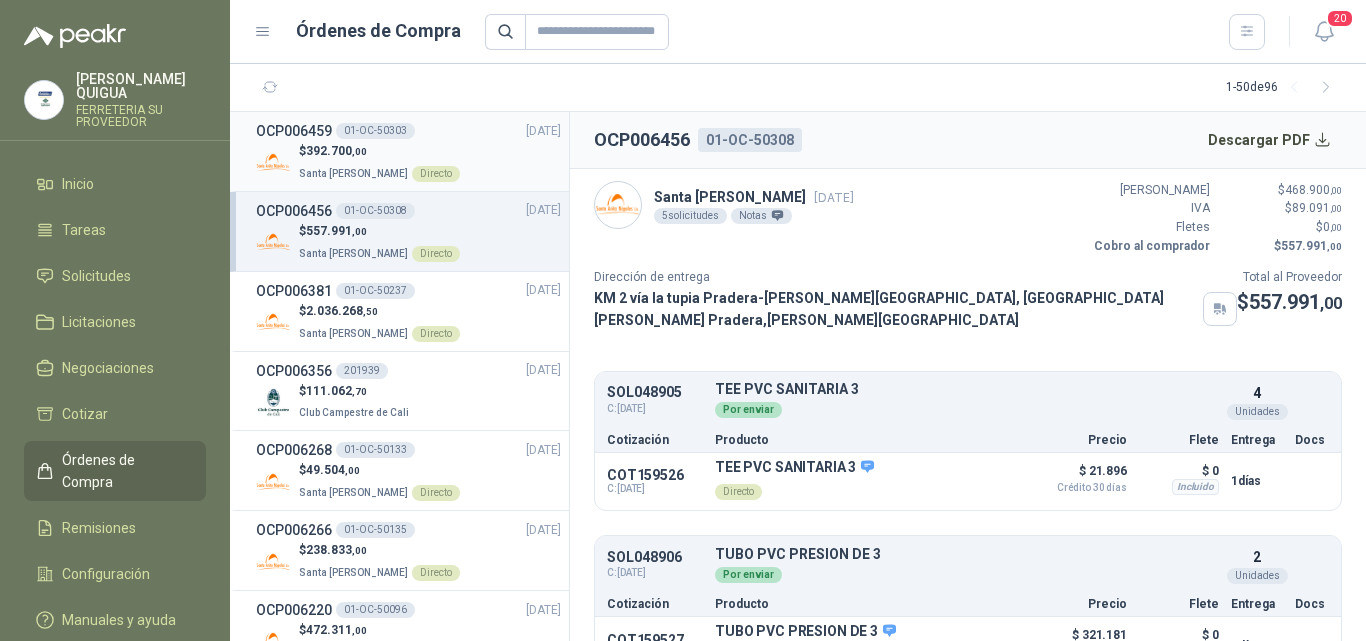 click on "$  392.700 ,00" at bounding box center (379, 151) 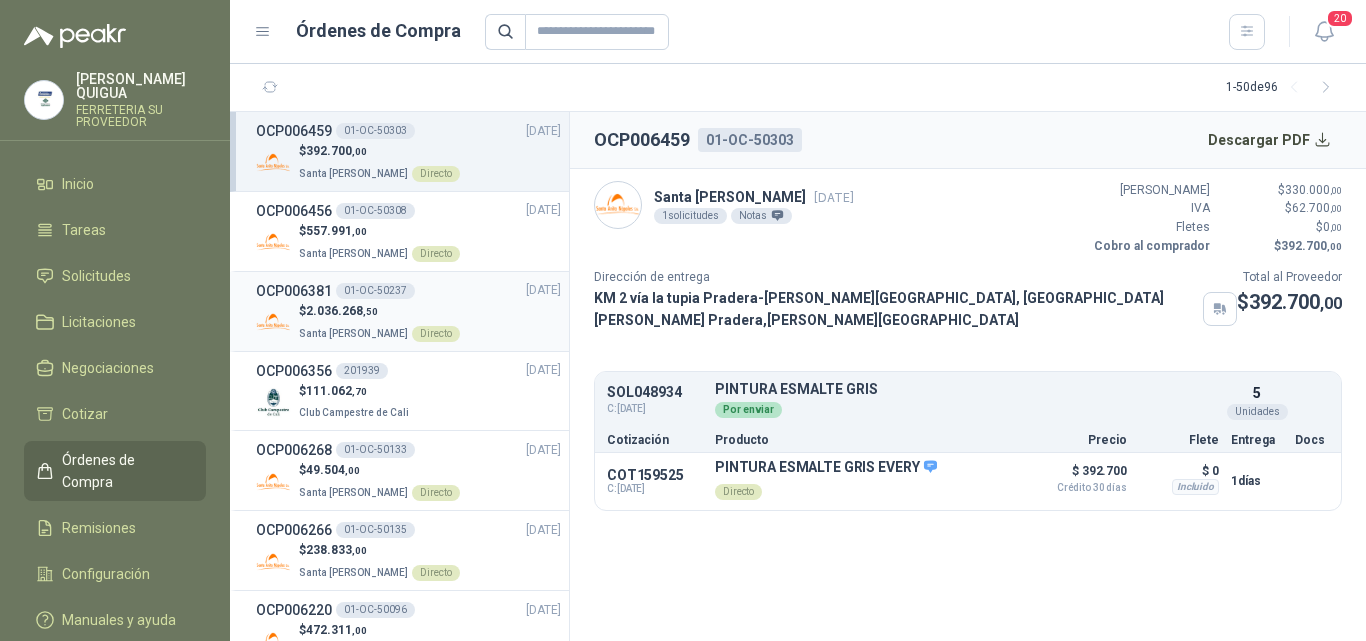 click on "$  2.036.268 ,50 Santa [PERSON_NAME] Directo" at bounding box center (408, 322) 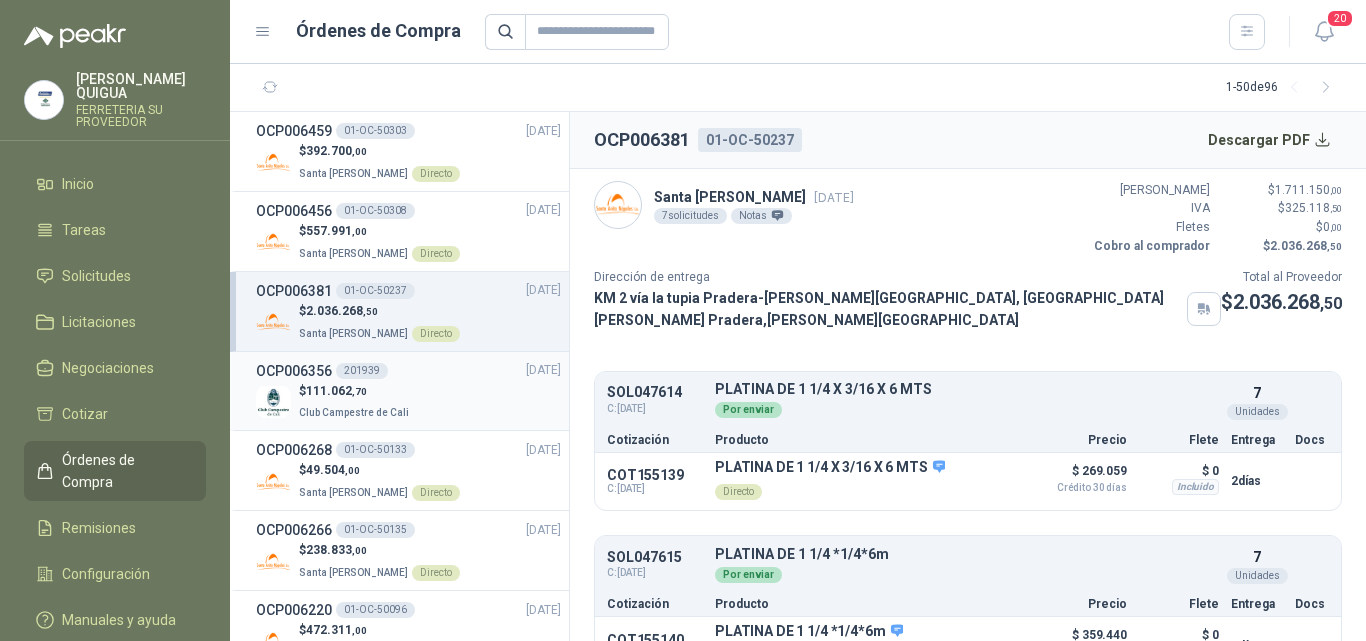 click on "OCP006356 201939 [DATE]" at bounding box center [408, 371] 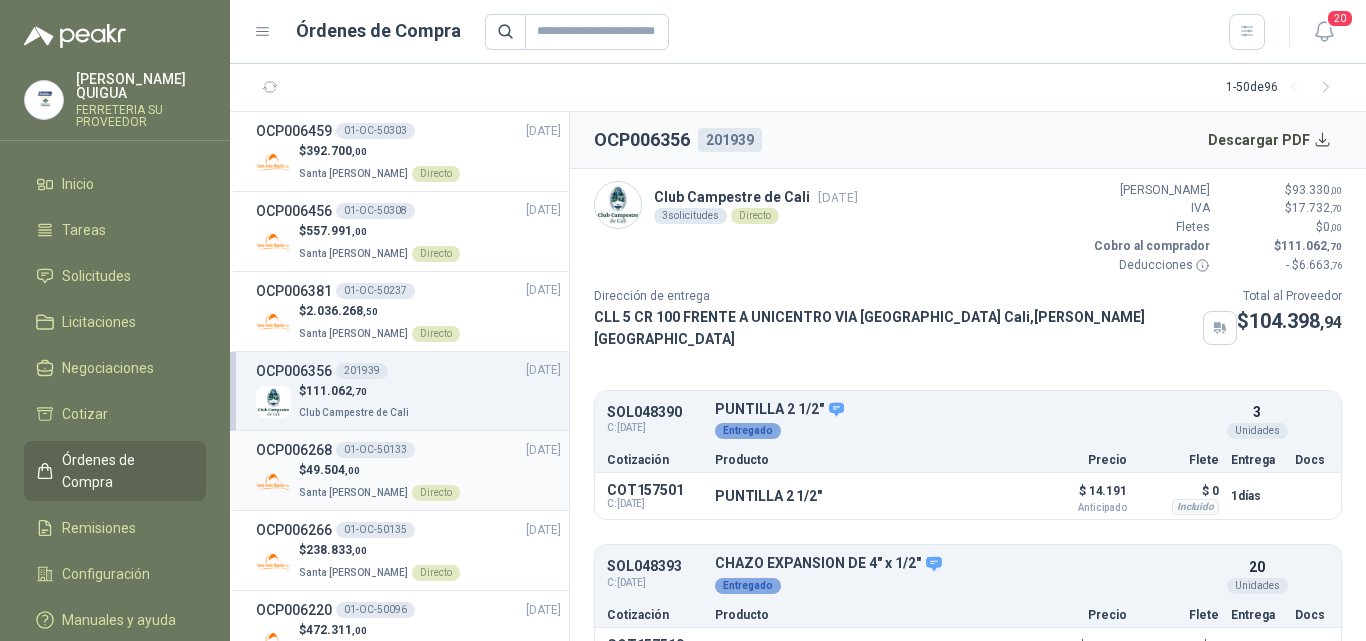 click on "OCP006268 01-OC-50133 [DATE]" at bounding box center [408, 450] 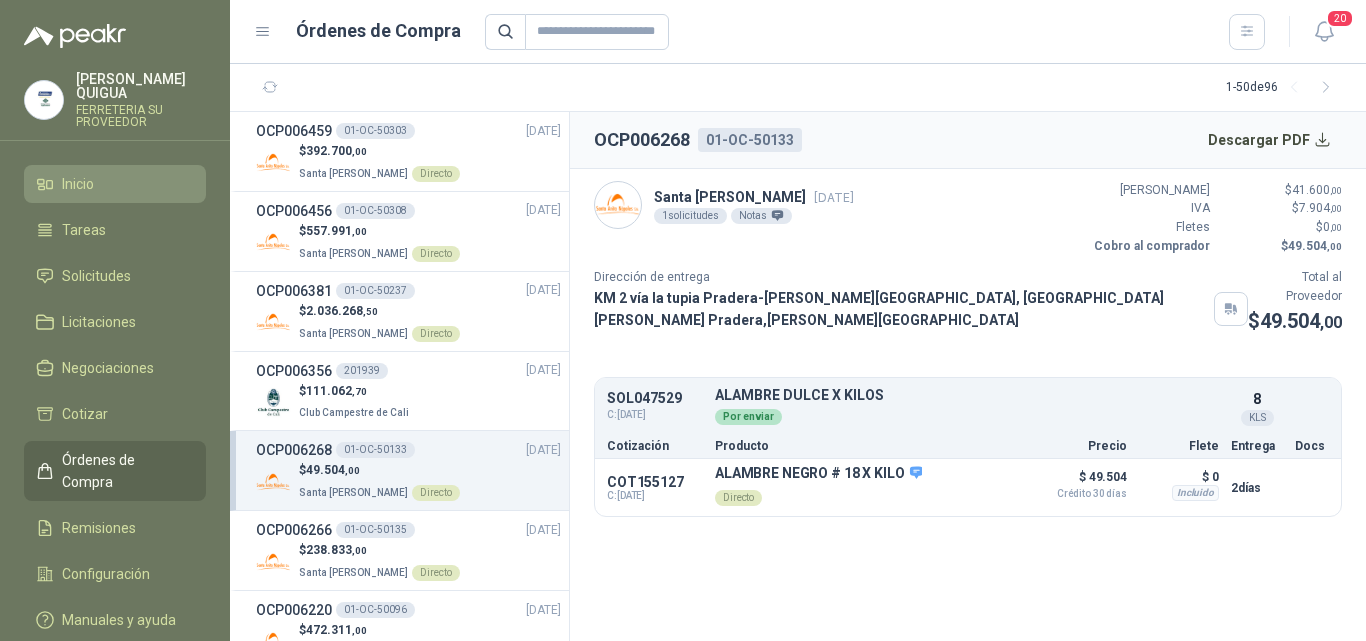 click on "Inicio" at bounding box center [78, 184] 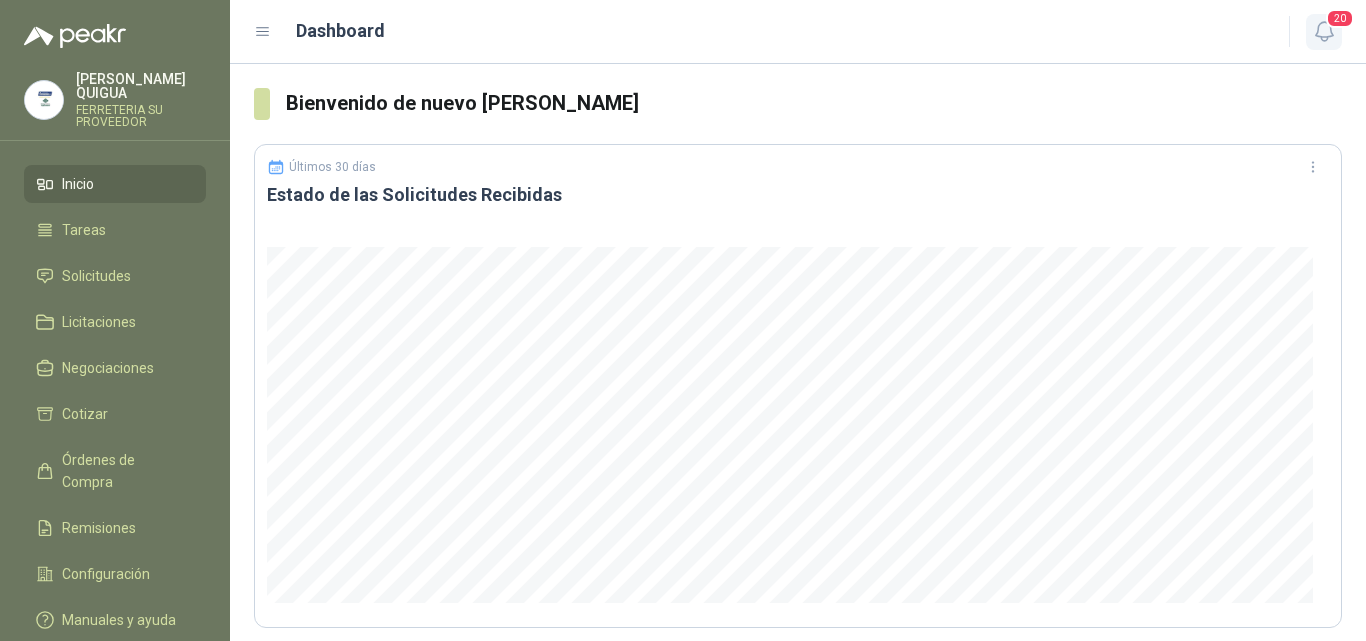 click on "20" at bounding box center (1340, 18) 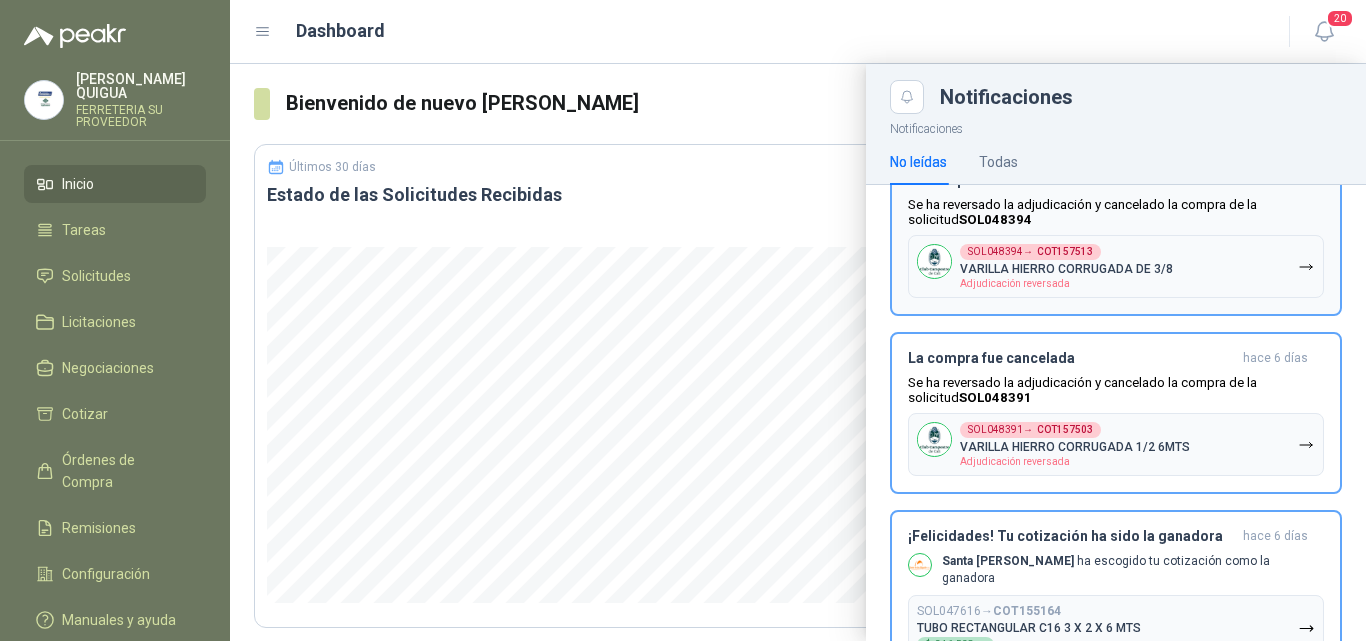 scroll, scrollTop: 1300, scrollLeft: 0, axis: vertical 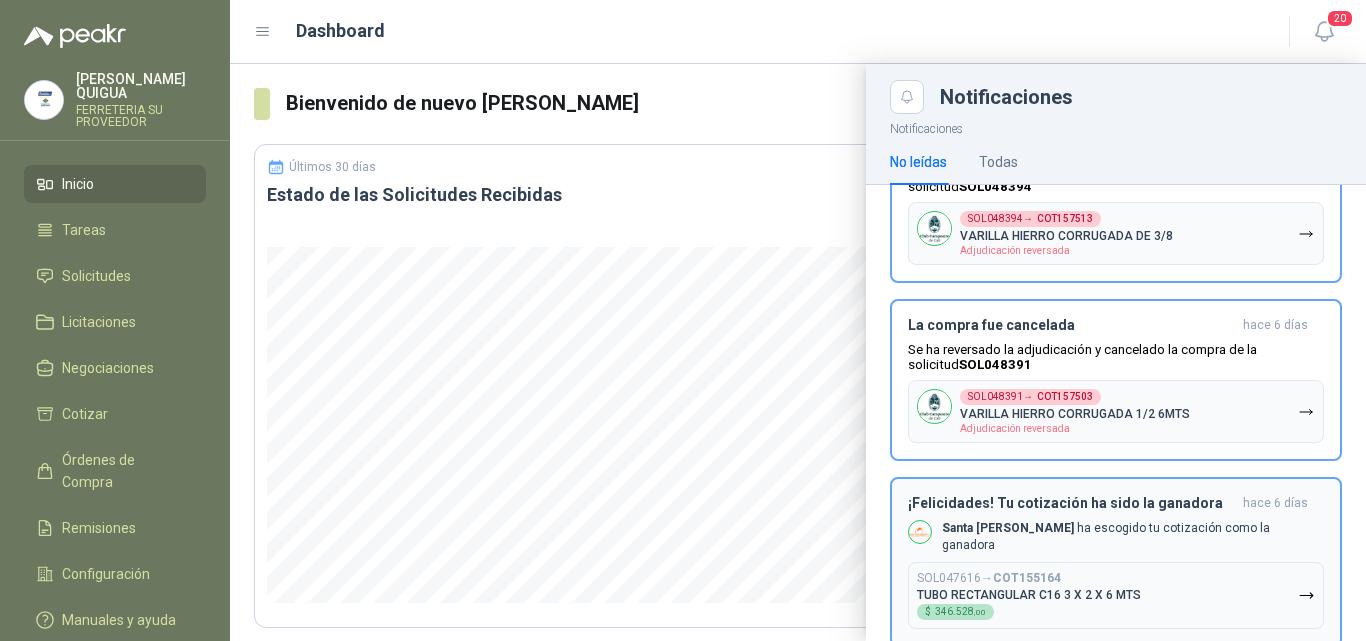 click on "SOL047616  →  COT155164 TUBO RECTANGULAR C16 3 X 2 X 6 MTS $  346.528 ,00" at bounding box center (1116, 595) 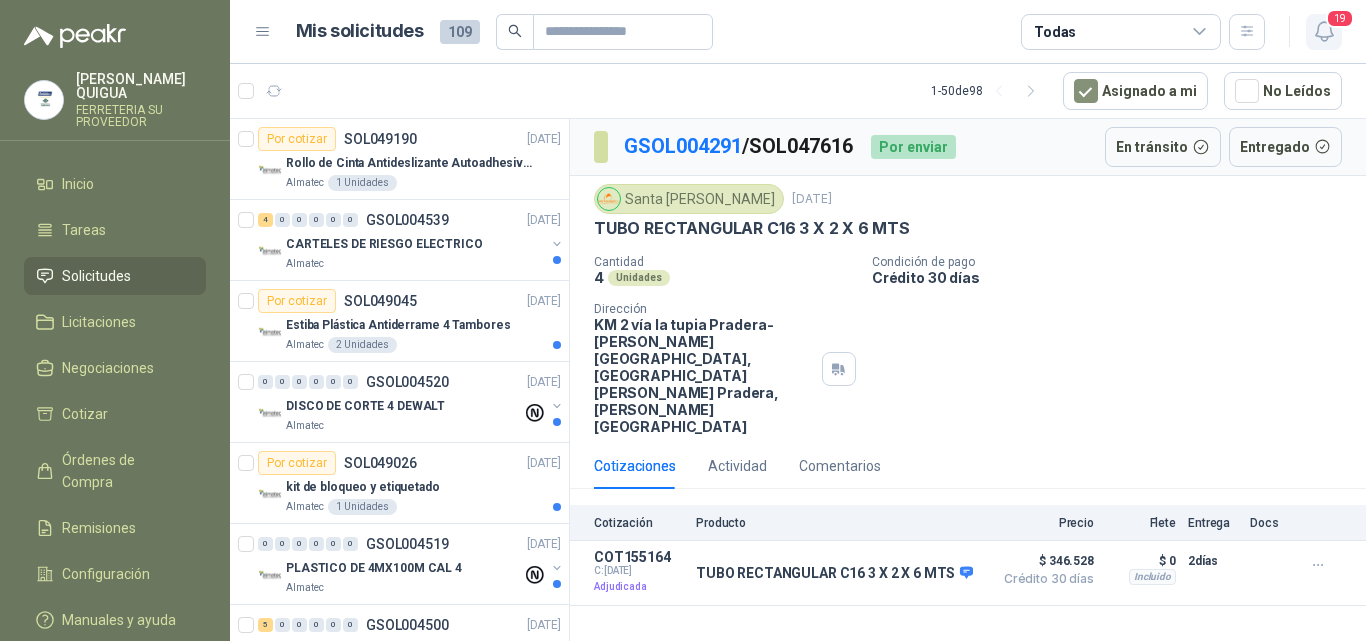 click on "19" at bounding box center (1340, 18) 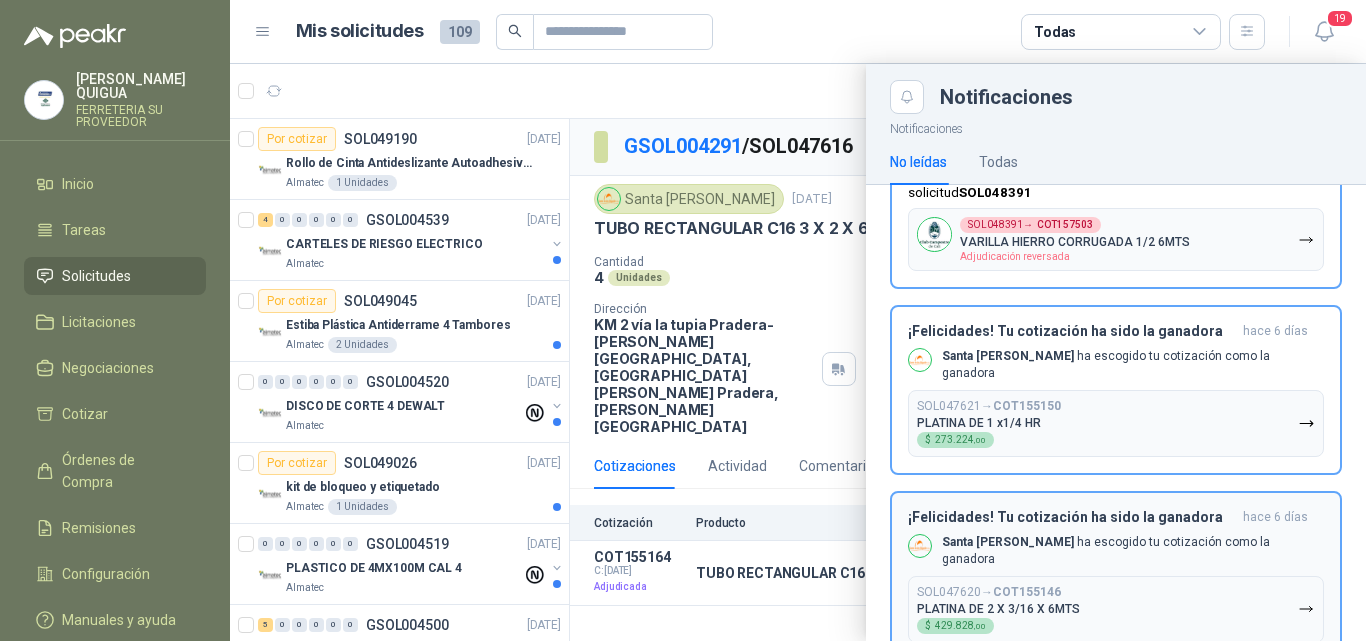 scroll, scrollTop: 1500, scrollLeft: 0, axis: vertical 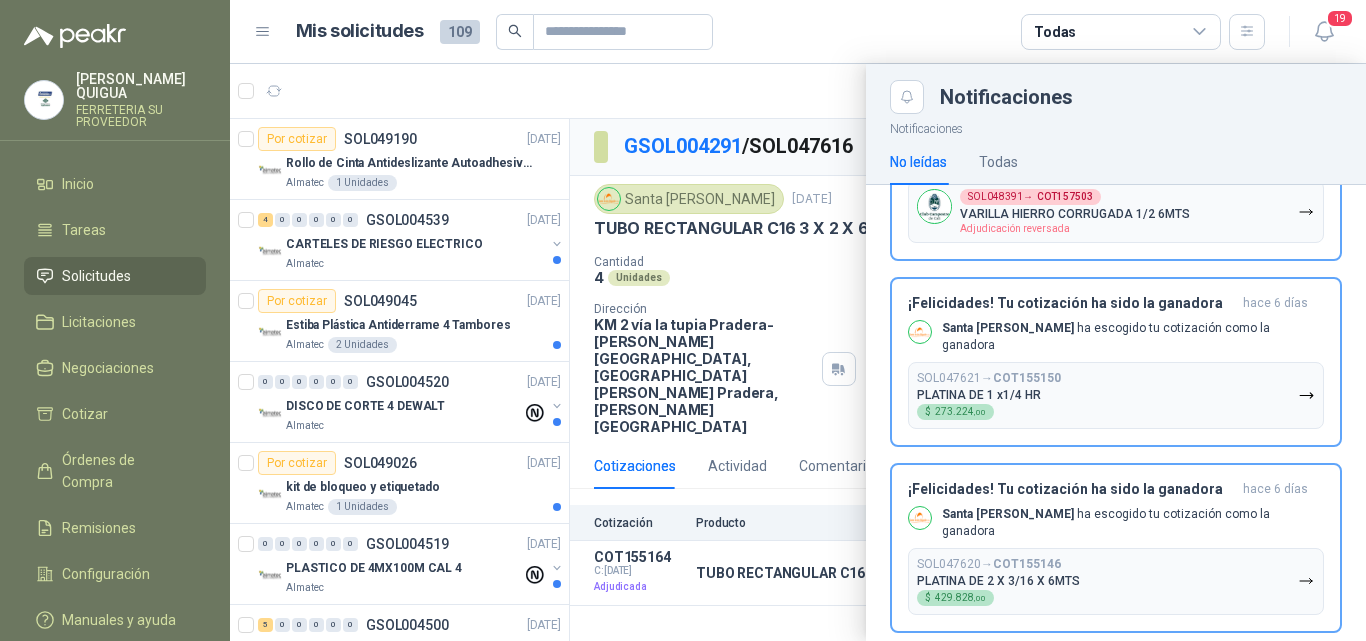 click at bounding box center [798, 352] 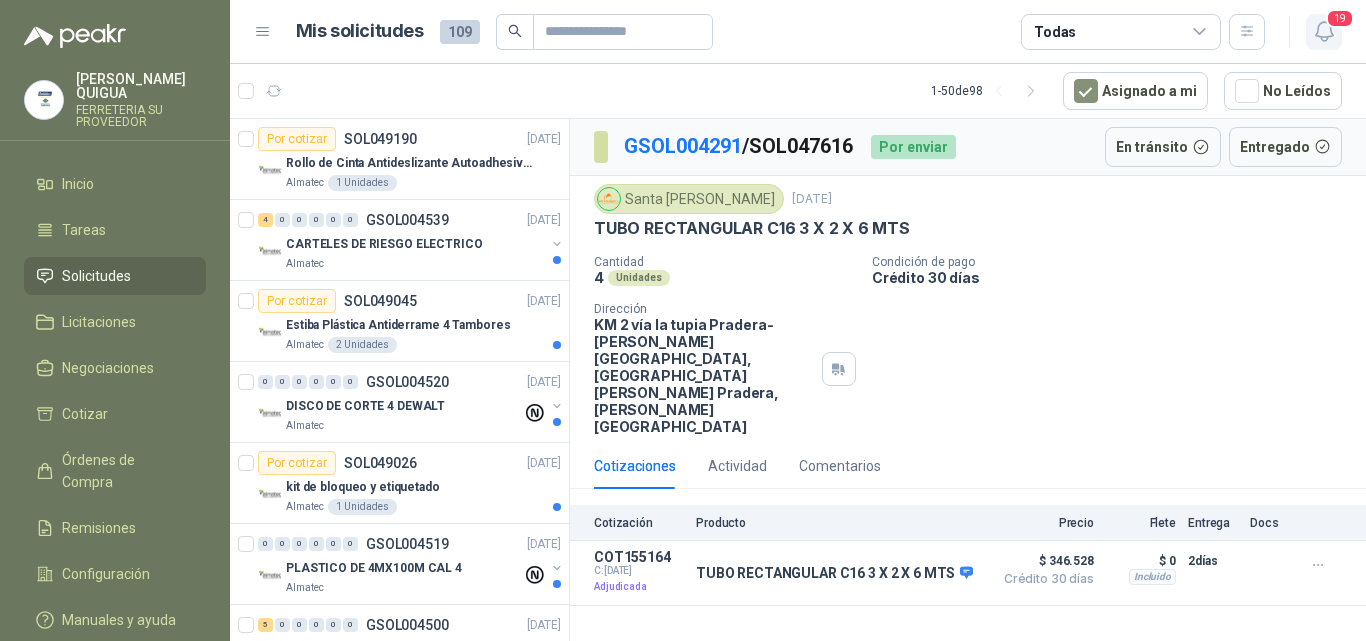 click on "19" at bounding box center (1340, 18) 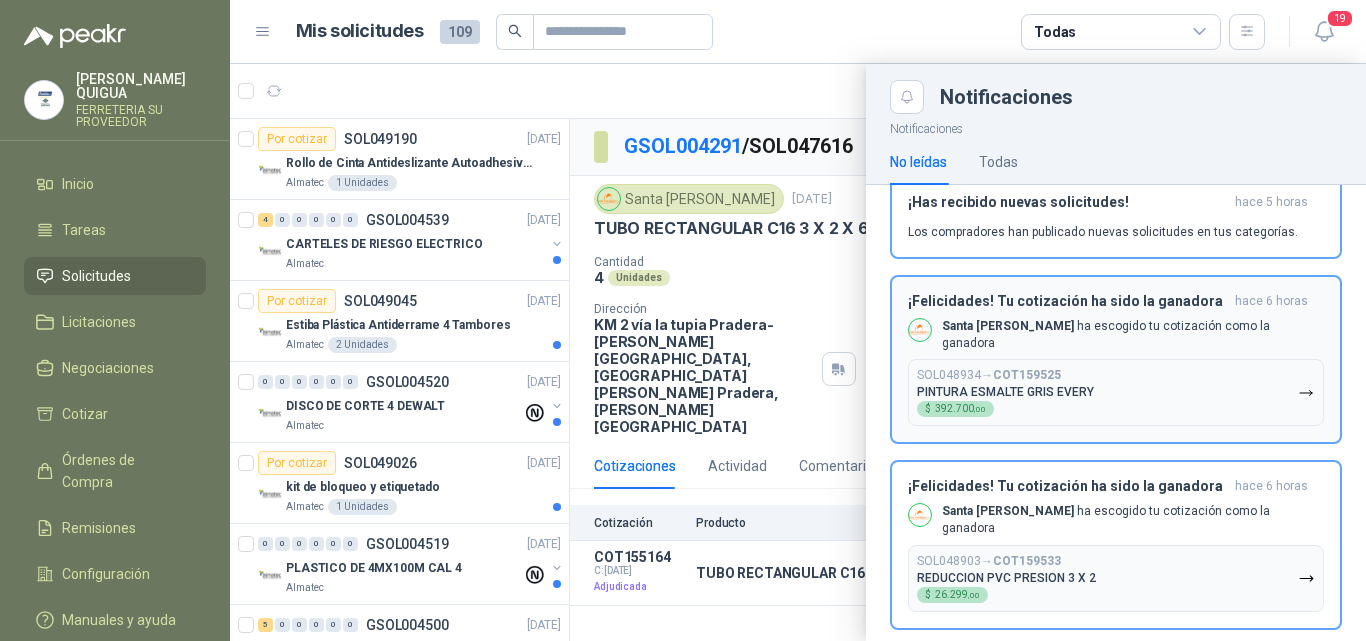 scroll, scrollTop: 0, scrollLeft: 0, axis: both 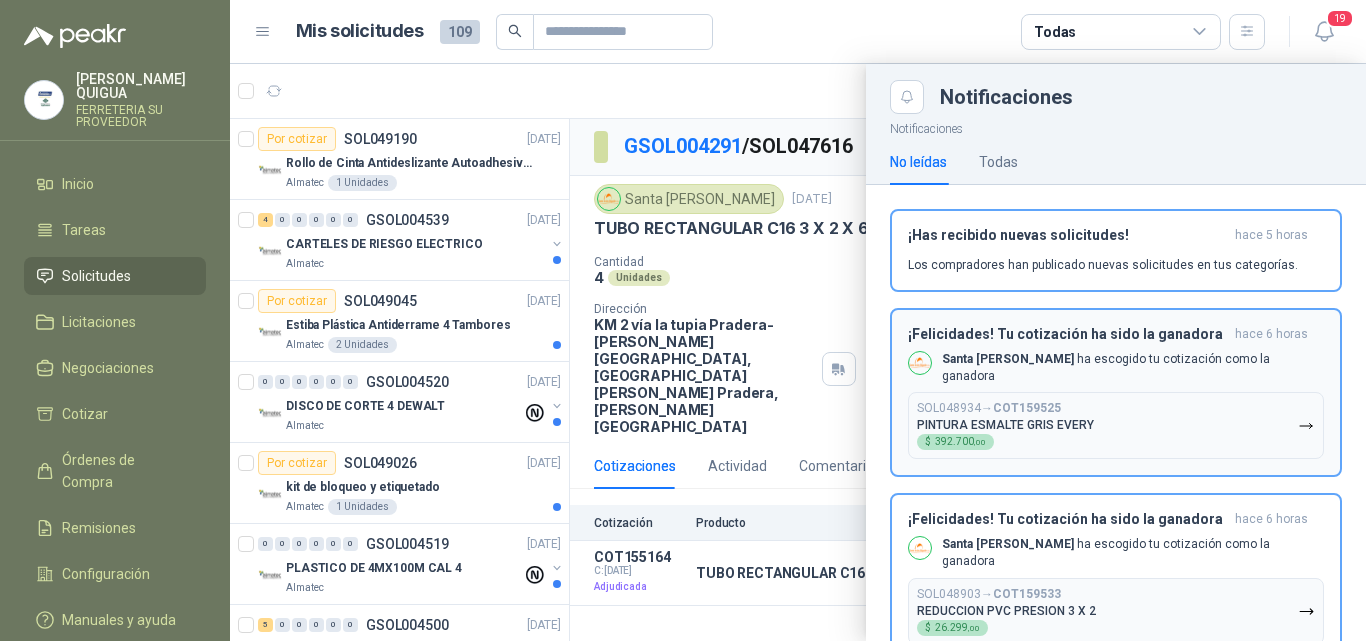 click on "Santa [PERSON_NAME]    ha escogido tu cotización como la ganadora" at bounding box center [1133, 368] 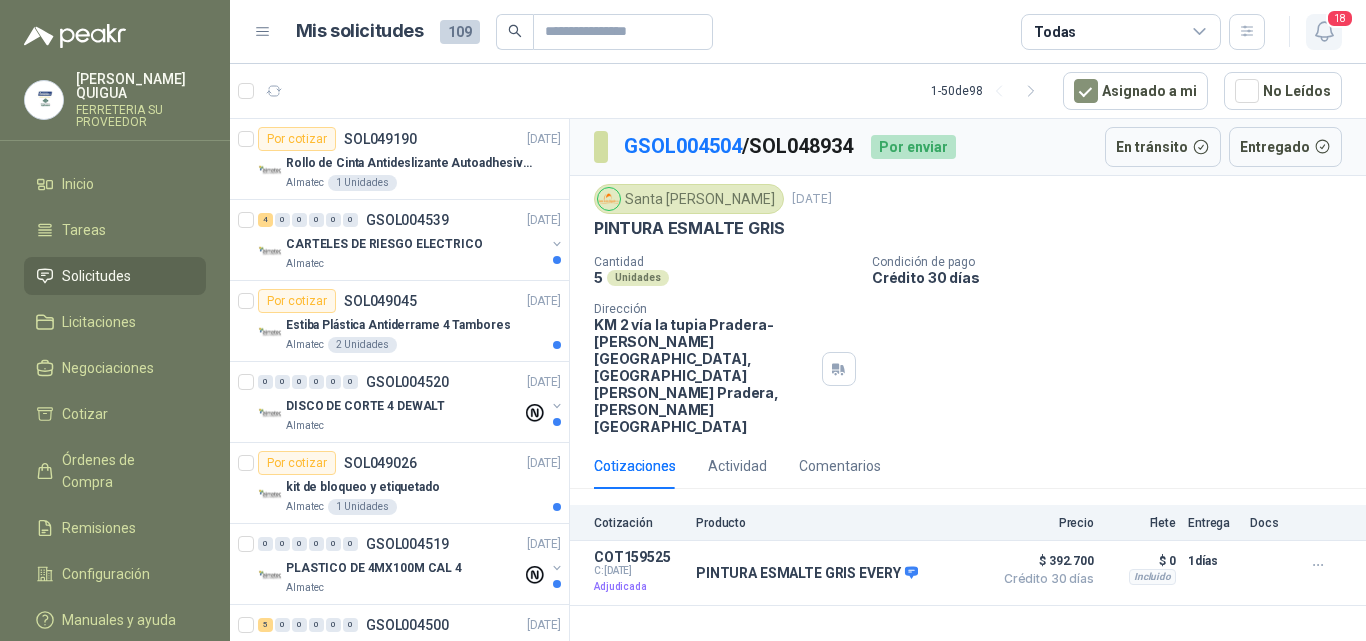 click 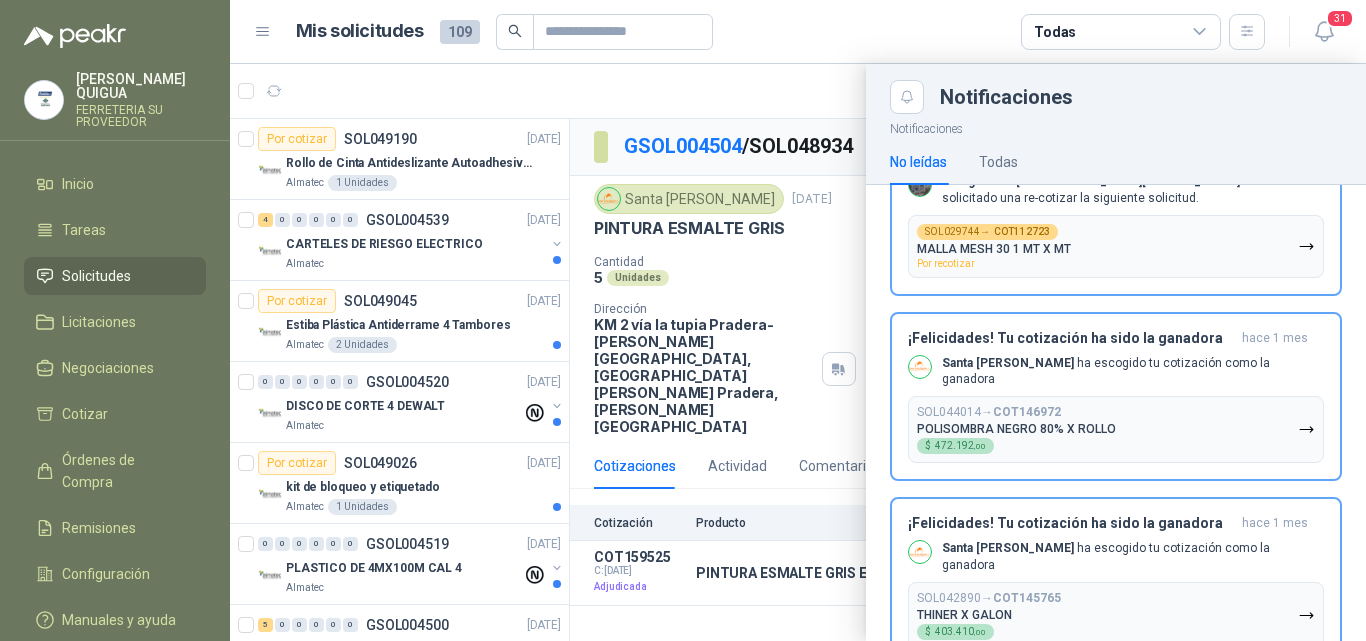 scroll, scrollTop: 4780, scrollLeft: 0, axis: vertical 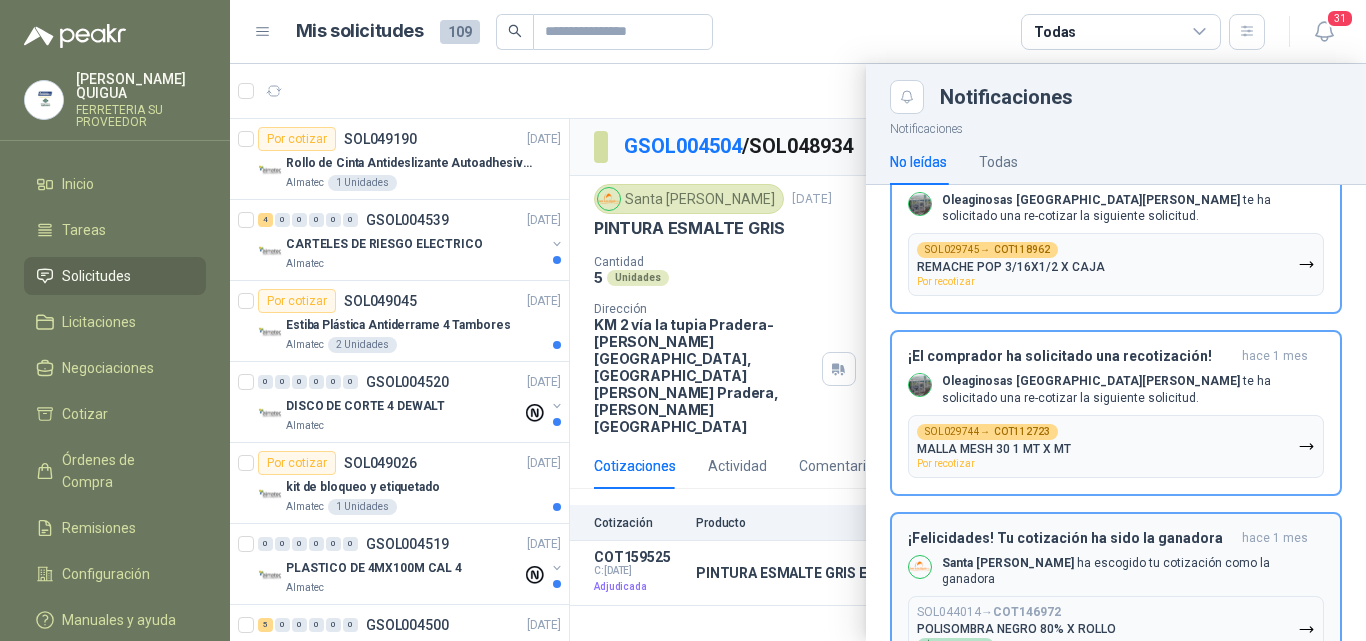 click on "COT146972" at bounding box center [1027, 612] 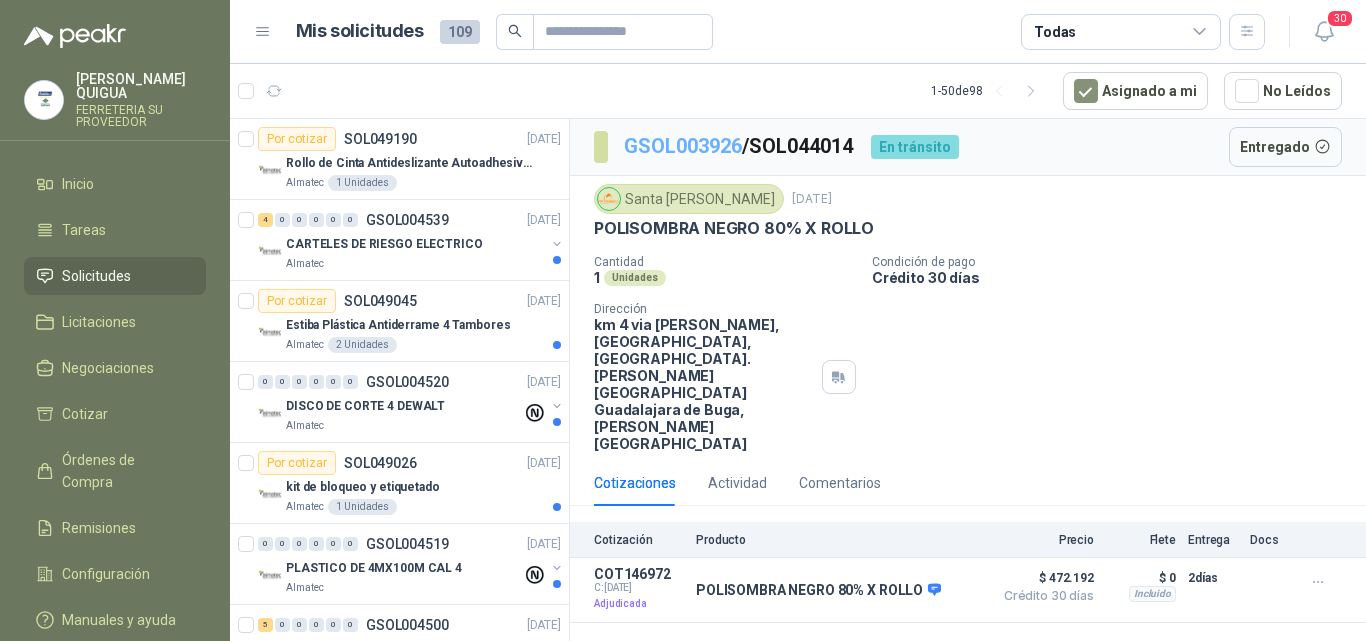 click on "GSOL003926" at bounding box center (683, 146) 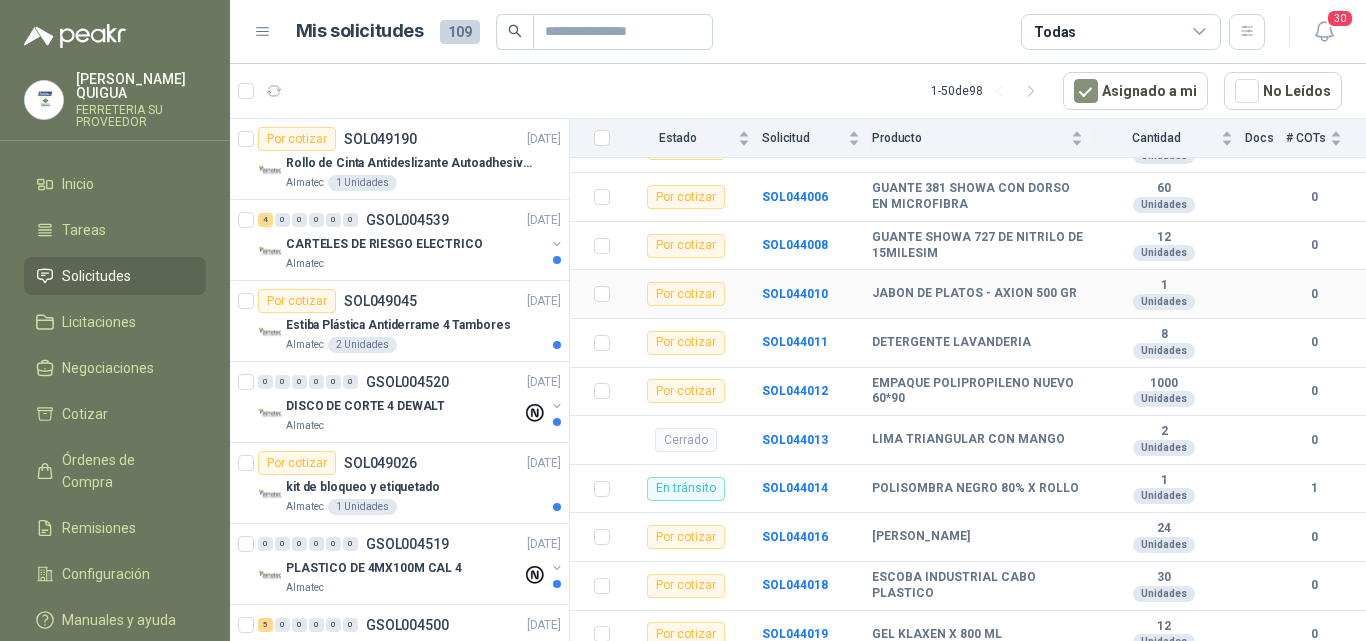 scroll, scrollTop: 500, scrollLeft: 0, axis: vertical 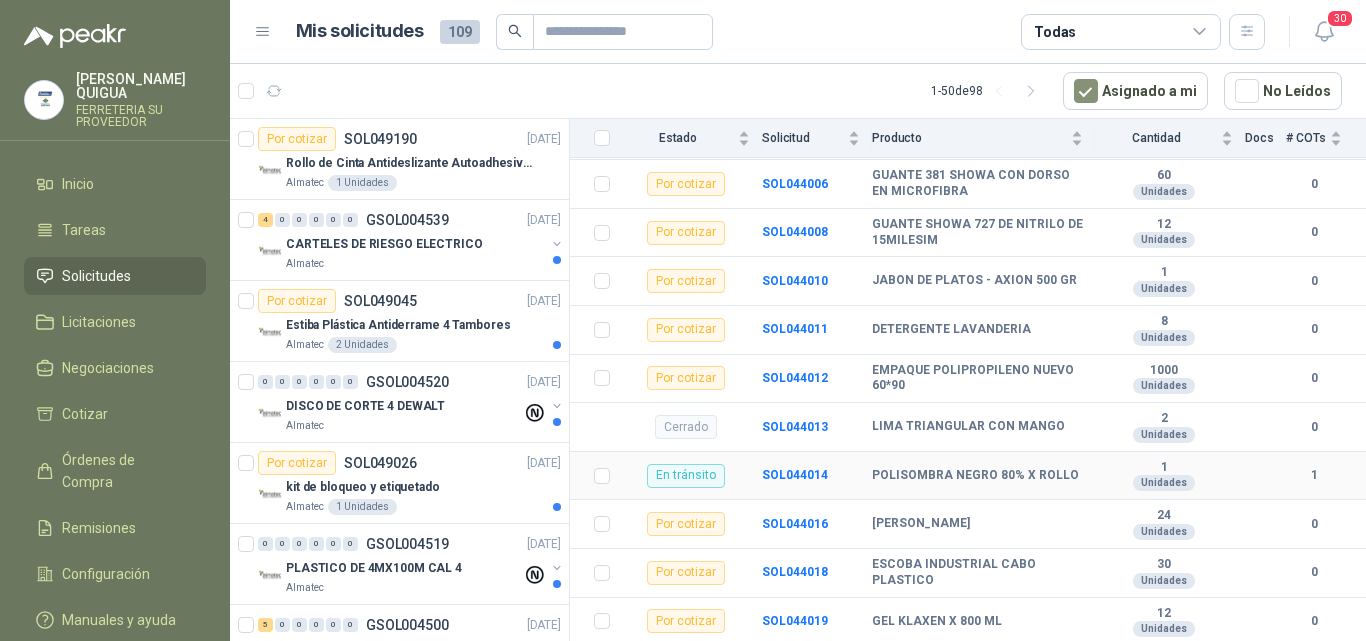 click on "SOL044014" at bounding box center [817, 476] 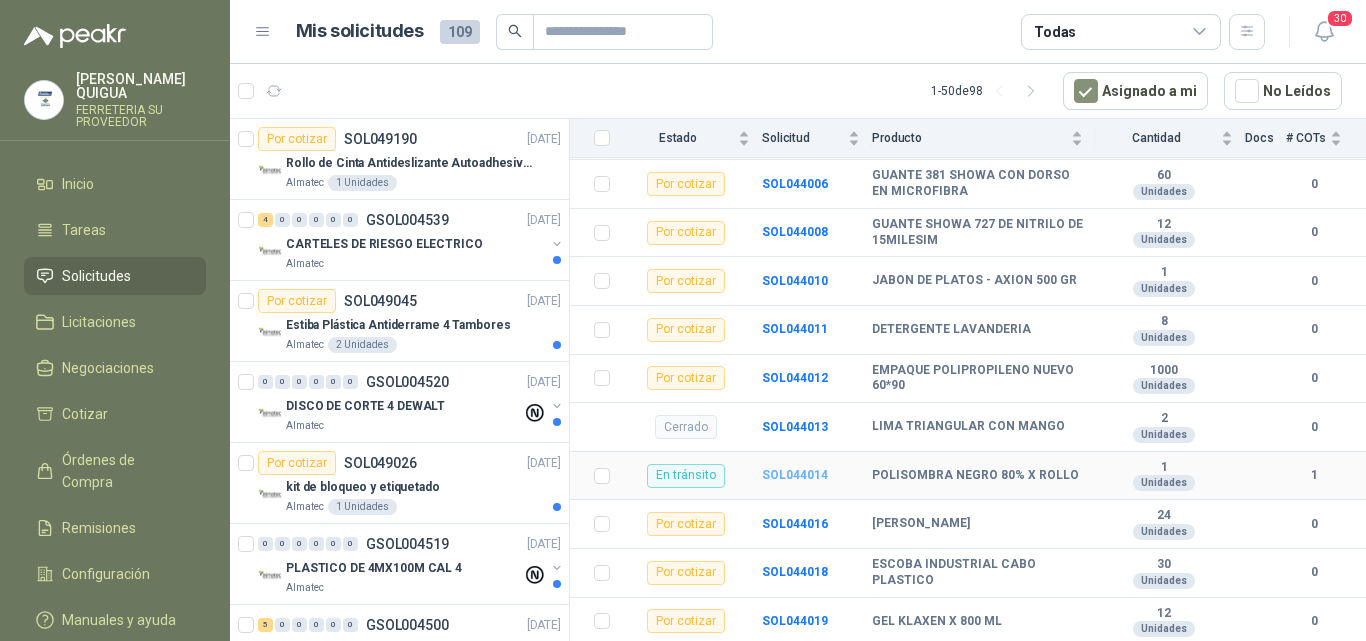 click on "SOL044014" at bounding box center (795, 475) 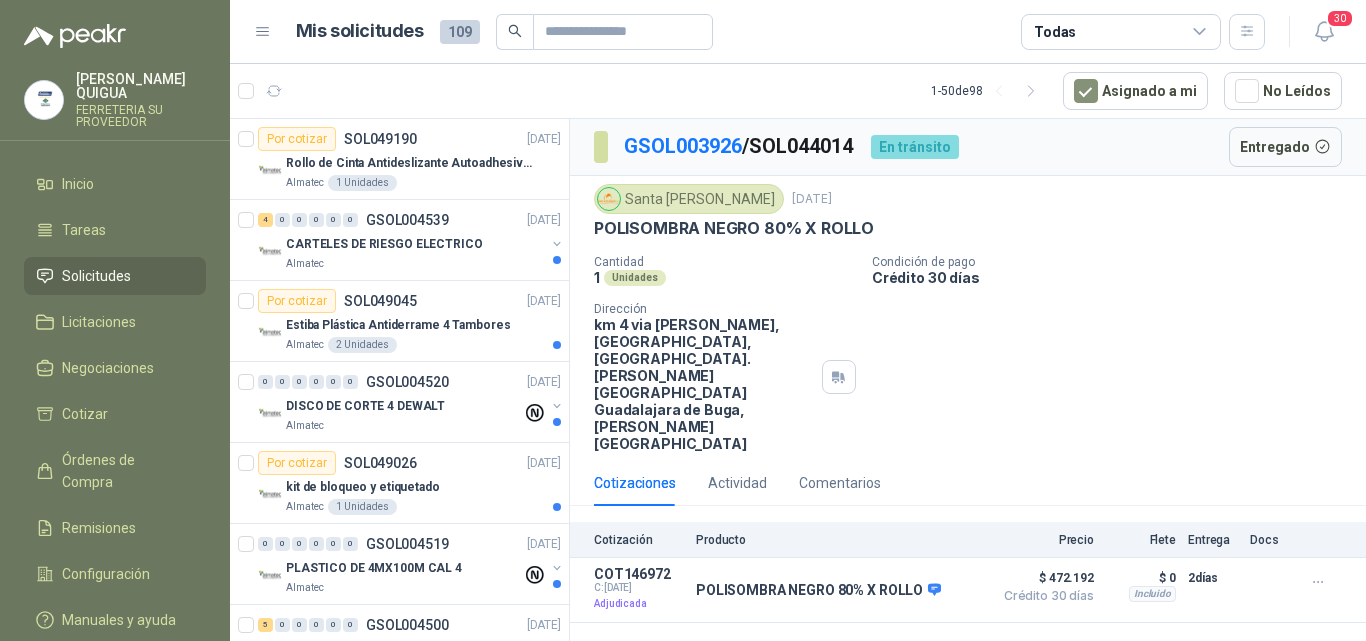 click on "En tránsito" at bounding box center (915, 147) 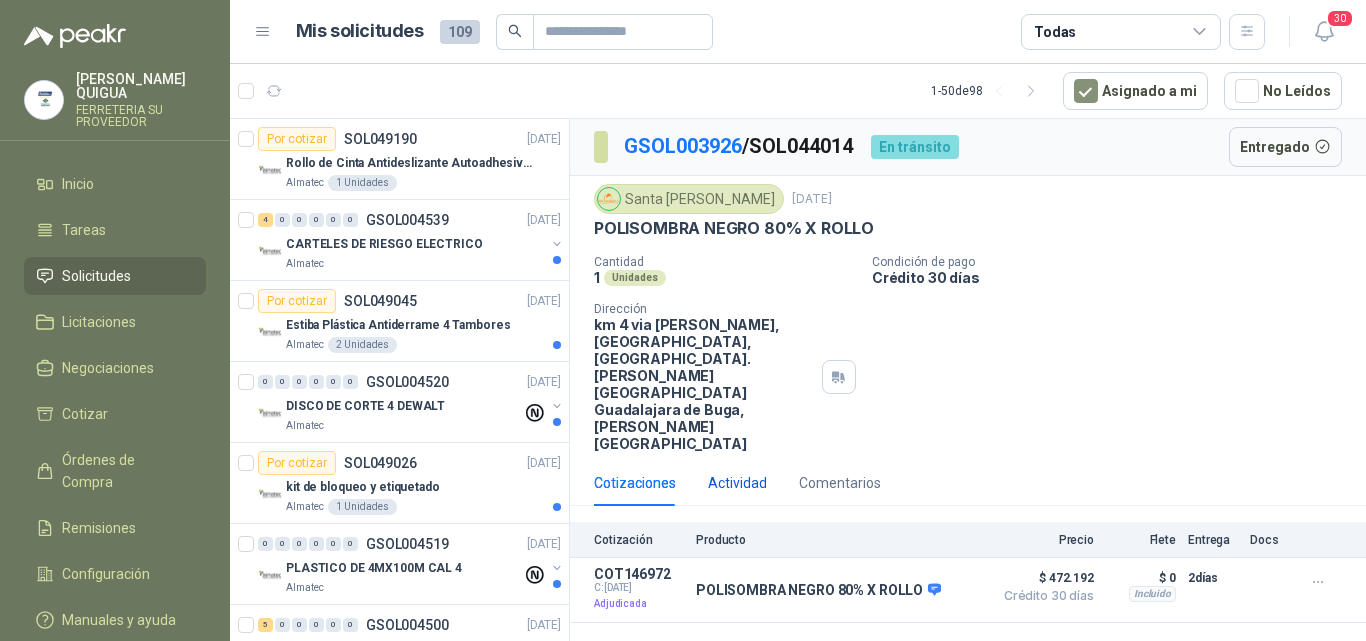click on "Actividad" at bounding box center (737, 483) 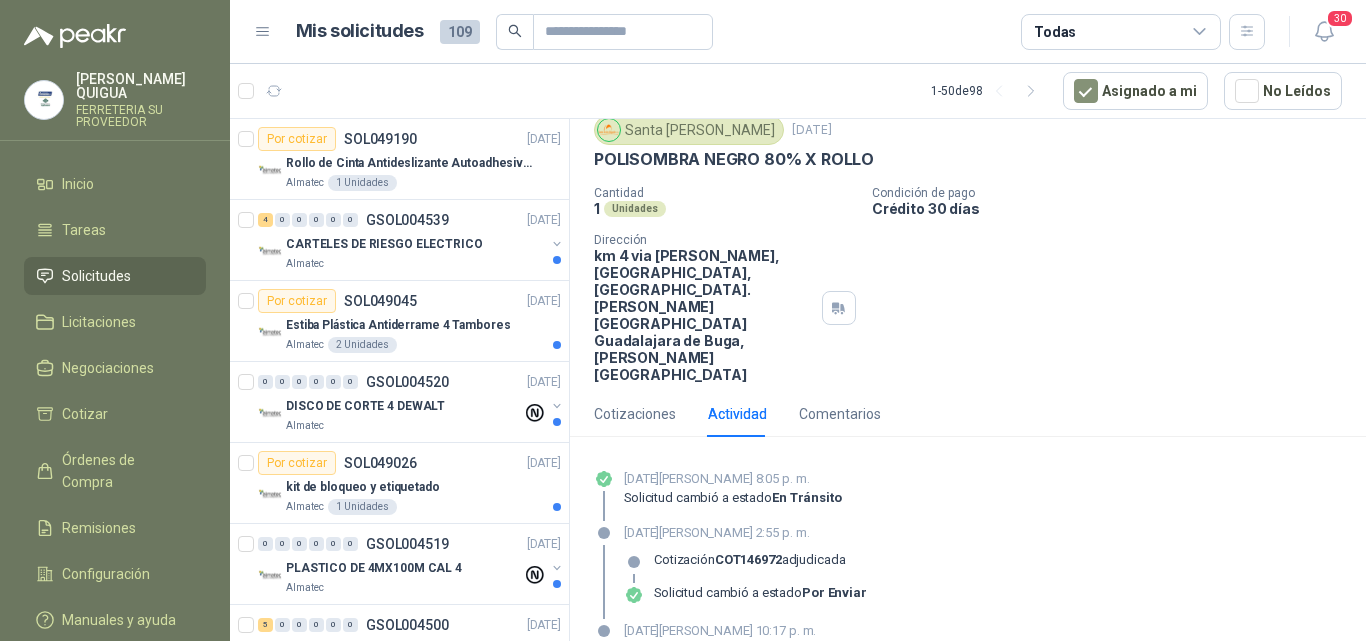 scroll, scrollTop: 42, scrollLeft: 0, axis: vertical 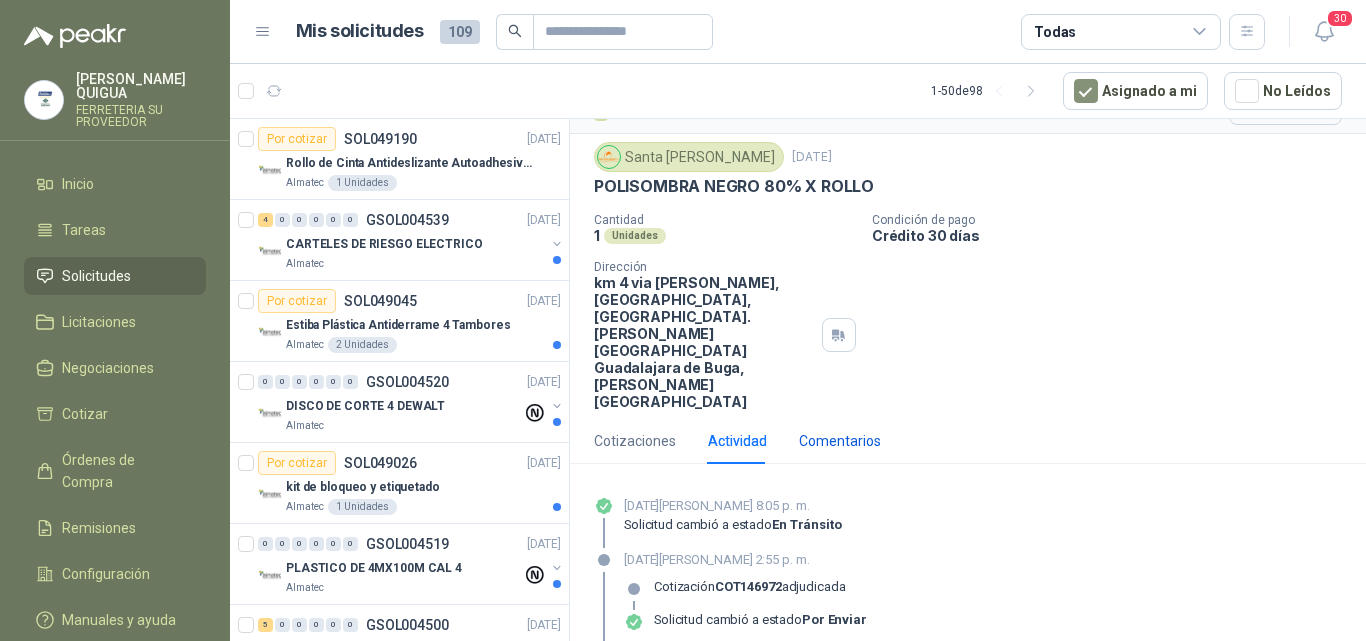 click on "Comentarios" at bounding box center (840, 441) 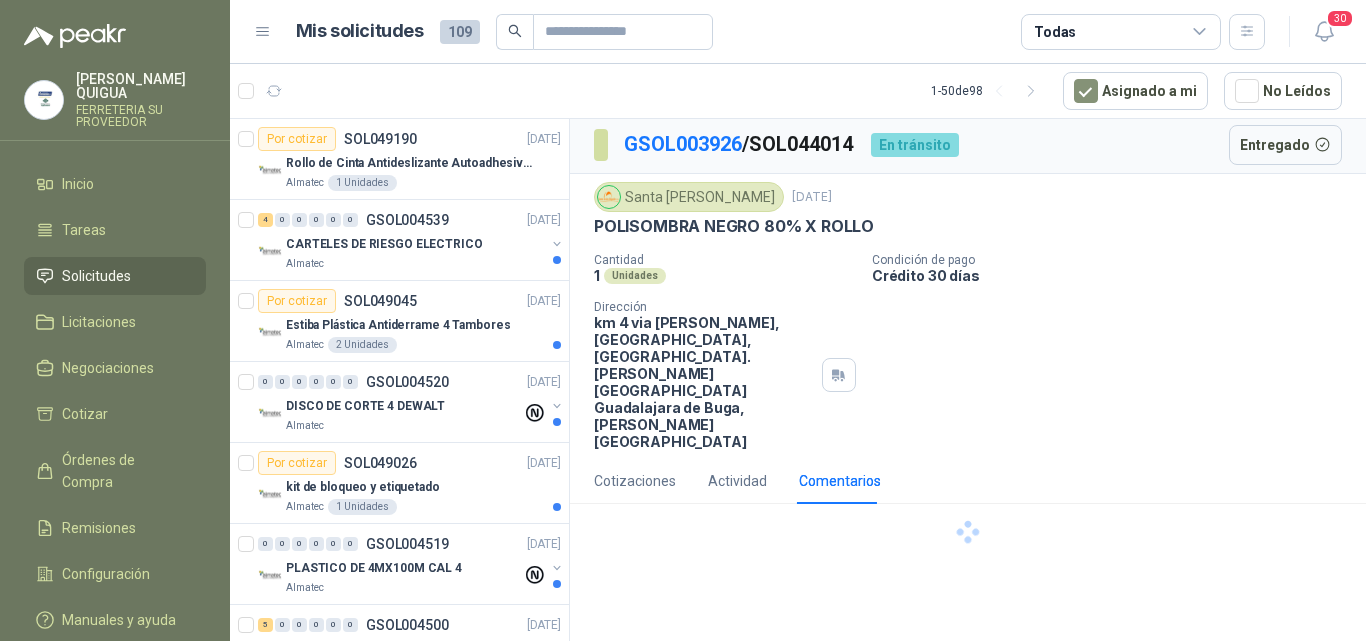 scroll, scrollTop: 0, scrollLeft: 0, axis: both 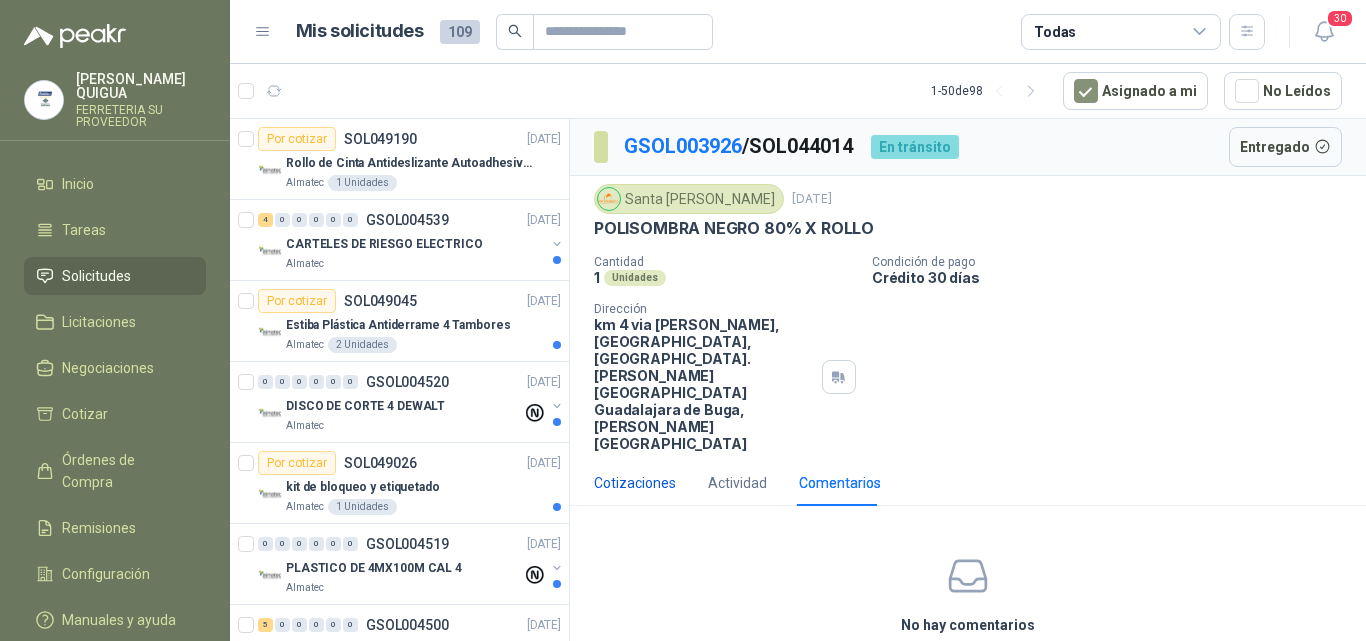 click on "Cotizaciones" at bounding box center (635, 483) 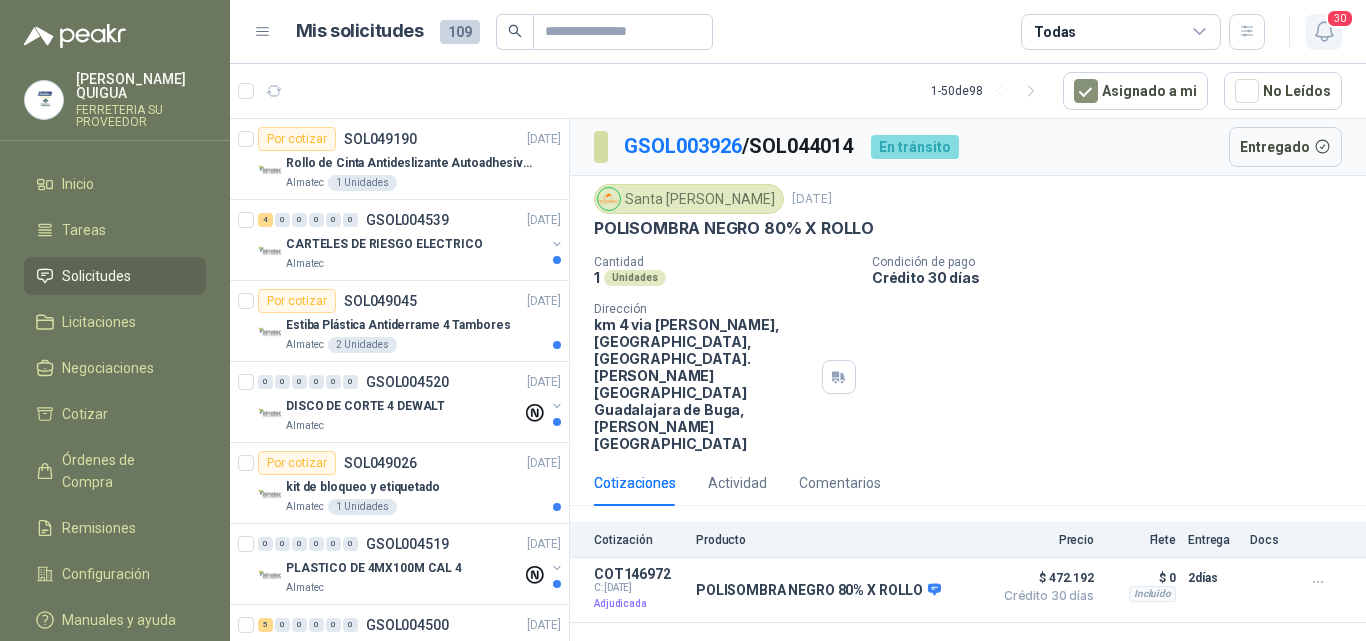 click 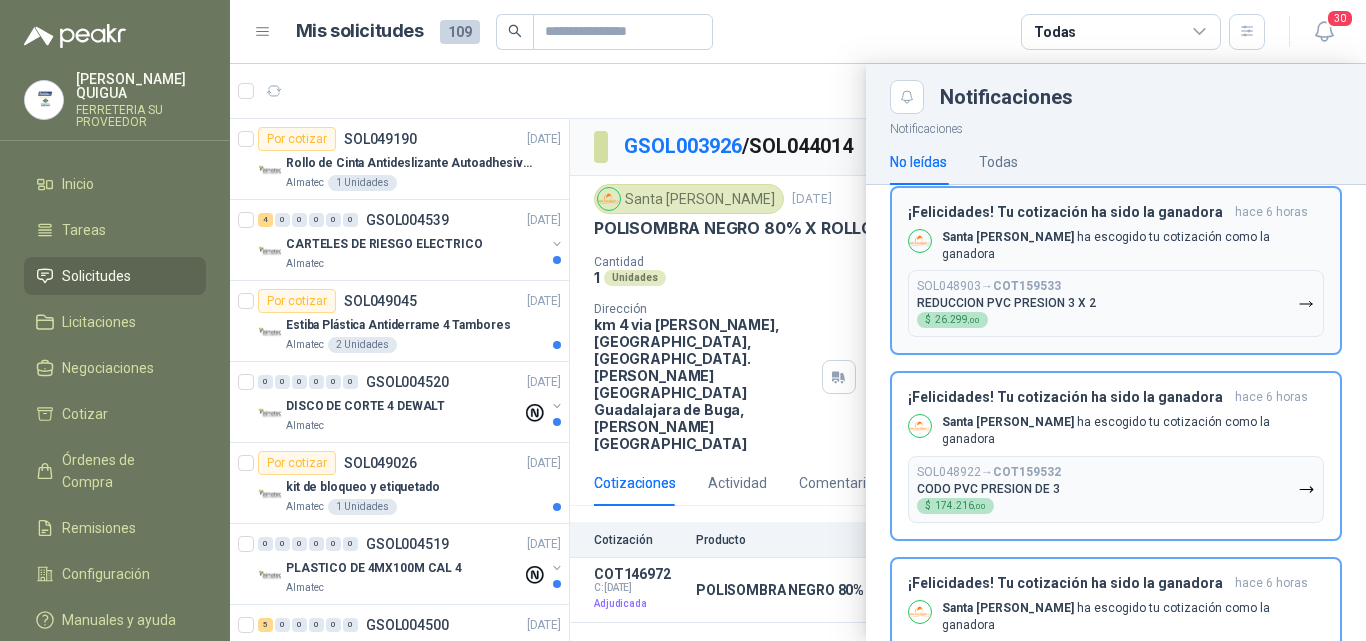scroll, scrollTop: 0, scrollLeft: 0, axis: both 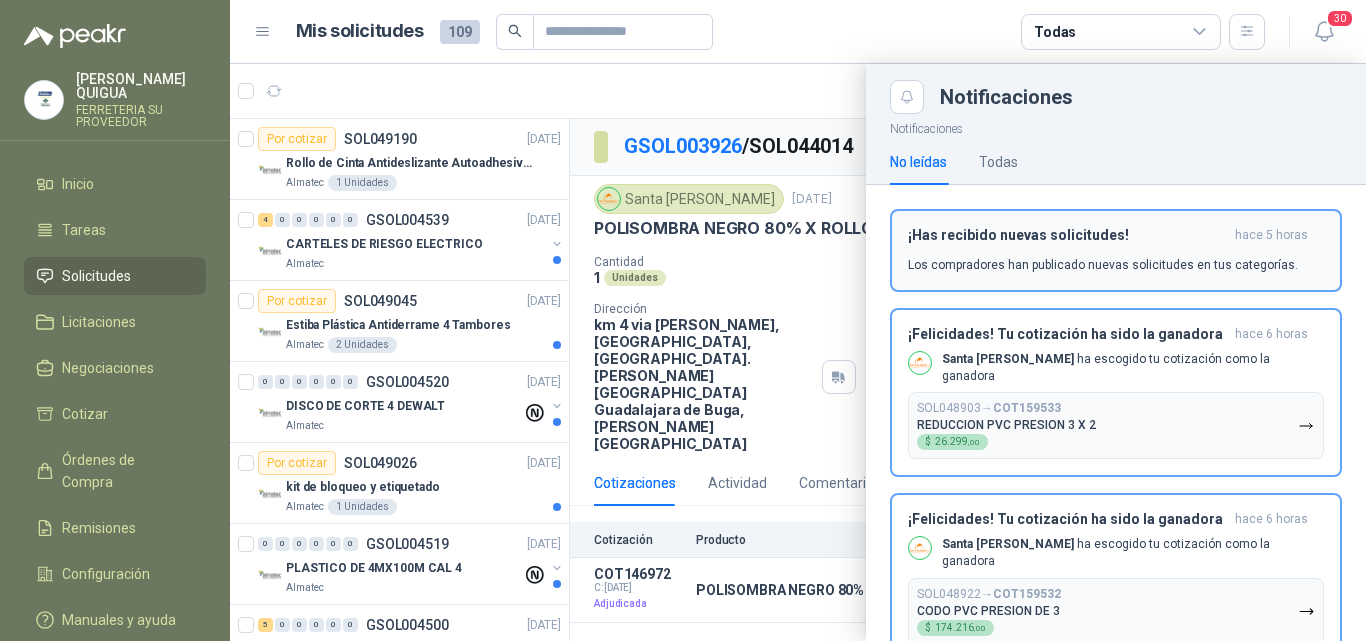 click on "¡Has recibido nuevas solicitudes!" at bounding box center (1067, 235) 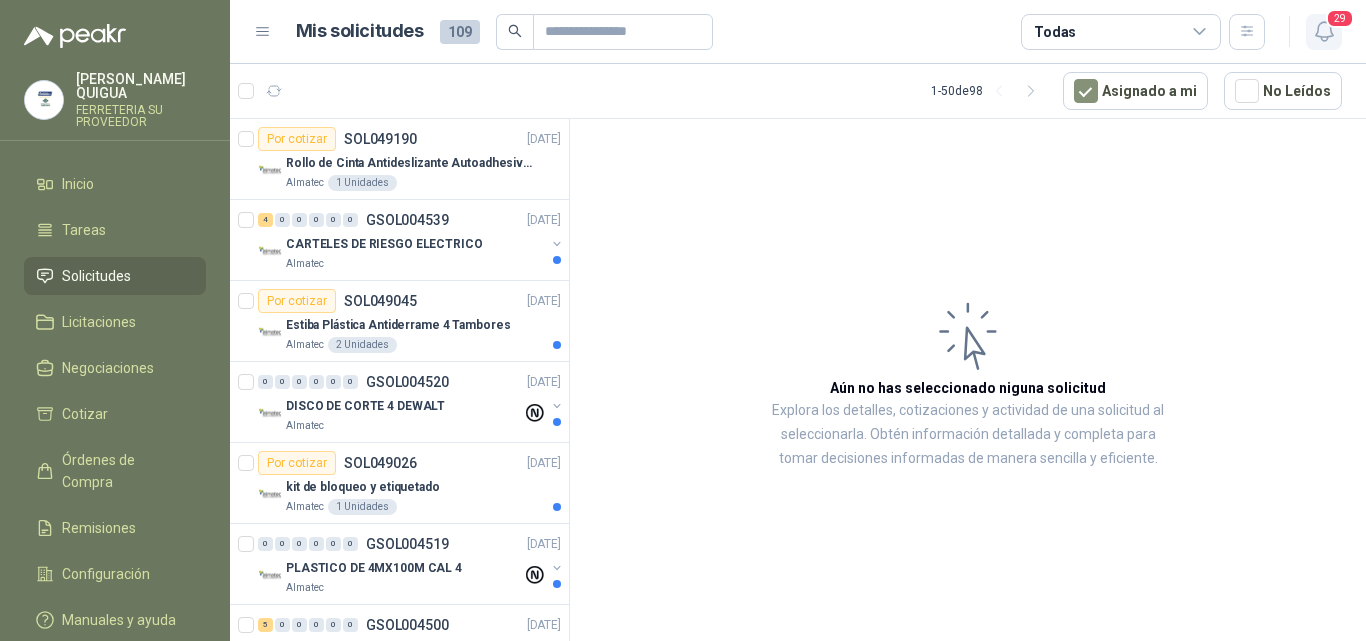 click on "29" at bounding box center [1340, 18] 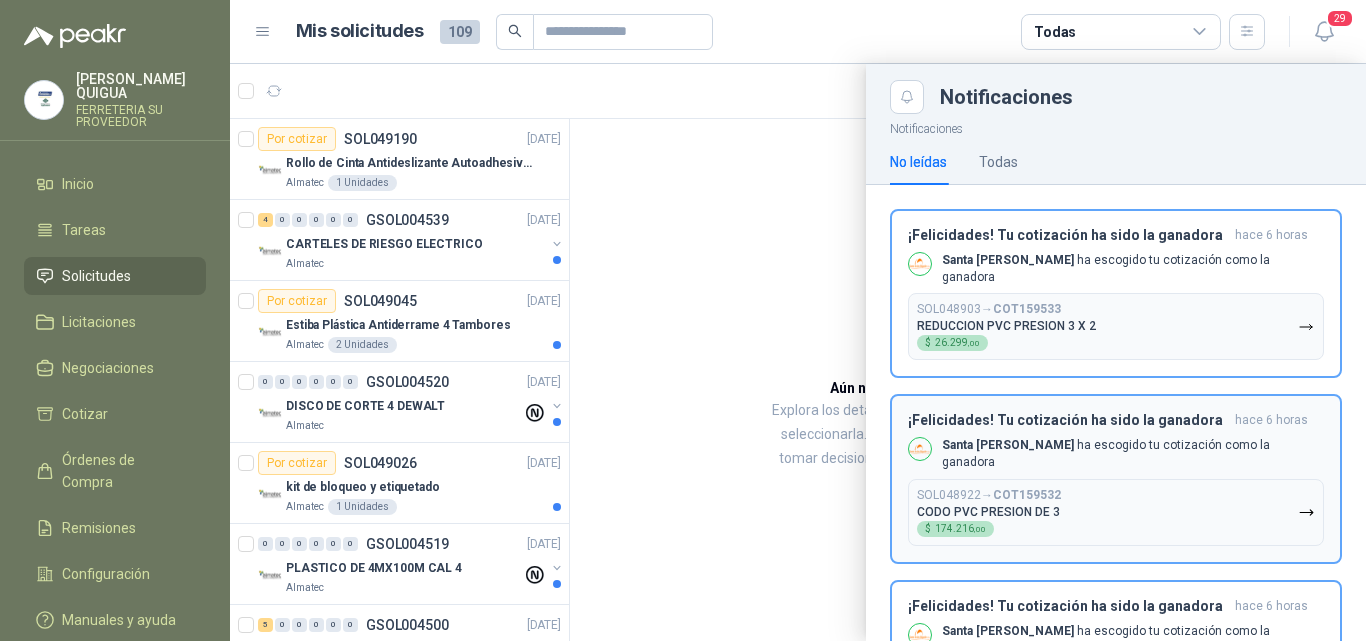 scroll, scrollTop: 200, scrollLeft: 0, axis: vertical 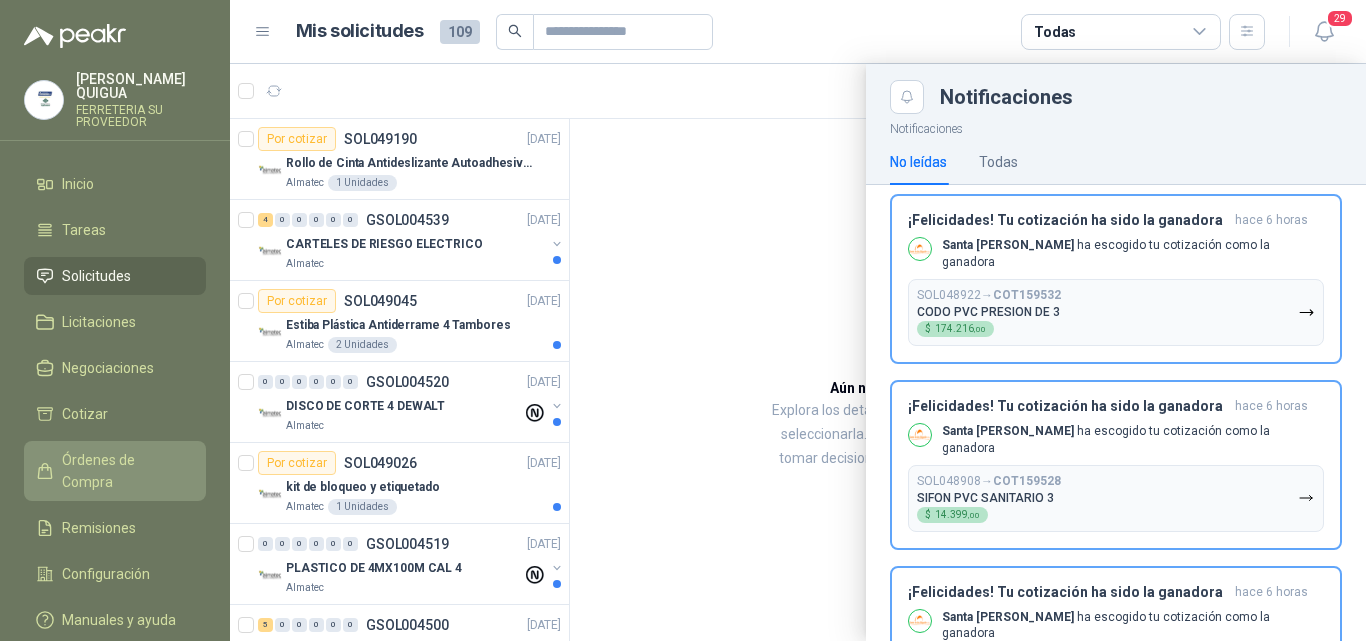 click on "Órdenes de Compra" at bounding box center (115, 471) 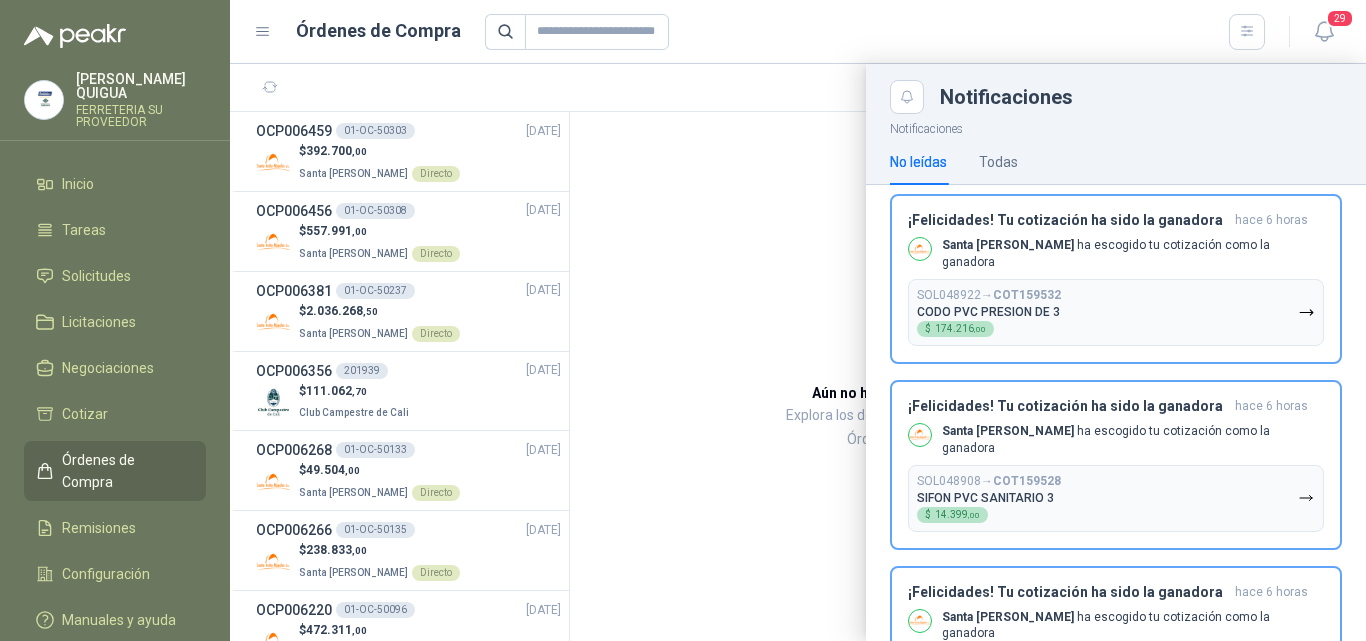 click at bounding box center (798, 352) 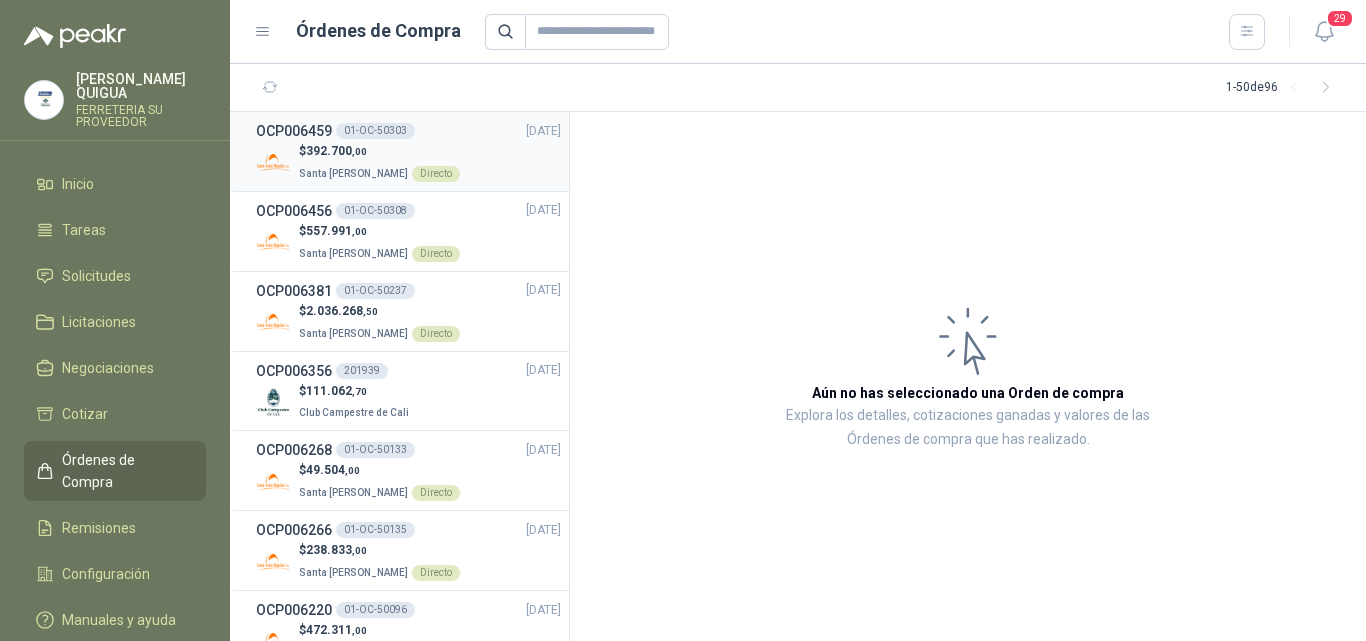 click on "$  392.700 ,00 Santa [PERSON_NAME] Directo" at bounding box center (408, 162) 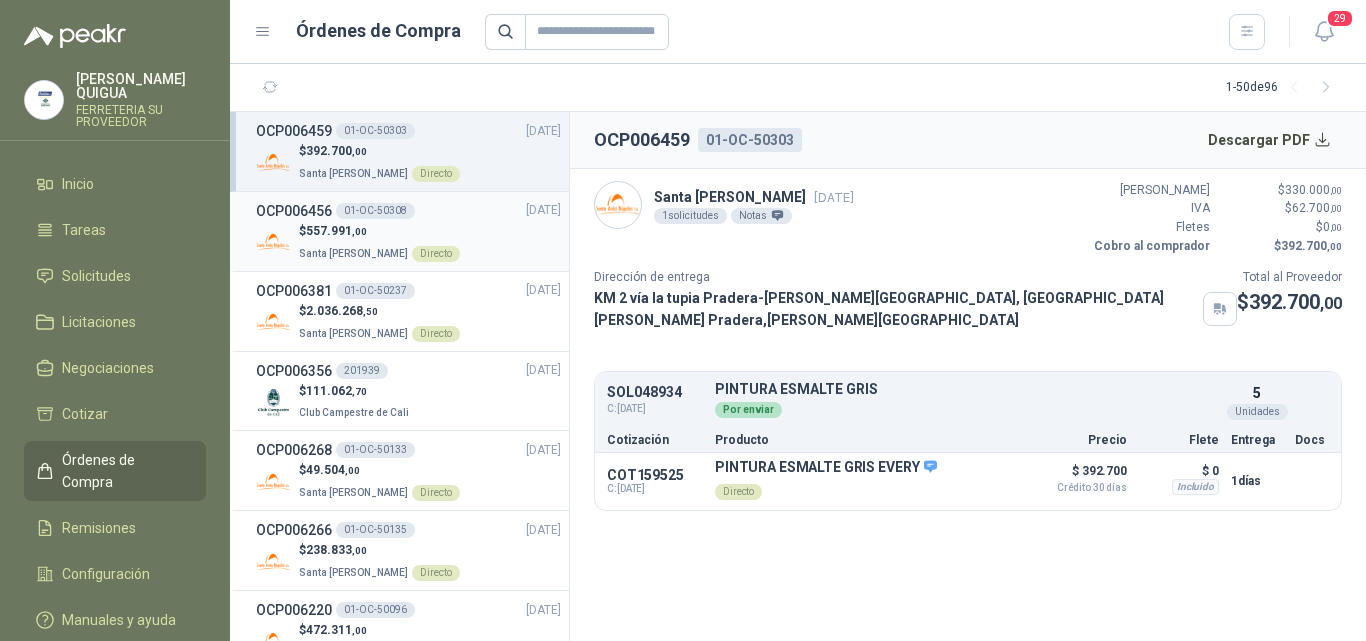 click on "$  557.991 ,00 Santa [PERSON_NAME] Directo" at bounding box center (408, 242) 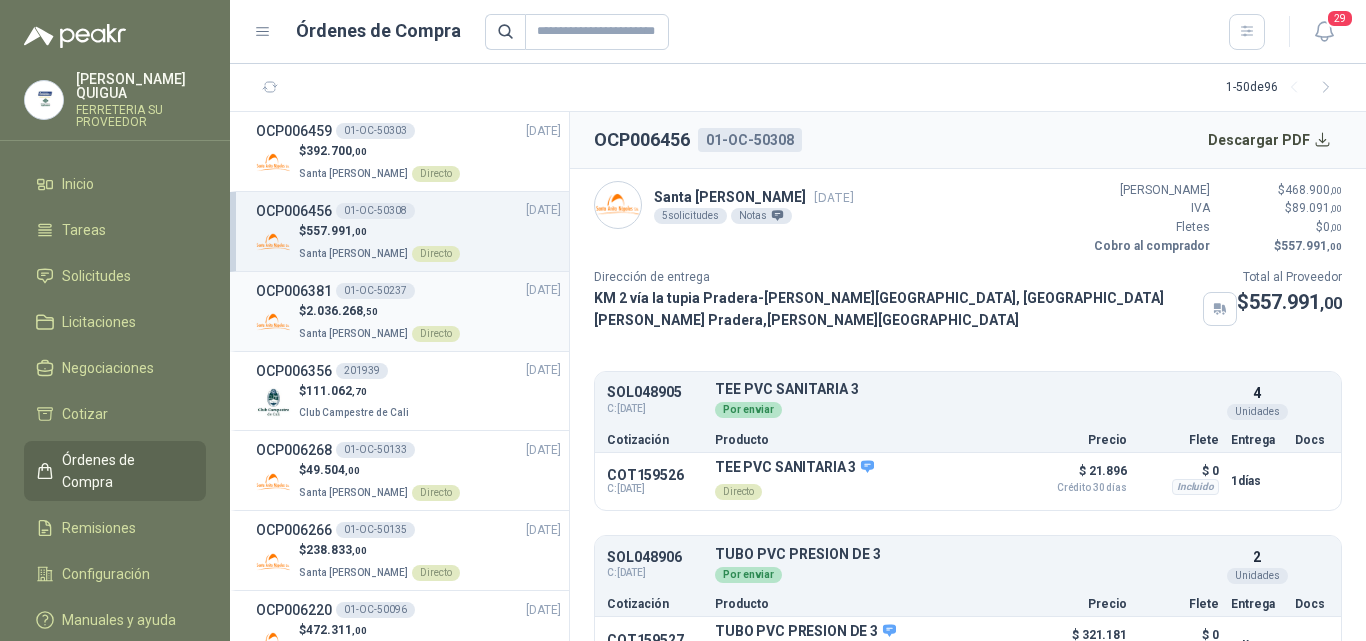 click on "OCP006381 01-OC-50237 [DATE]" at bounding box center [408, 291] 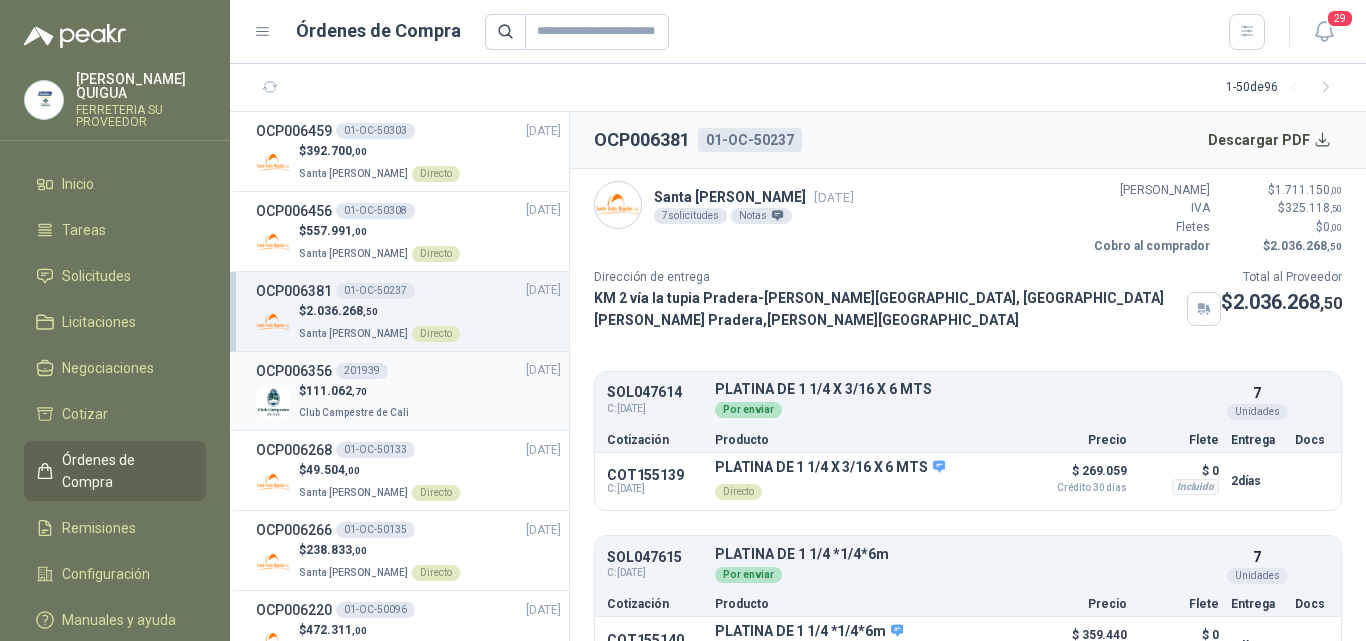 click on "OCP006356 201939 [DATE]" at bounding box center (408, 371) 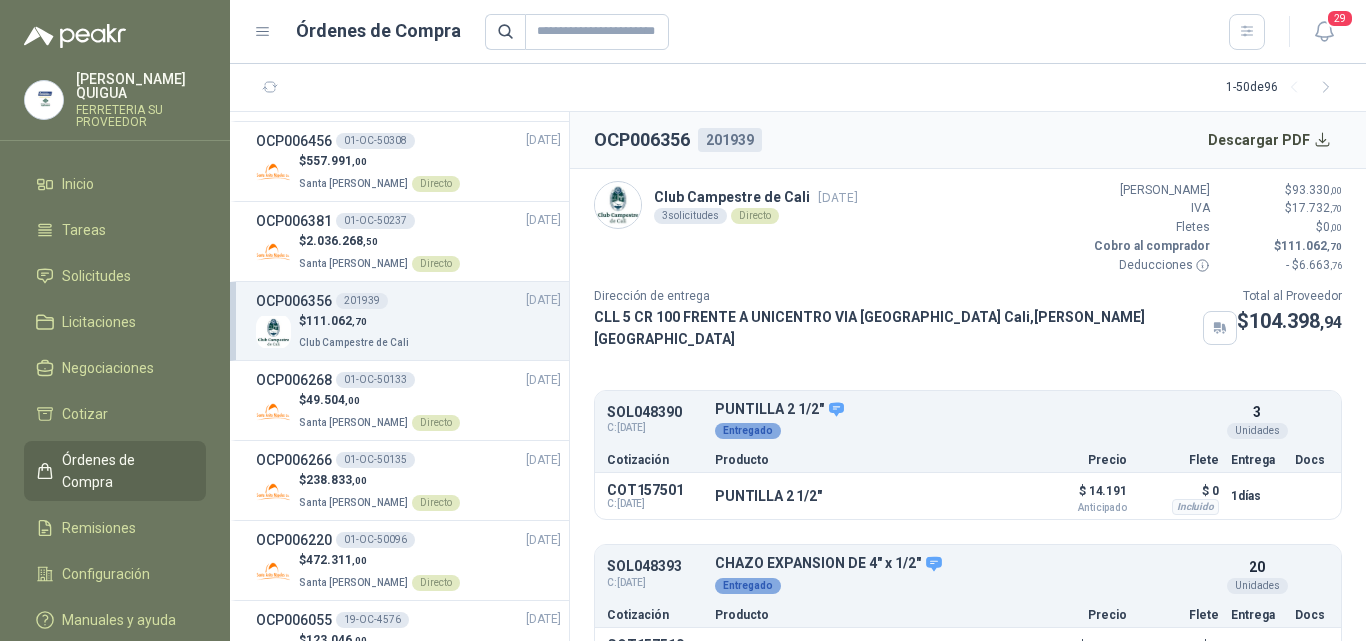 scroll, scrollTop: 100, scrollLeft: 0, axis: vertical 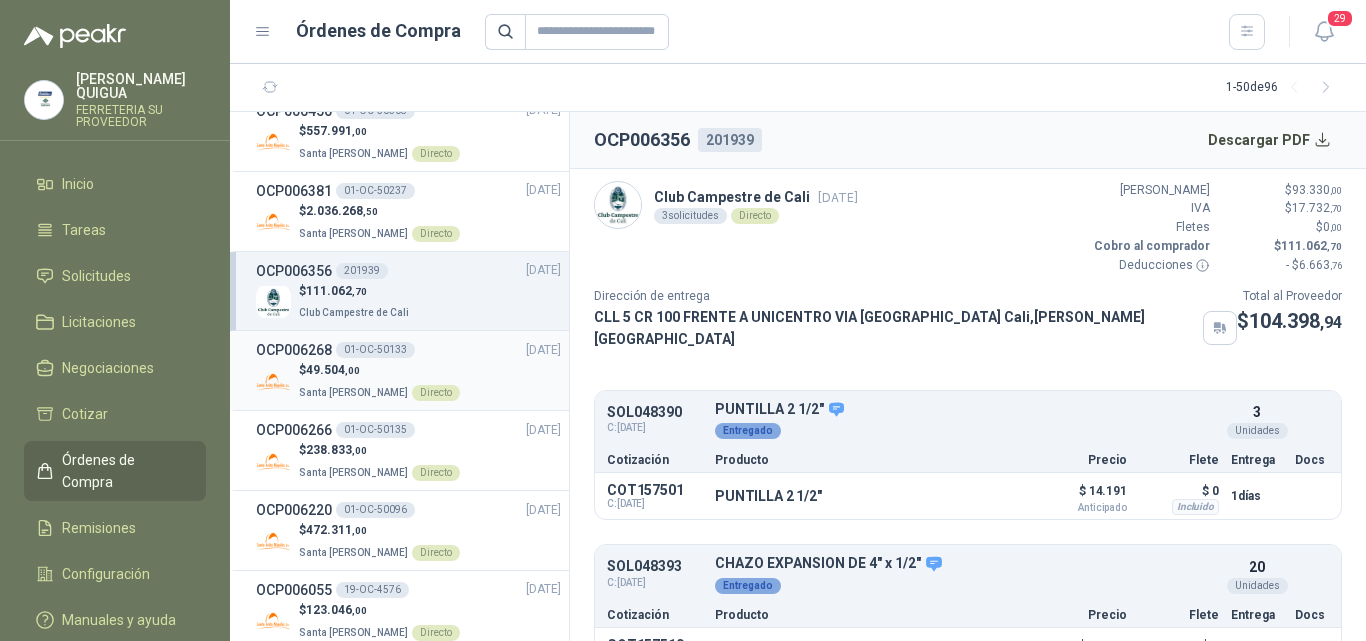 click on "$  49.504 ,00" at bounding box center (379, 370) 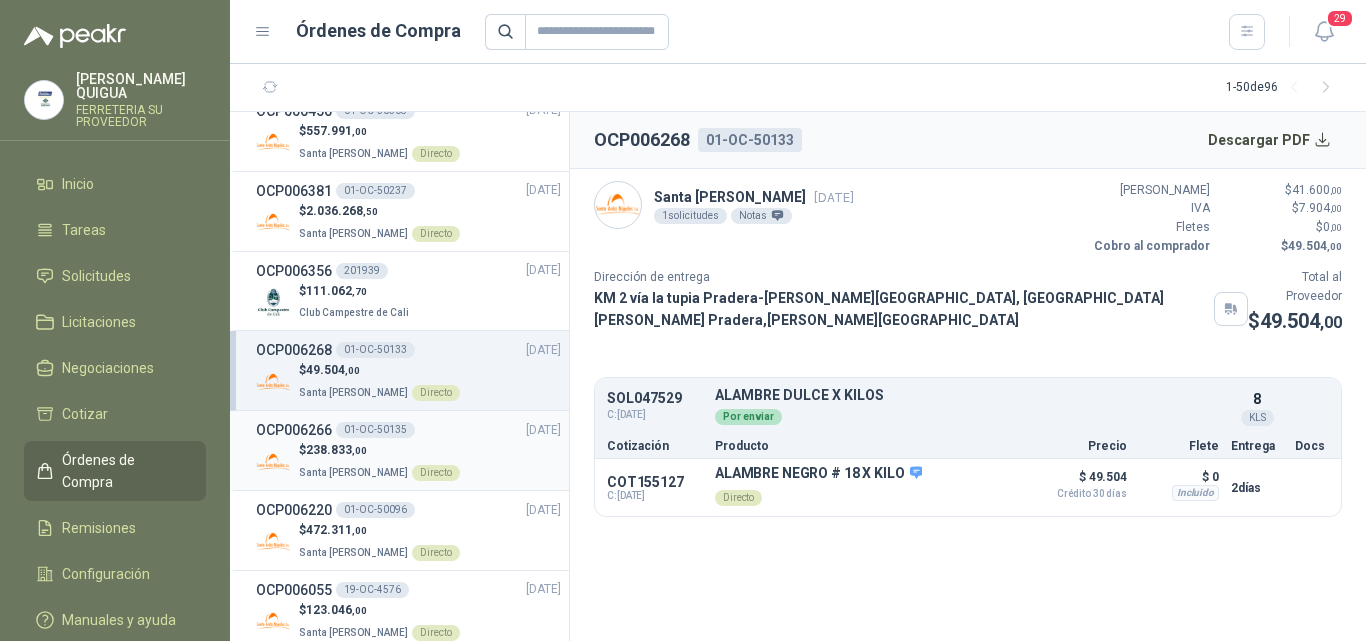 click on "OCP006266 01-OC-50135 [DATE]" at bounding box center [408, 430] 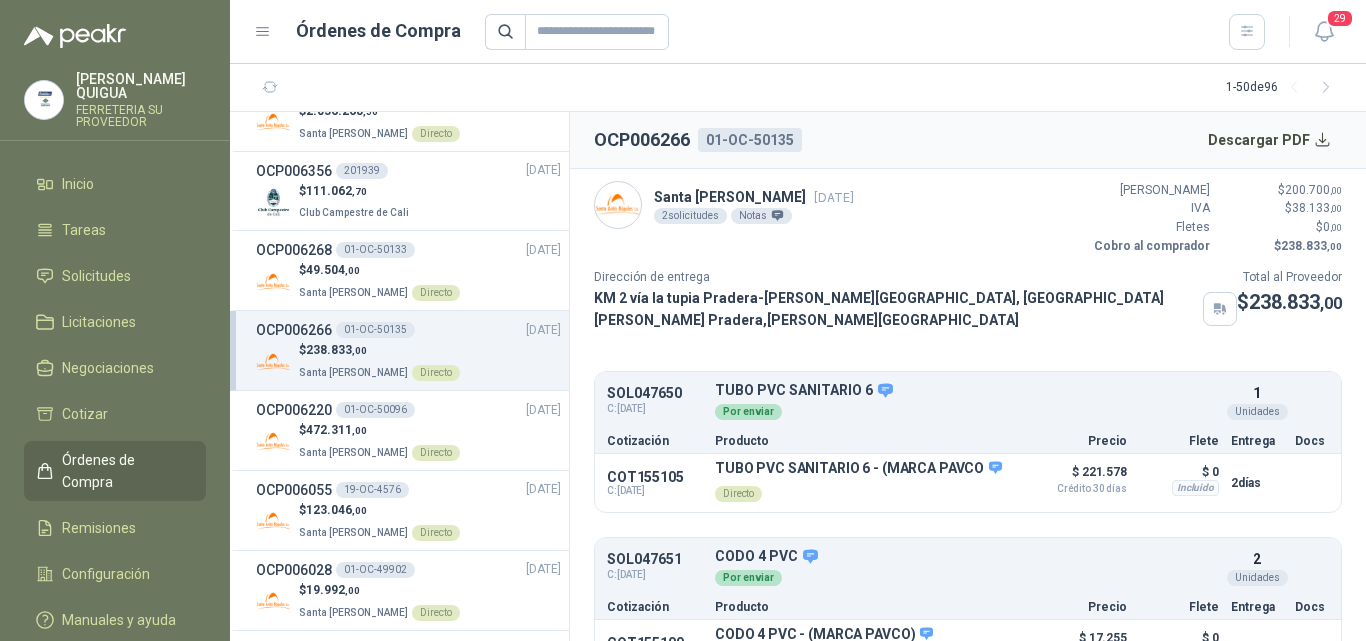 scroll, scrollTop: 300, scrollLeft: 0, axis: vertical 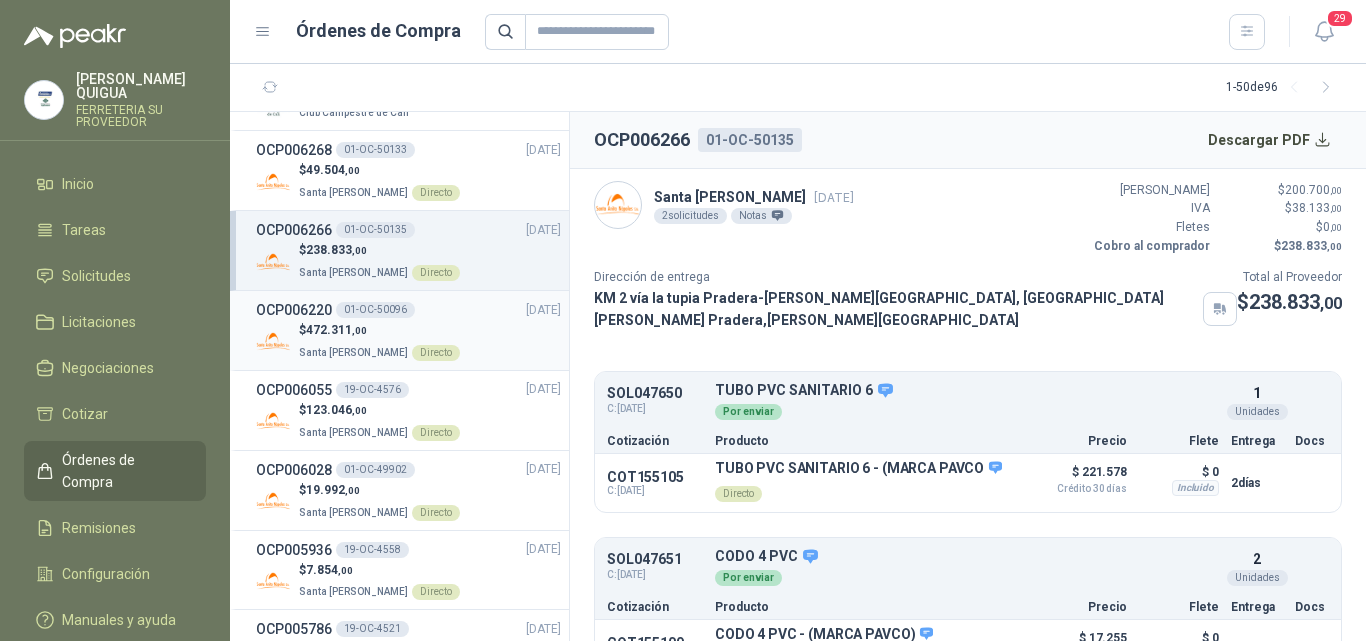 click on "$  472.311 ,00 Santa [PERSON_NAME] Directo" at bounding box center (408, 341) 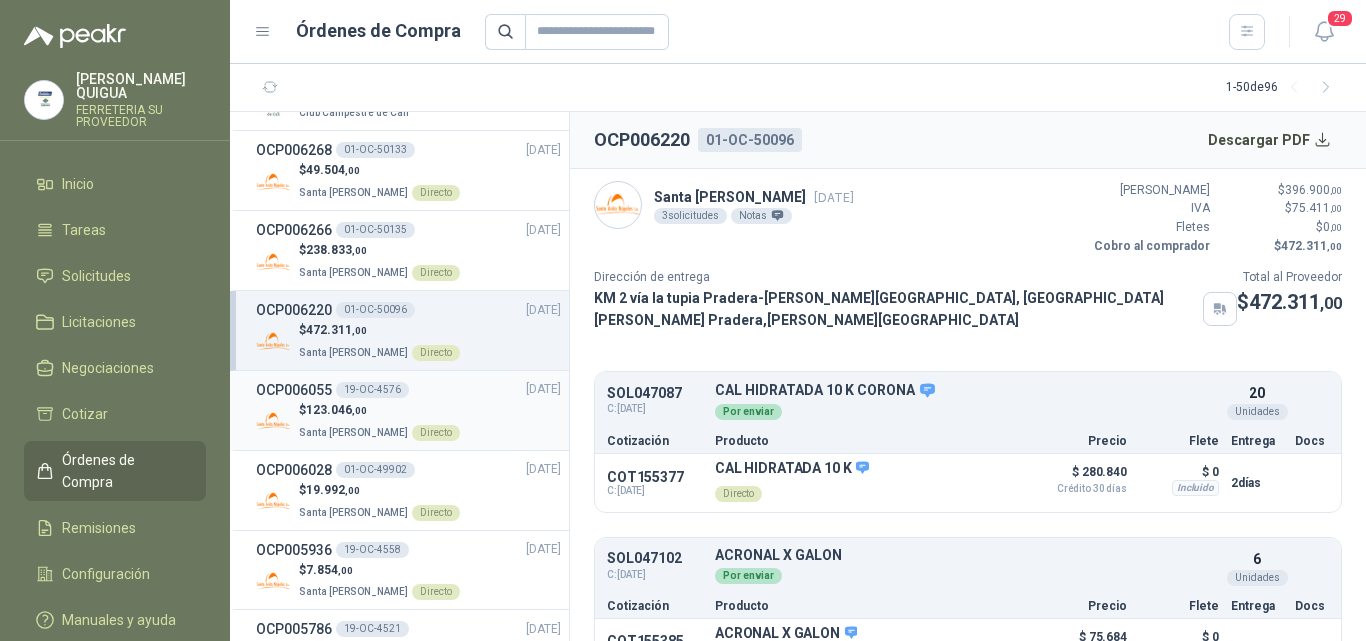 click on "$  123.046 ,00" at bounding box center [379, 410] 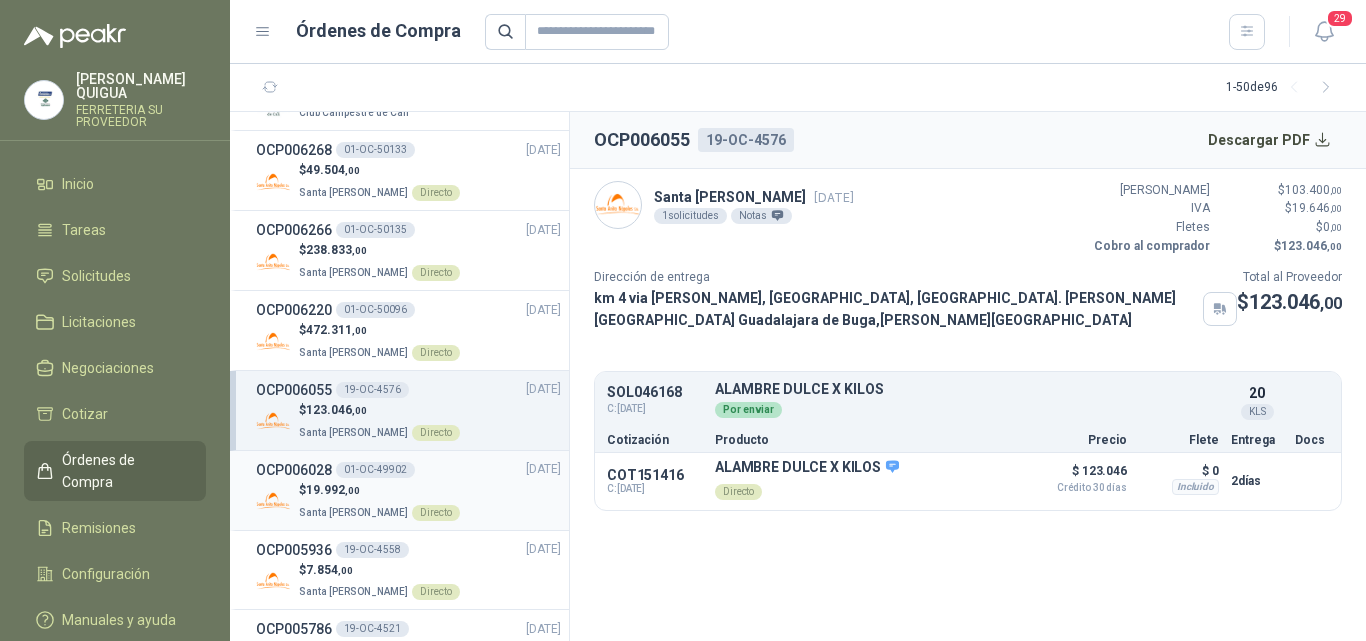 click on "OCP006028 01-OC-49902 [DATE]" at bounding box center (408, 470) 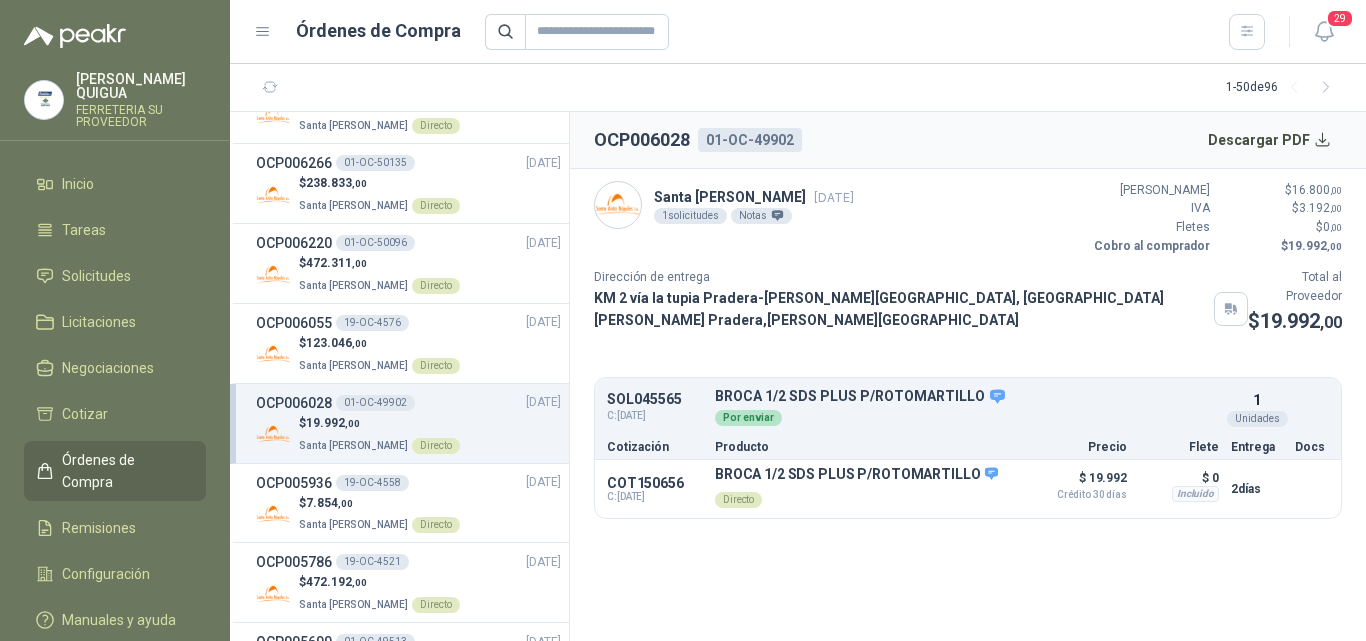 scroll, scrollTop: 400, scrollLeft: 0, axis: vertical 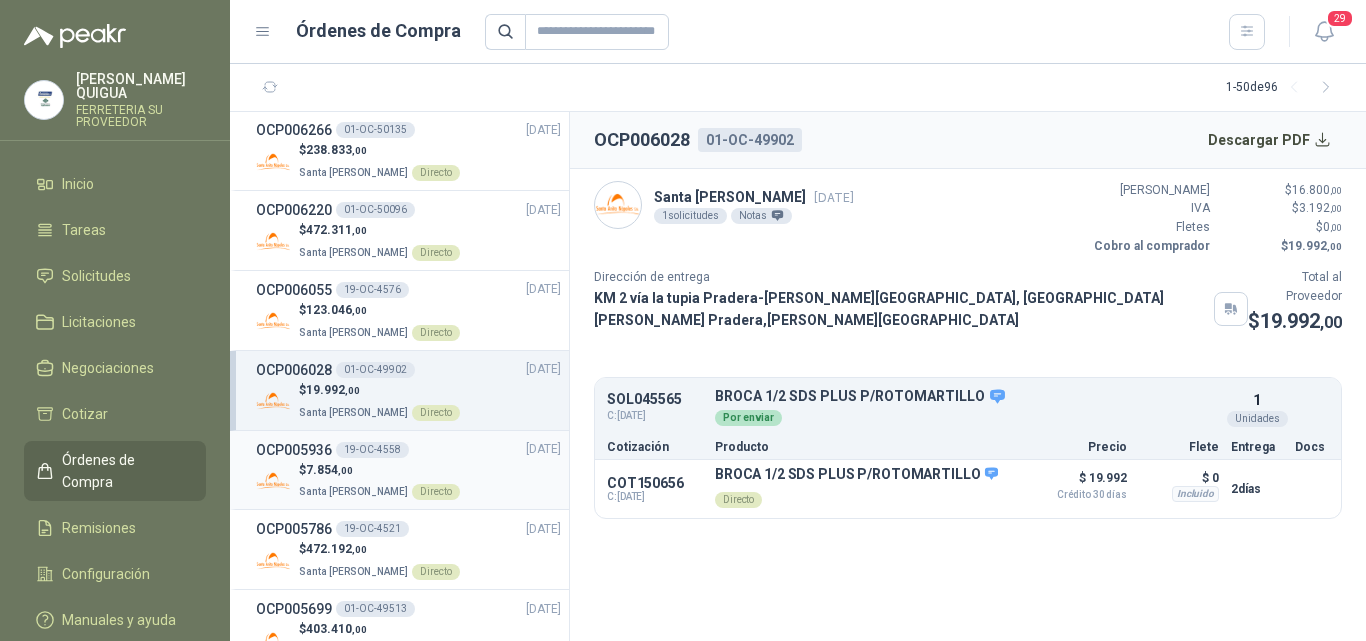 click on "OCP005936 19-OC-4558 [DATE]" at bounding box center (408, 450) 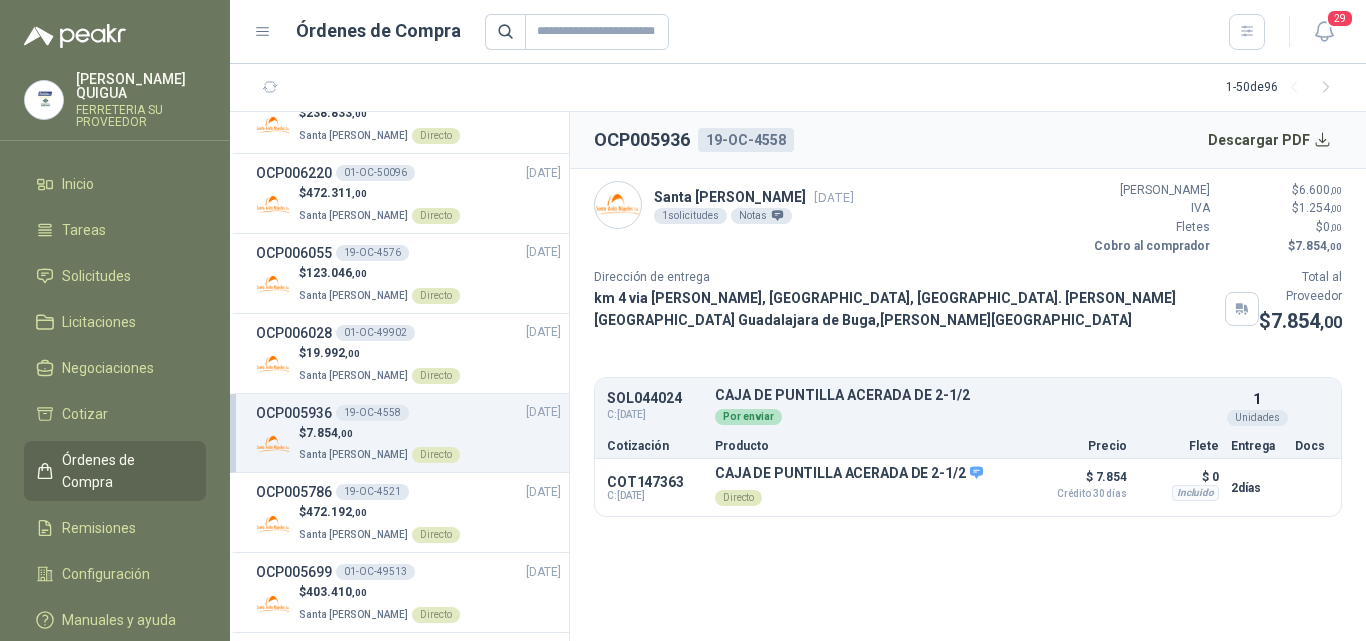 scroll, scrollTop: 500, scrollLeft: 0, axis: vertical 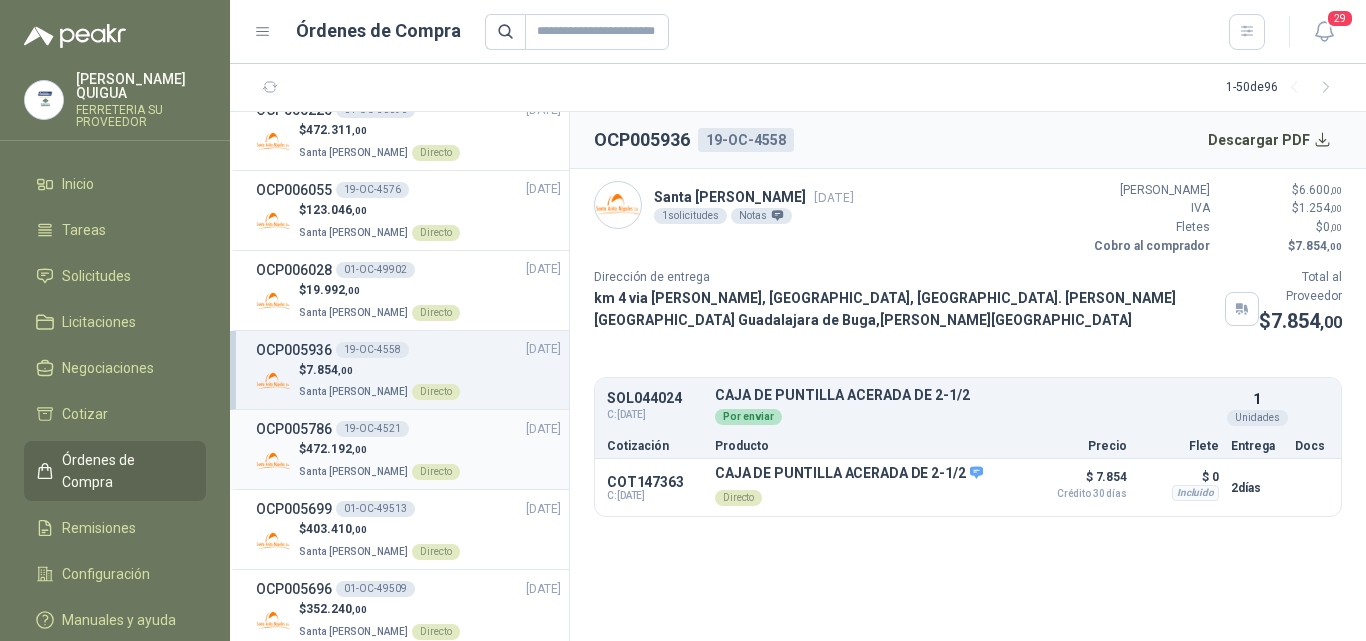 click on "$  472.192 ,00 Santa [PERSON_NAME] Directo" at bounding box center [408, 460] 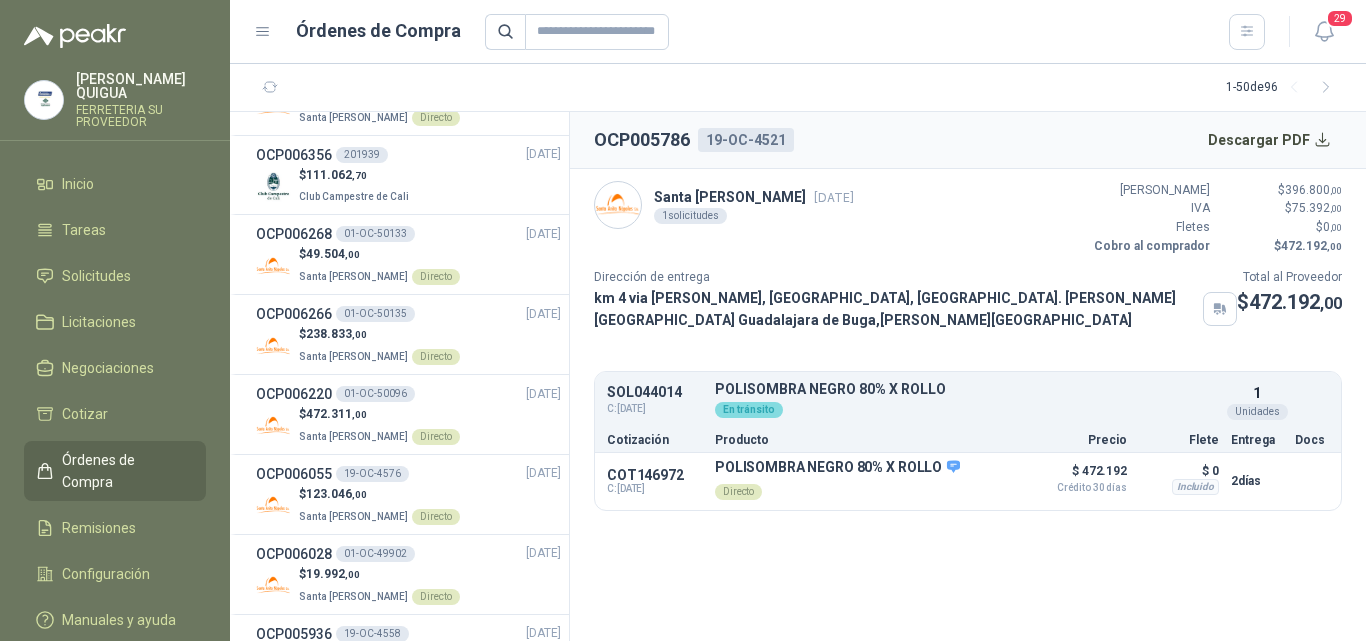 scroll, scrollTop: 0, scrollLeft: 0, axis: both 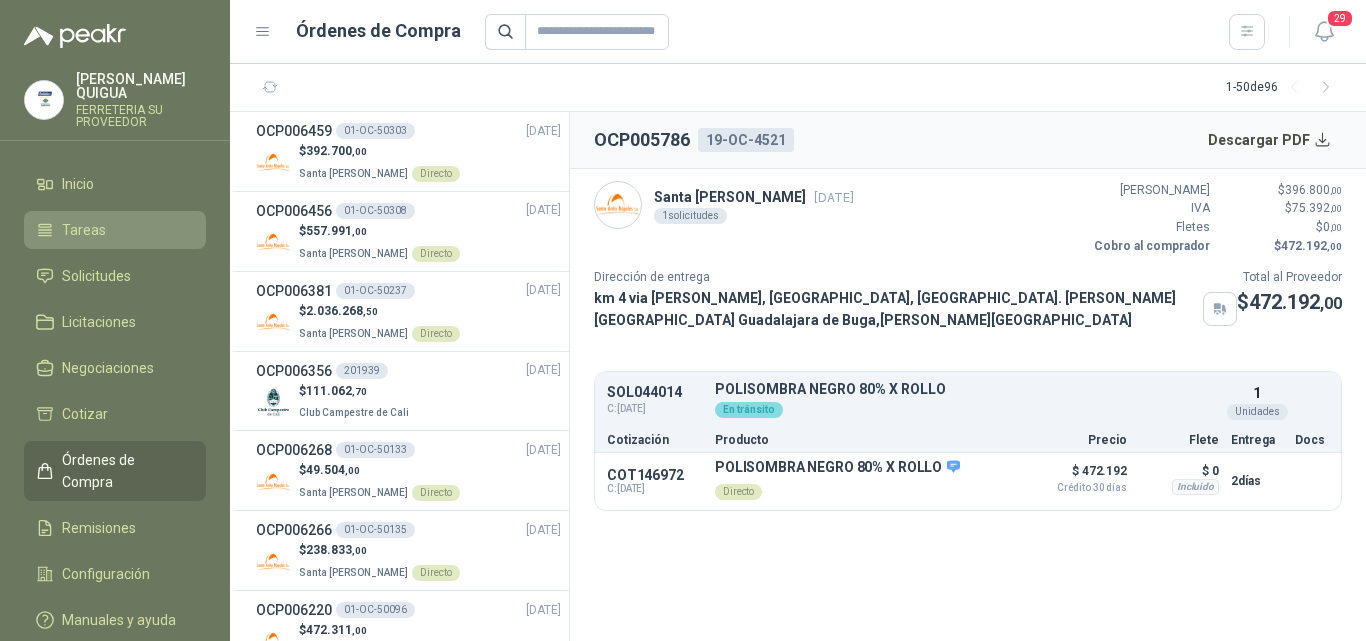 click on "Tareas" at bounding box center (115, 230) 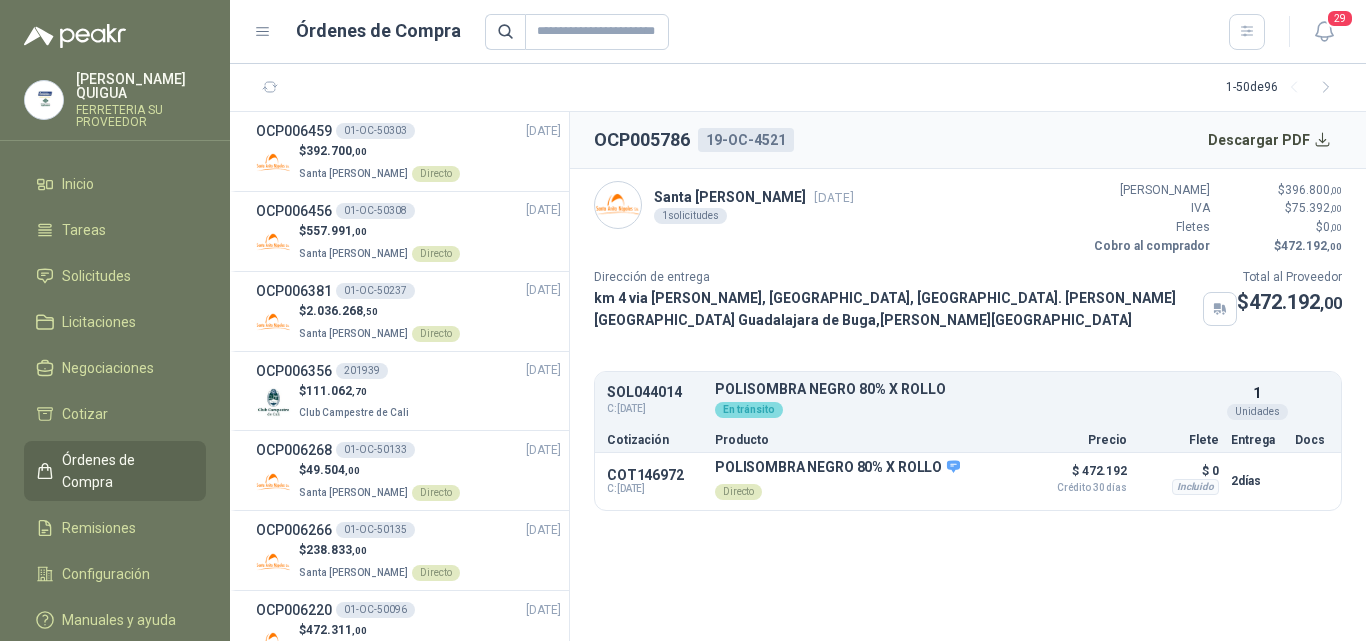 type 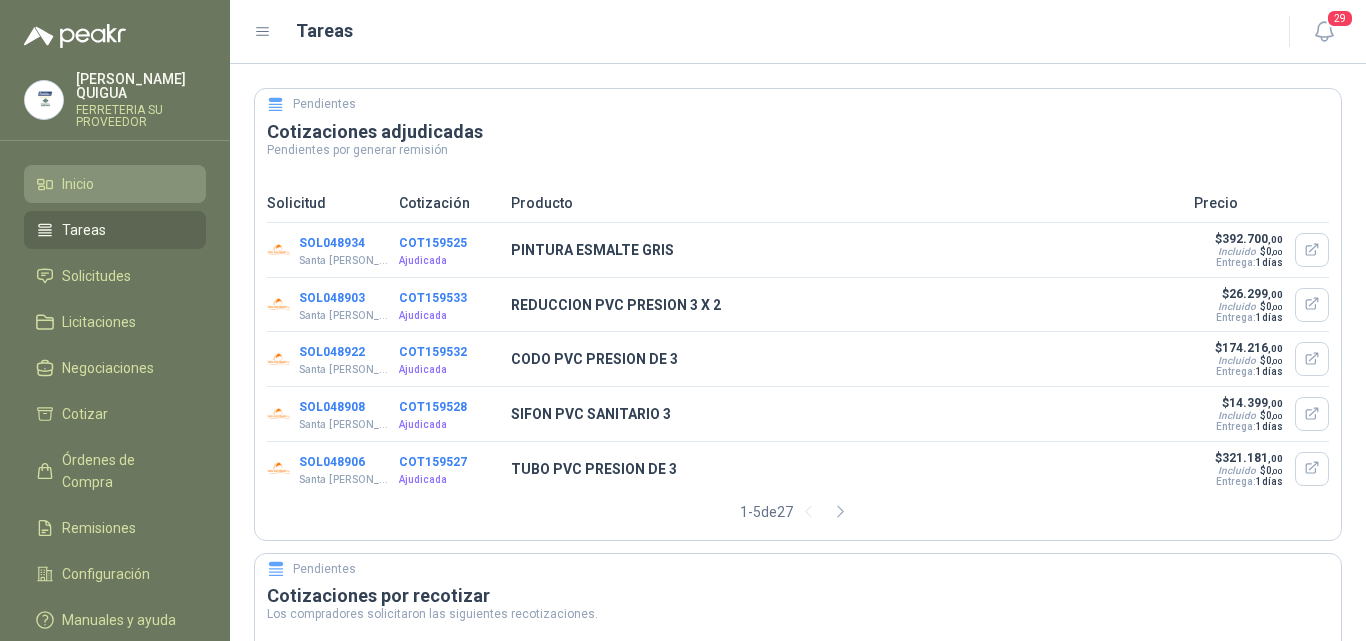 click on "Inicio" at bounding box center [115, 184] 